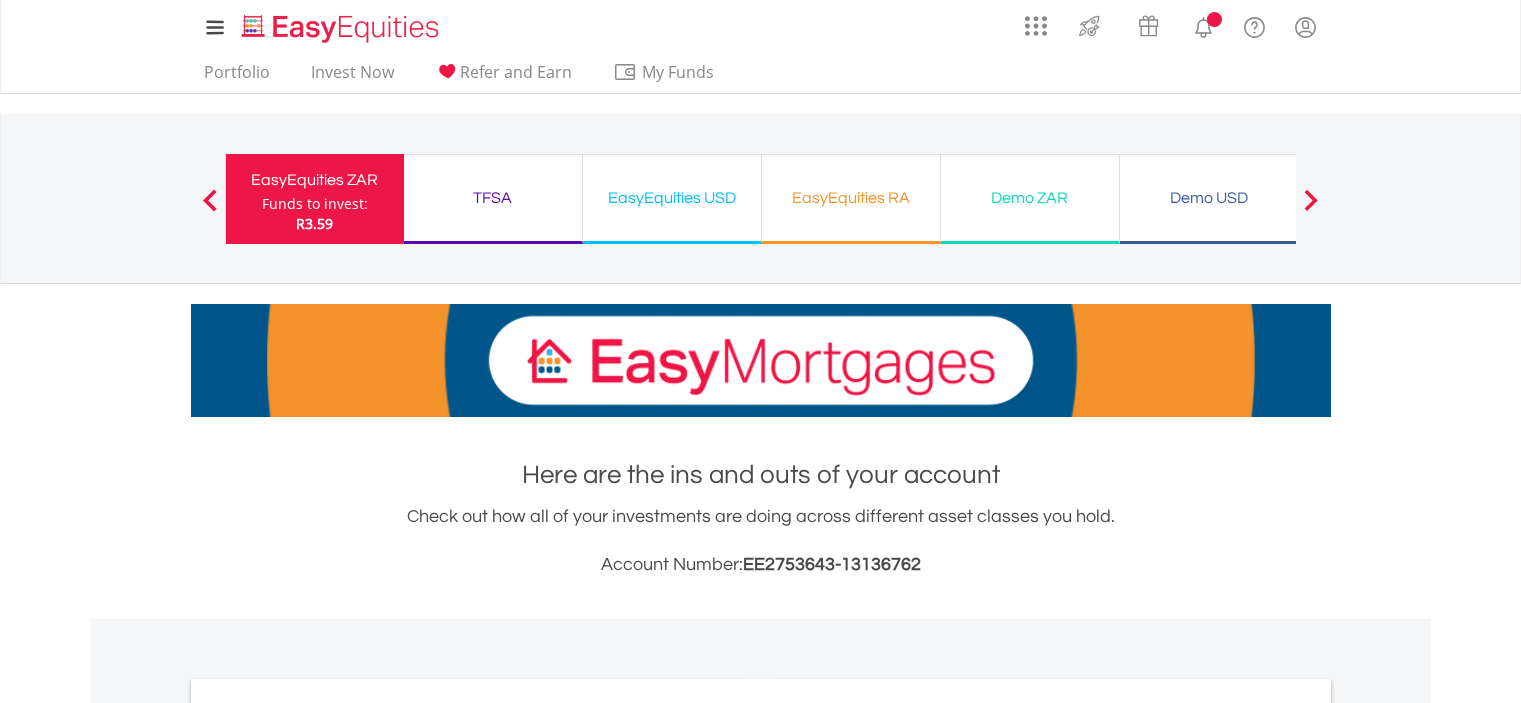 scroll, scrollTop: 0, scrollLeft: 0, axis: both 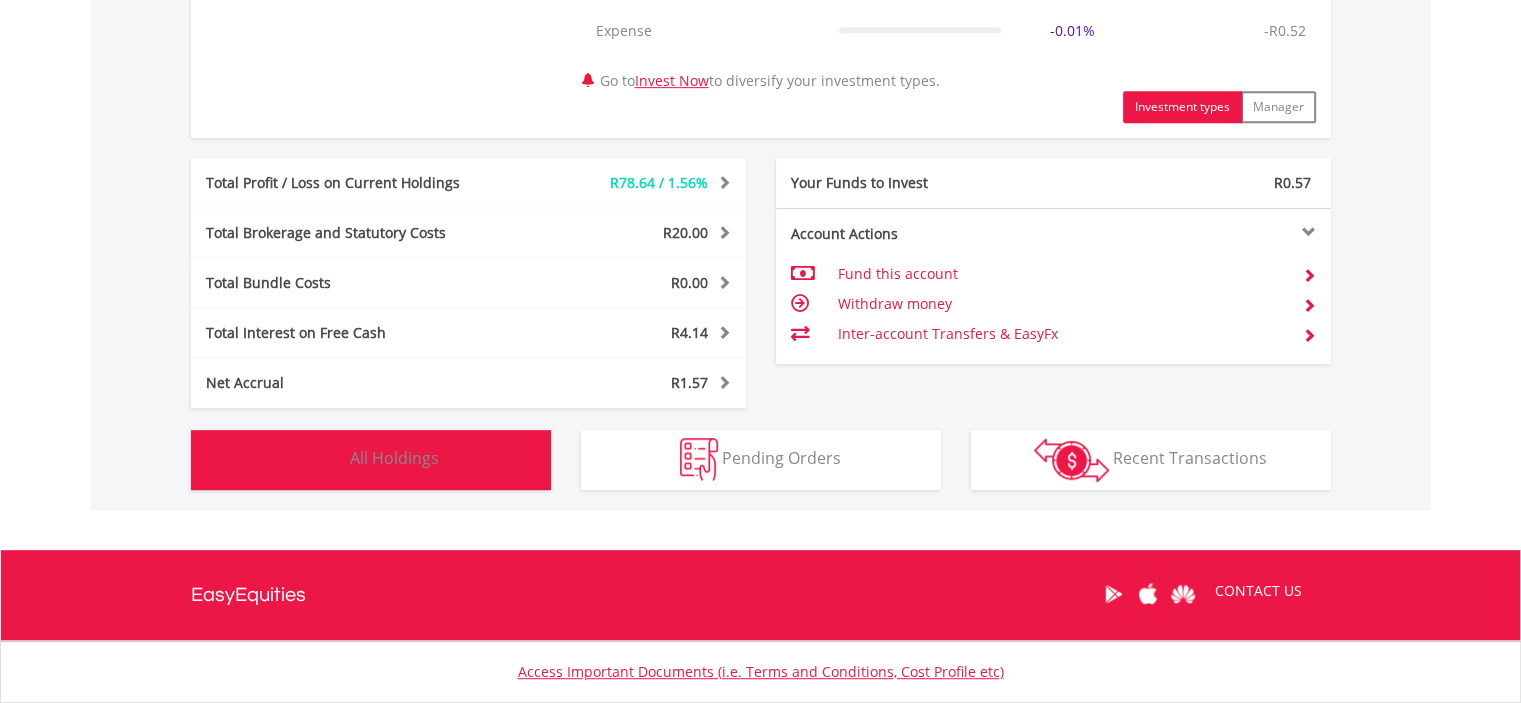 click on "Holdings
All Holdings" at bounding box center (371, 460) 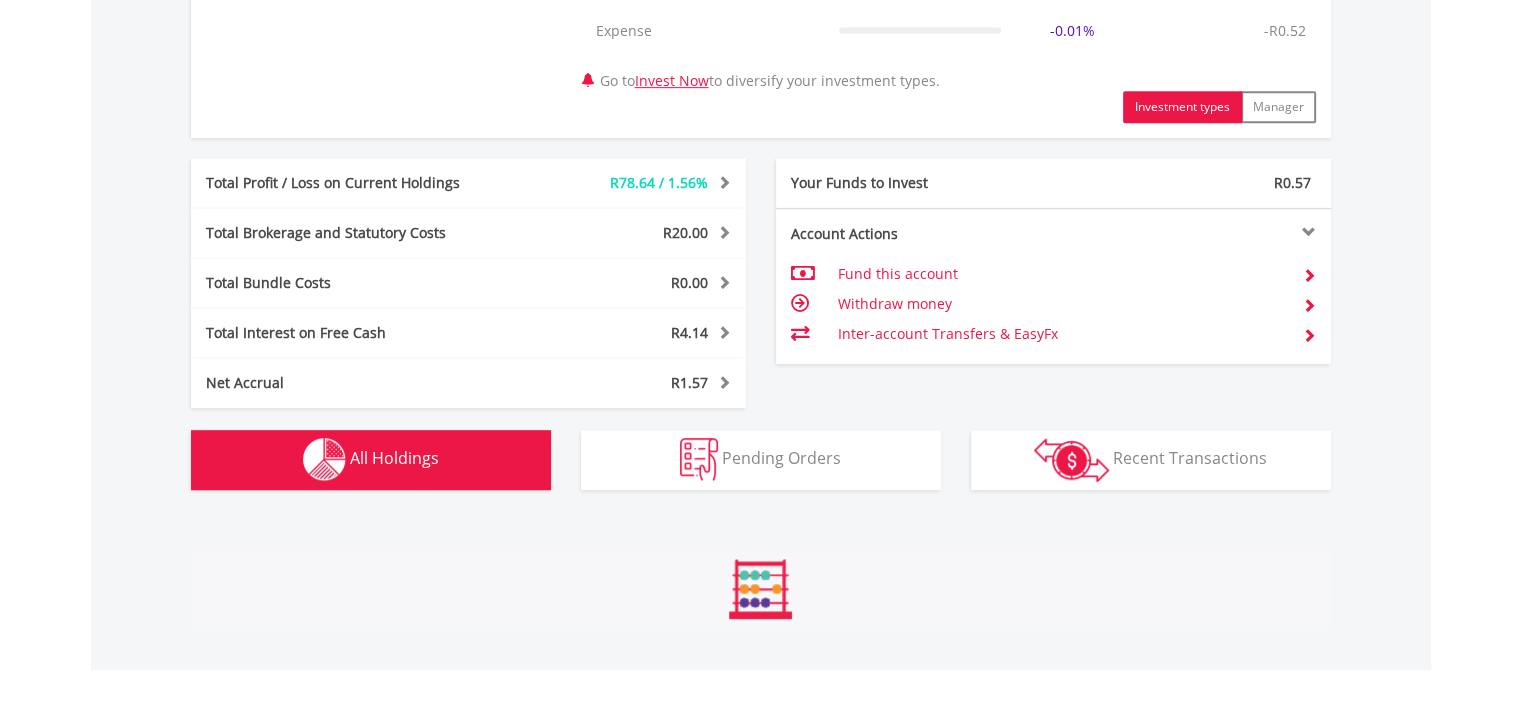 scroll, scrollTop: 1521, scrollLeft: 0, axis: vertical 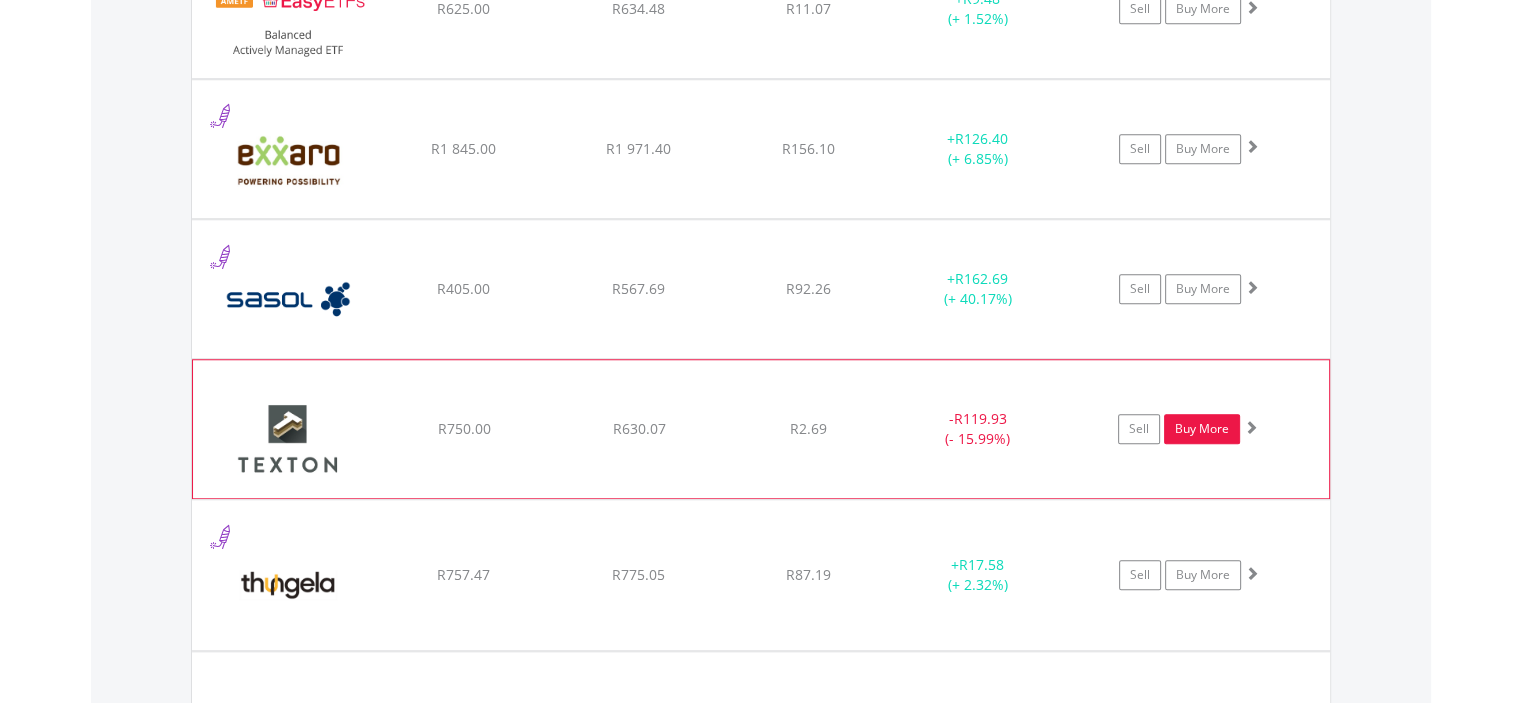 click on "Buy More" at bounding box center (1202, 429) 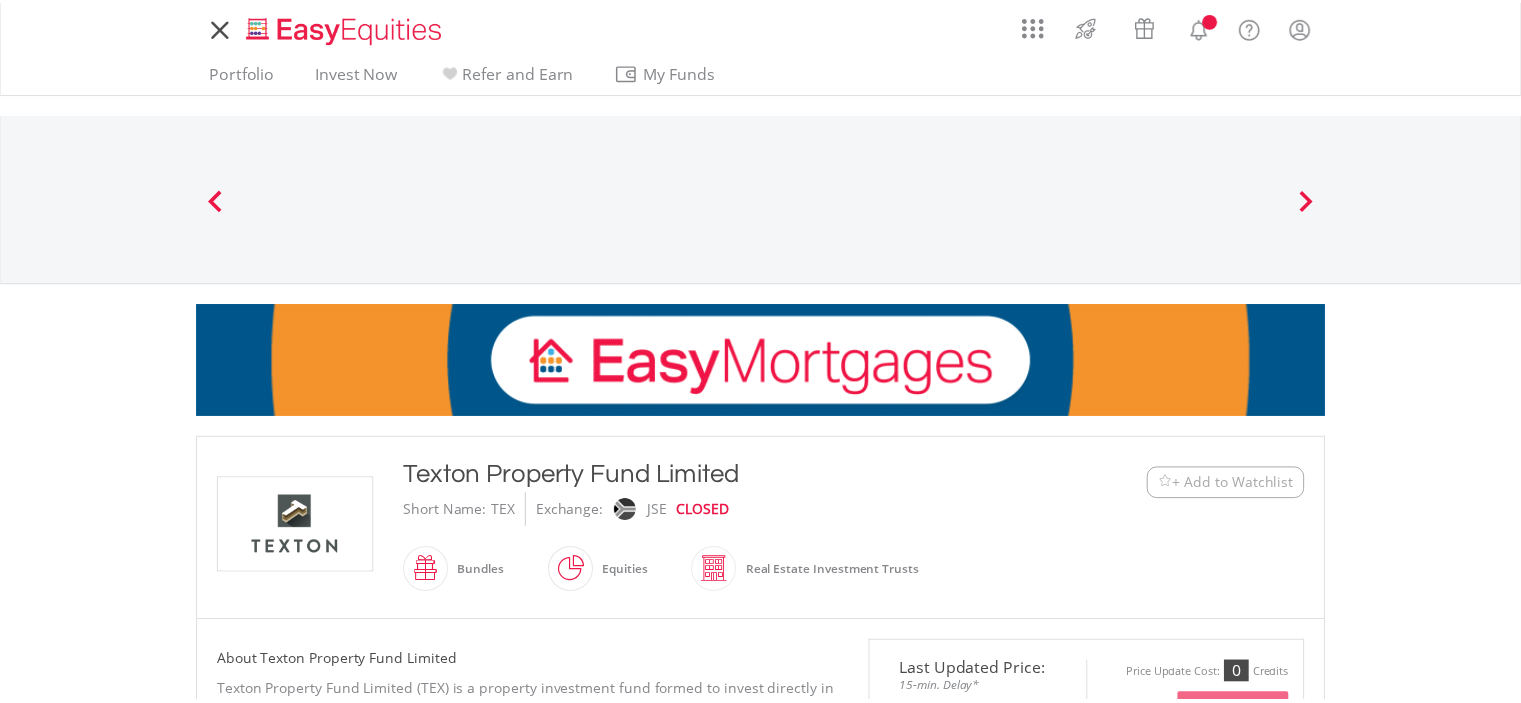 scroll, scrollTop: 0, scrollLeft: 0, axis: both 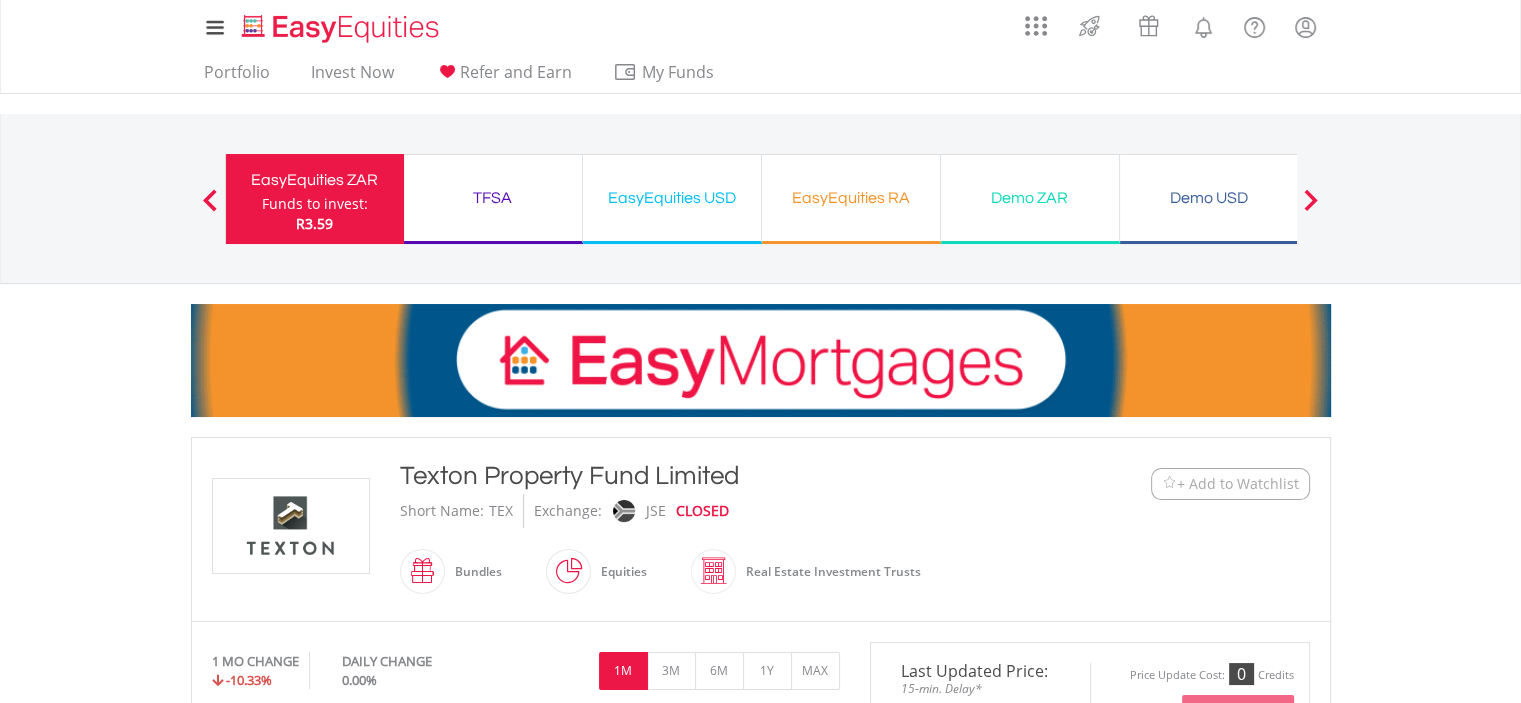click on "EasyEquities USD" at bounding box center [672, 198] 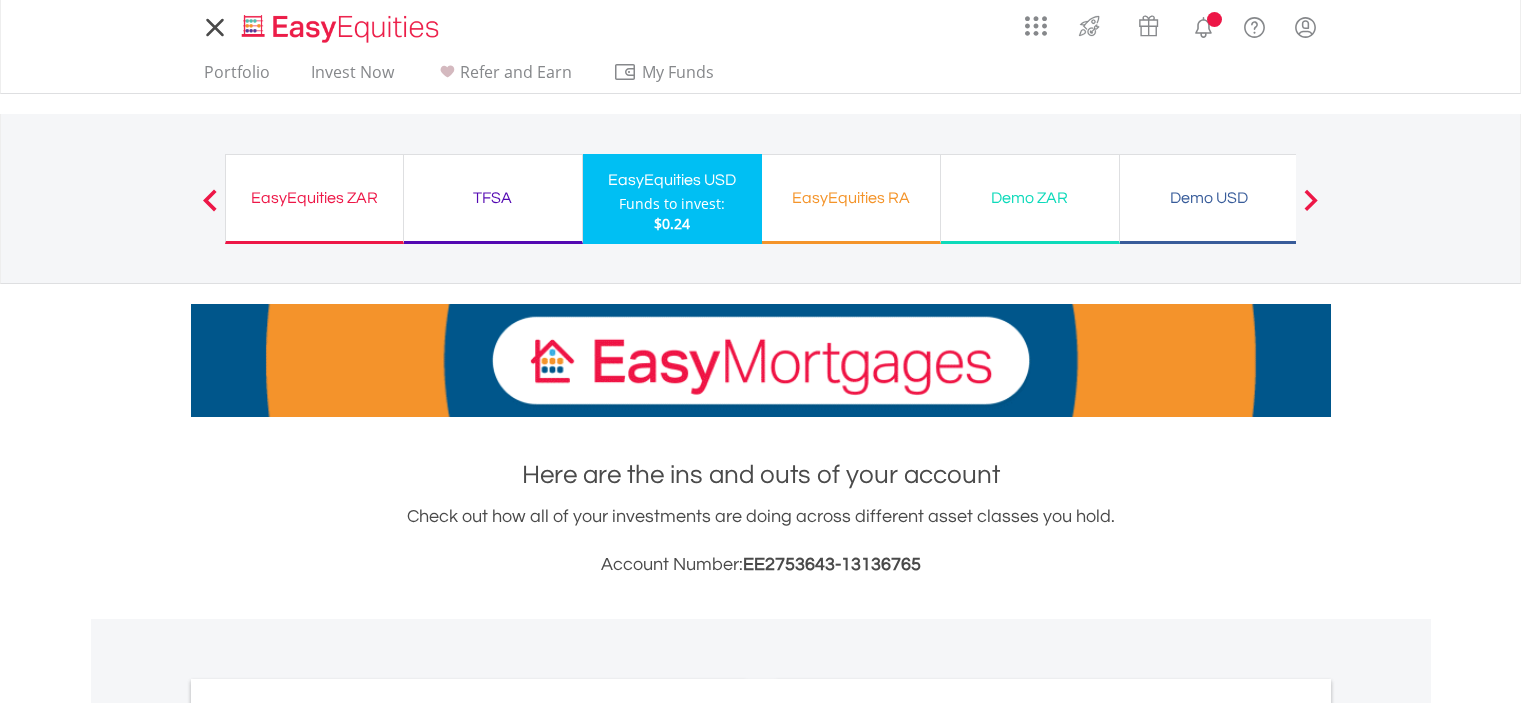 scroll, scrollTop: 0, scrollLeft: 0, axis: both 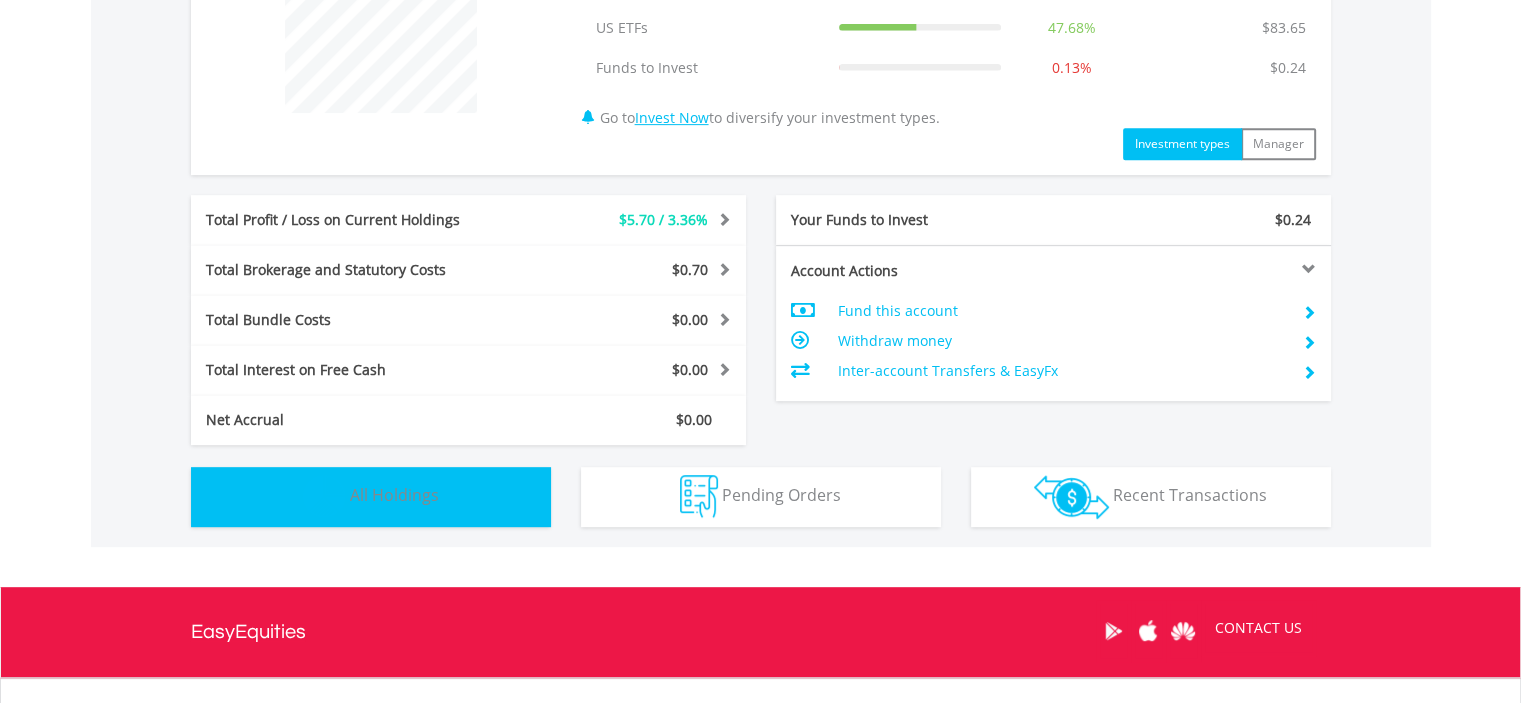click on "Holdings
All Holdings" at bounding box center [371, 497] 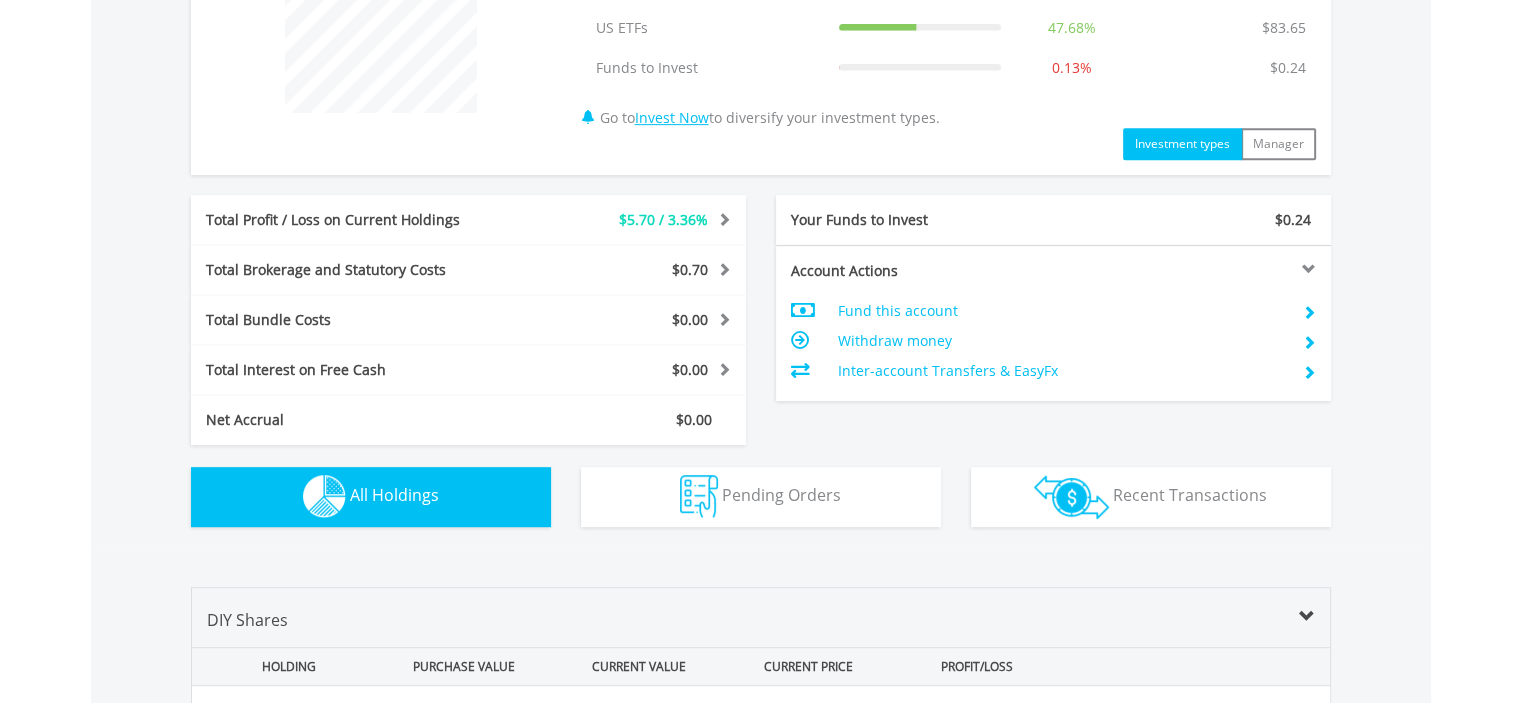 scroll, scrollTop: 1441, scrollLeft: 0, axis: vertical 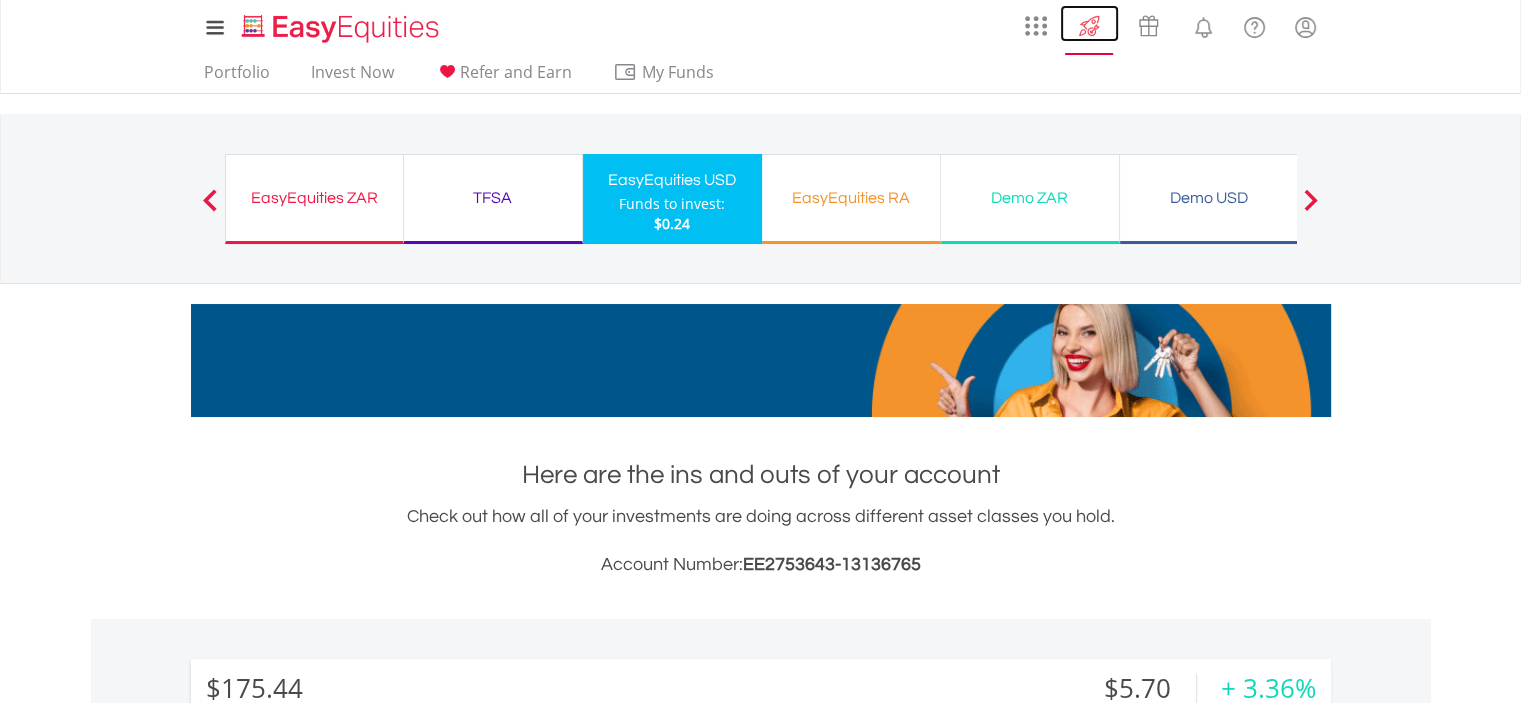 click at bounding box center (1089, 26) 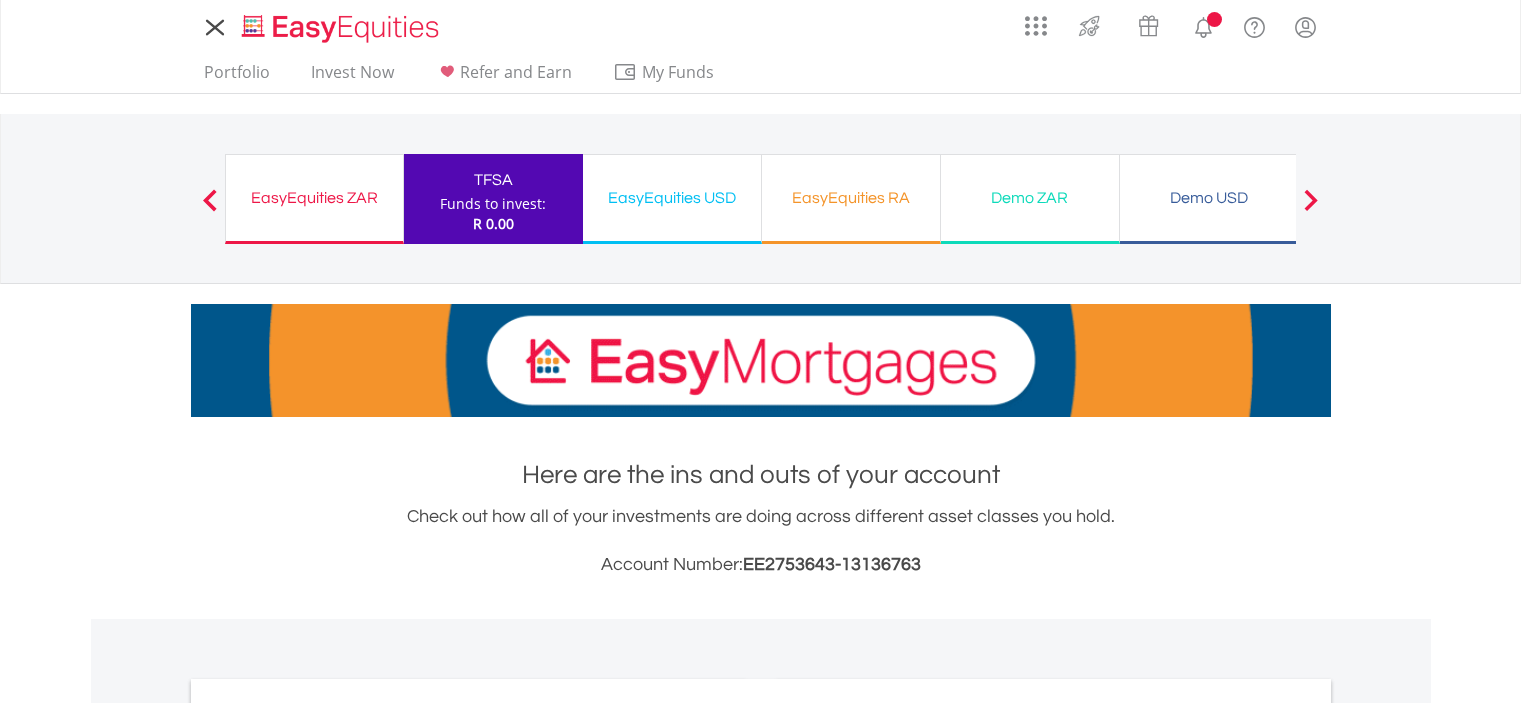 scroll, scrollTop: 0, scrollLeft: 0, axis: both 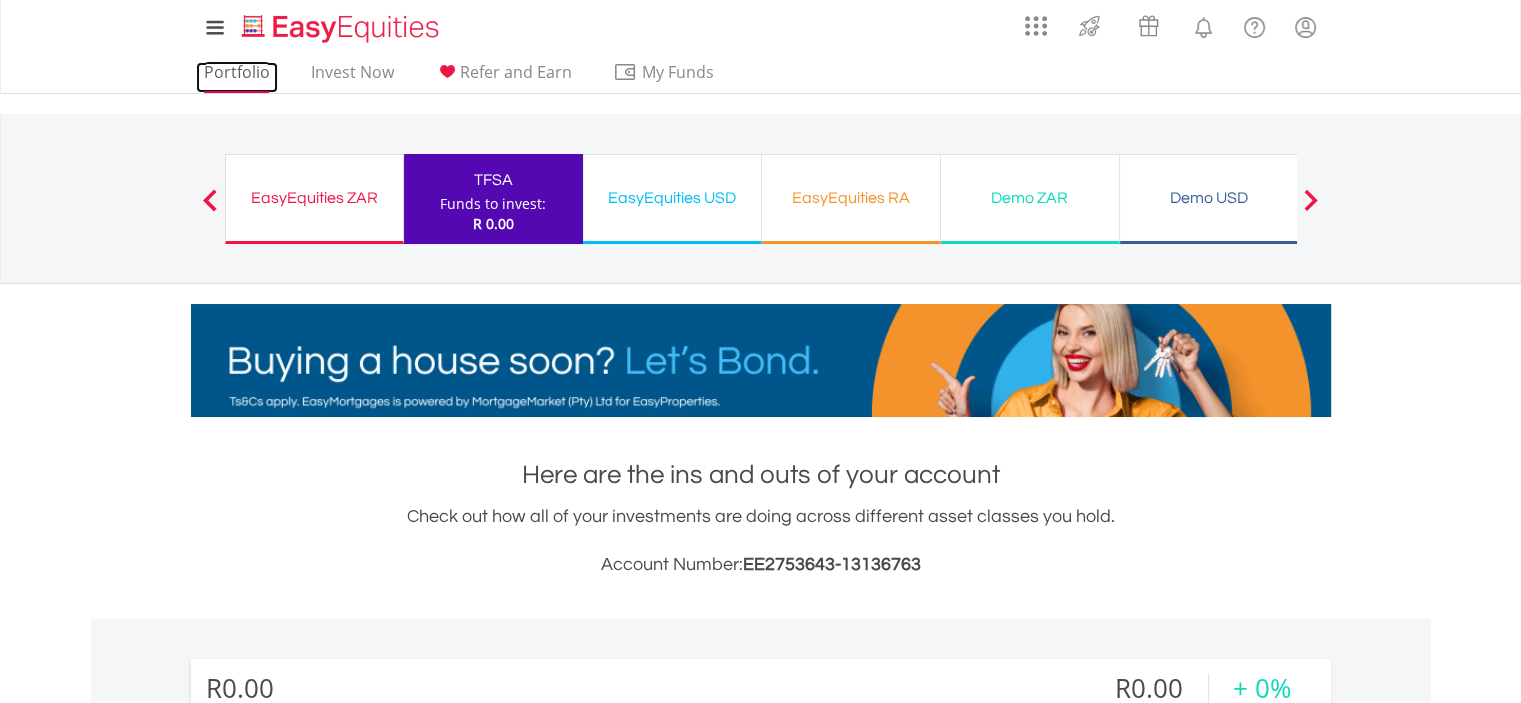 click on "Portfolio" at bounding box center (237, 77) 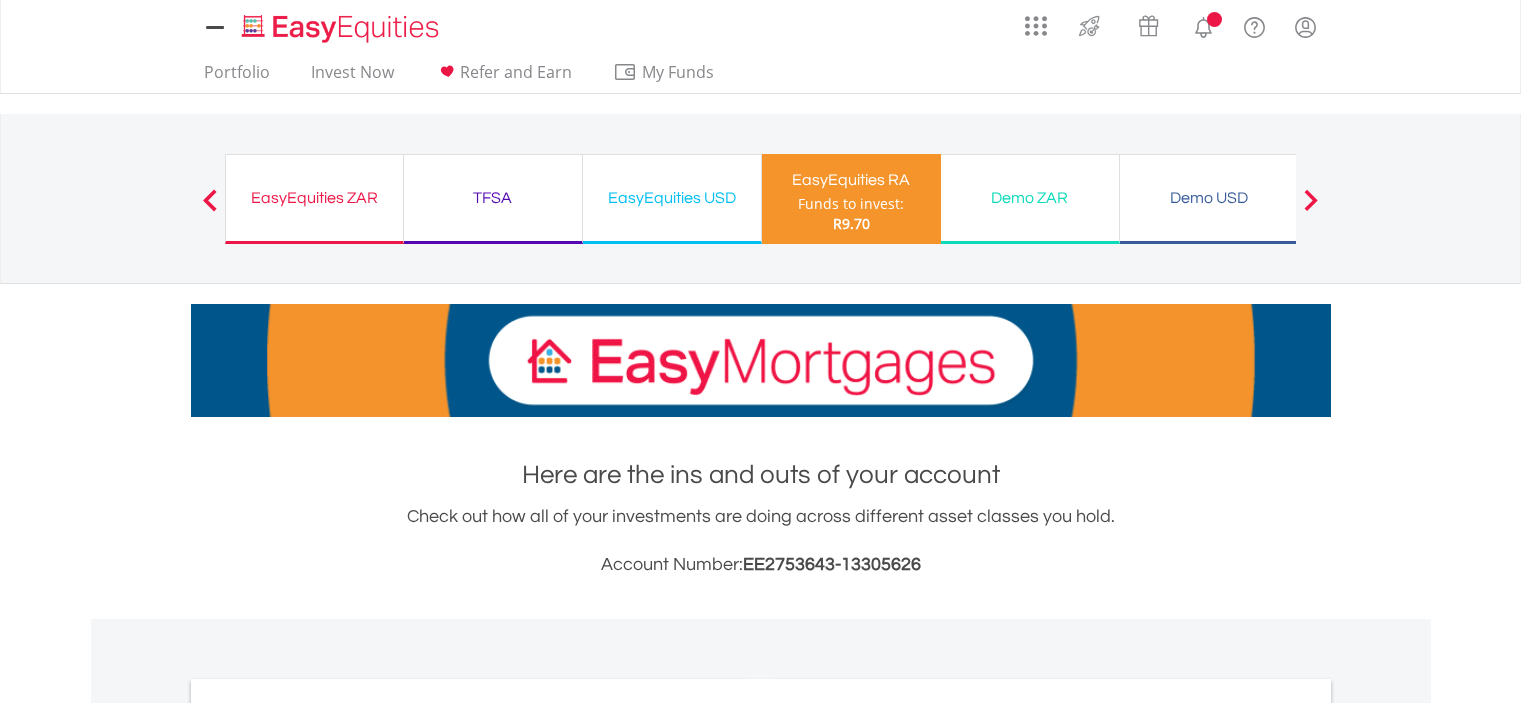 scroll, scrollTop: 0, scrollLeft: 0, axis: both 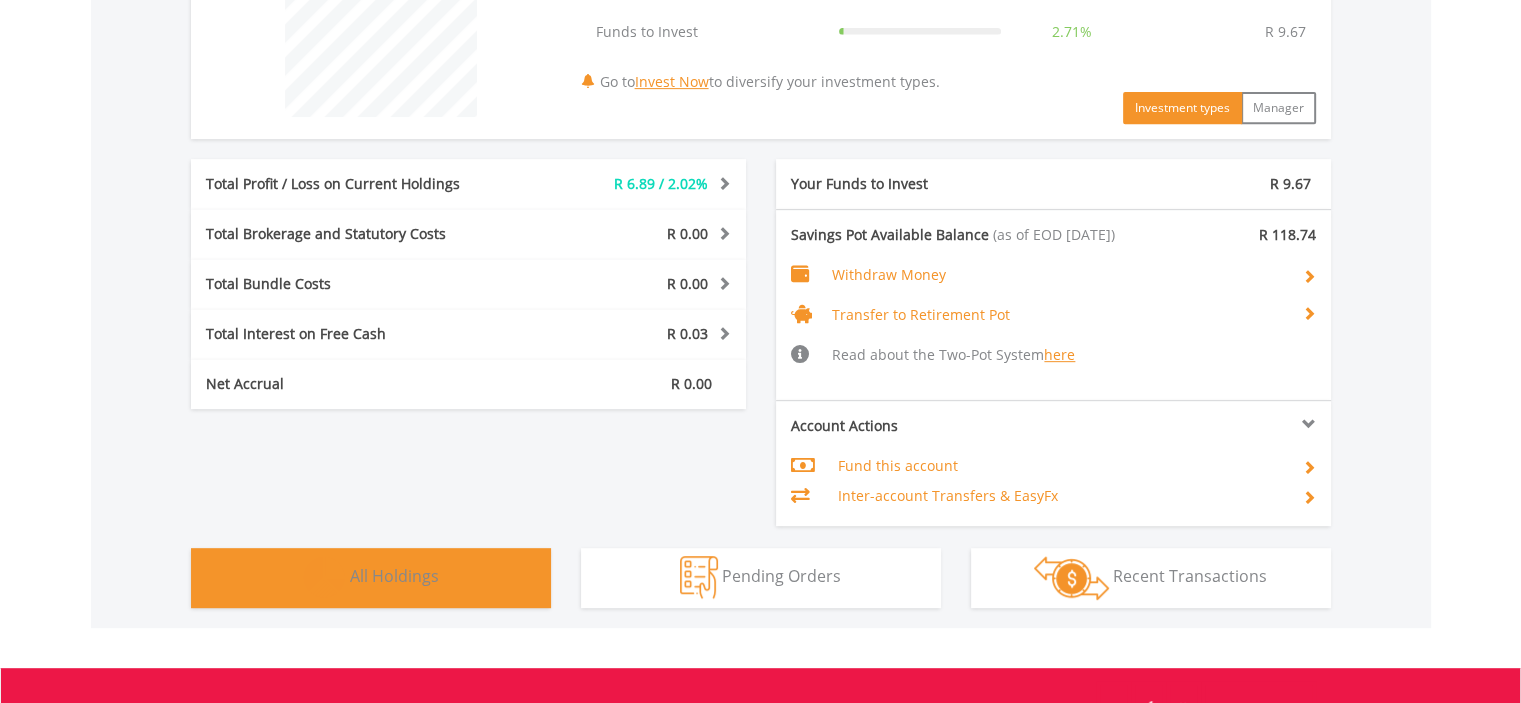 click on "Holdings
All Holdings" at bounding box center [371, 578] 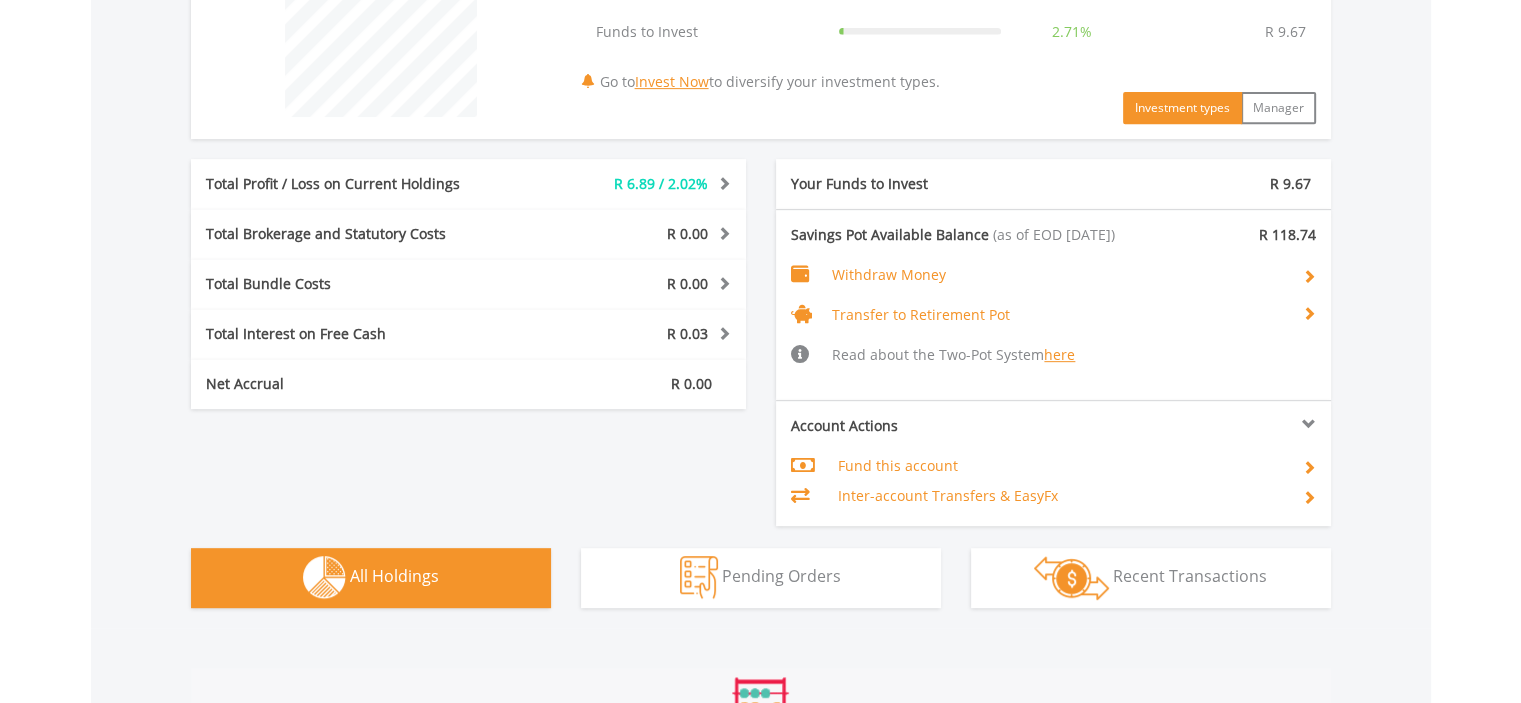 scroll, scrollTop: 1385, scrollLeft: 0, axis: vertical 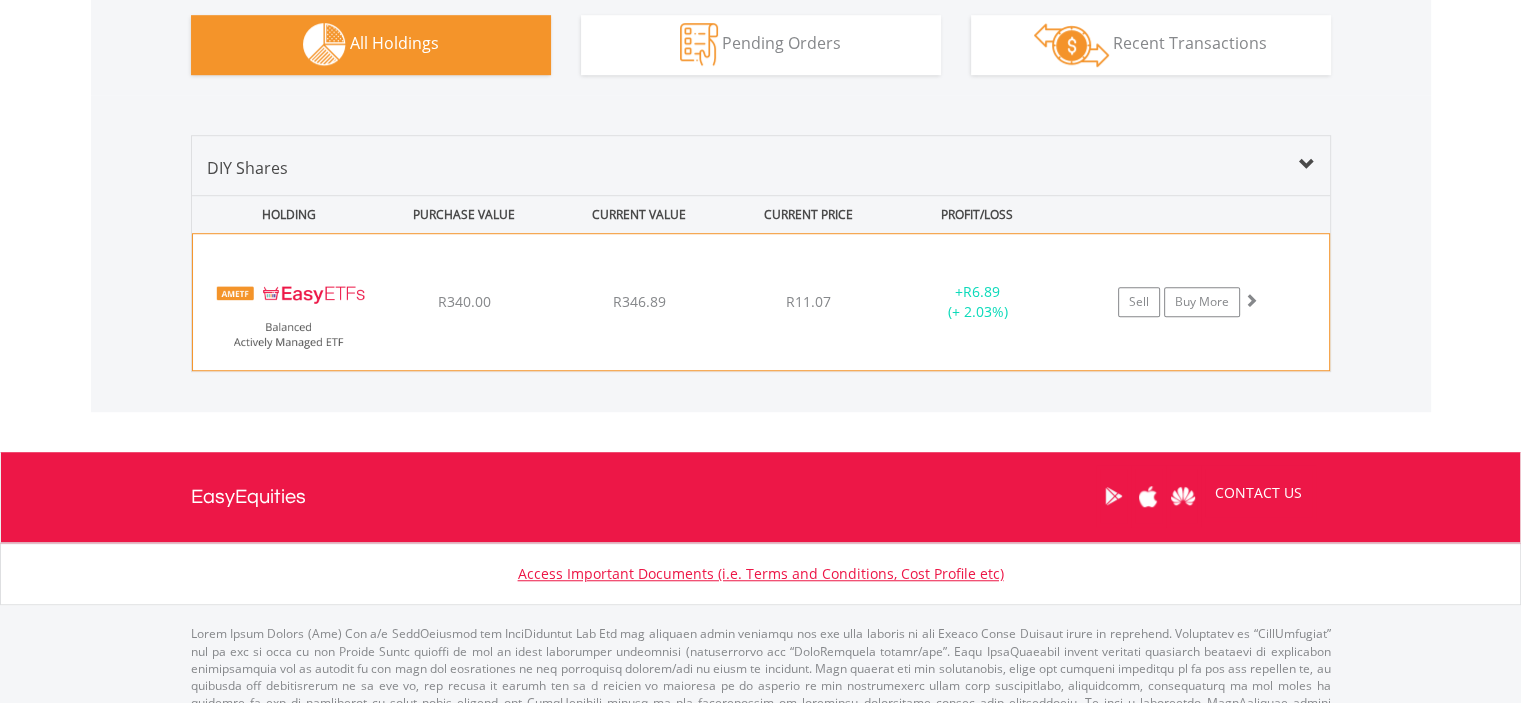 click on "﻿
EasyETFs Balanced Actively Managed ETF
R340.00
R346.89
R11.07
+  R6.89 (+ 2.03%)
Sell
Buy More" at bounding box center (761, 302) 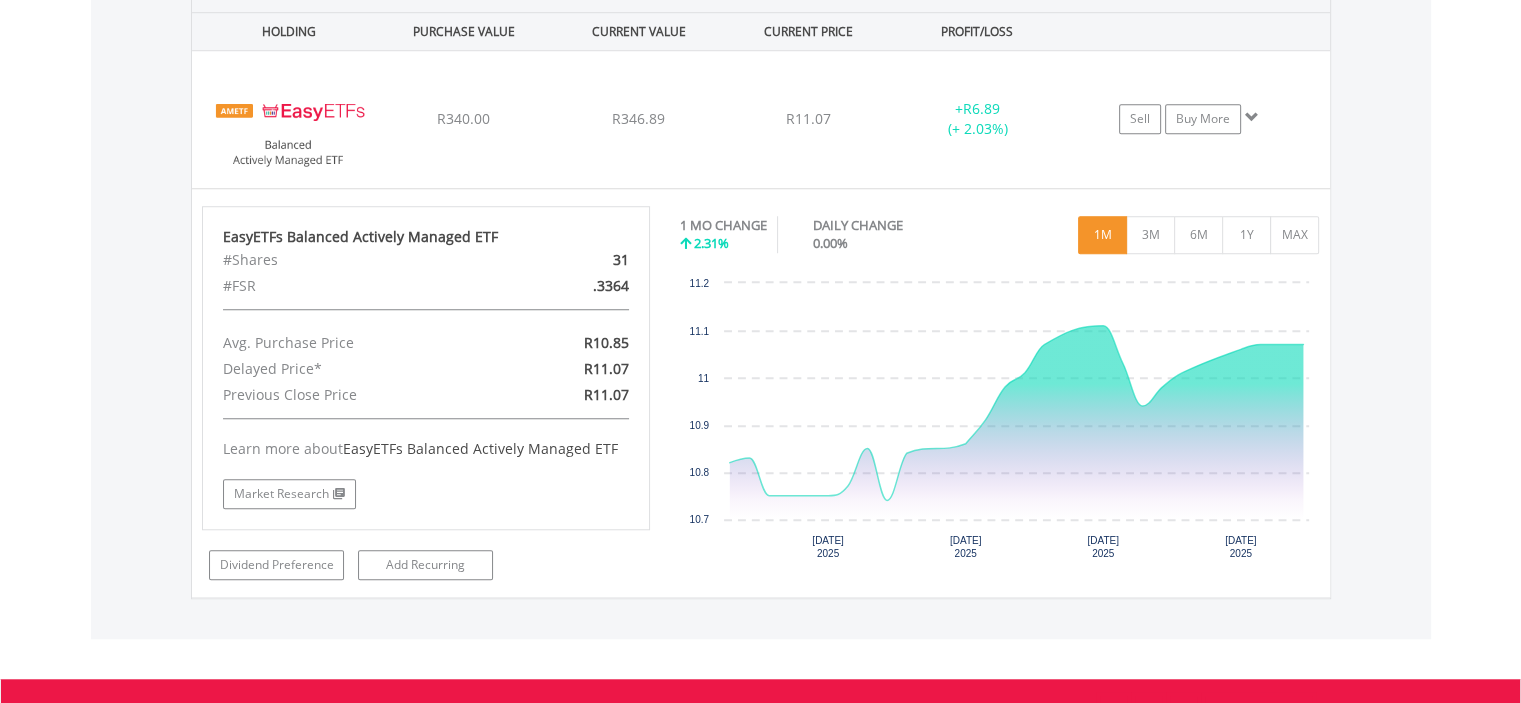 scroll, scrollTop: 1571, scrollLeft: 0, axis: vertical 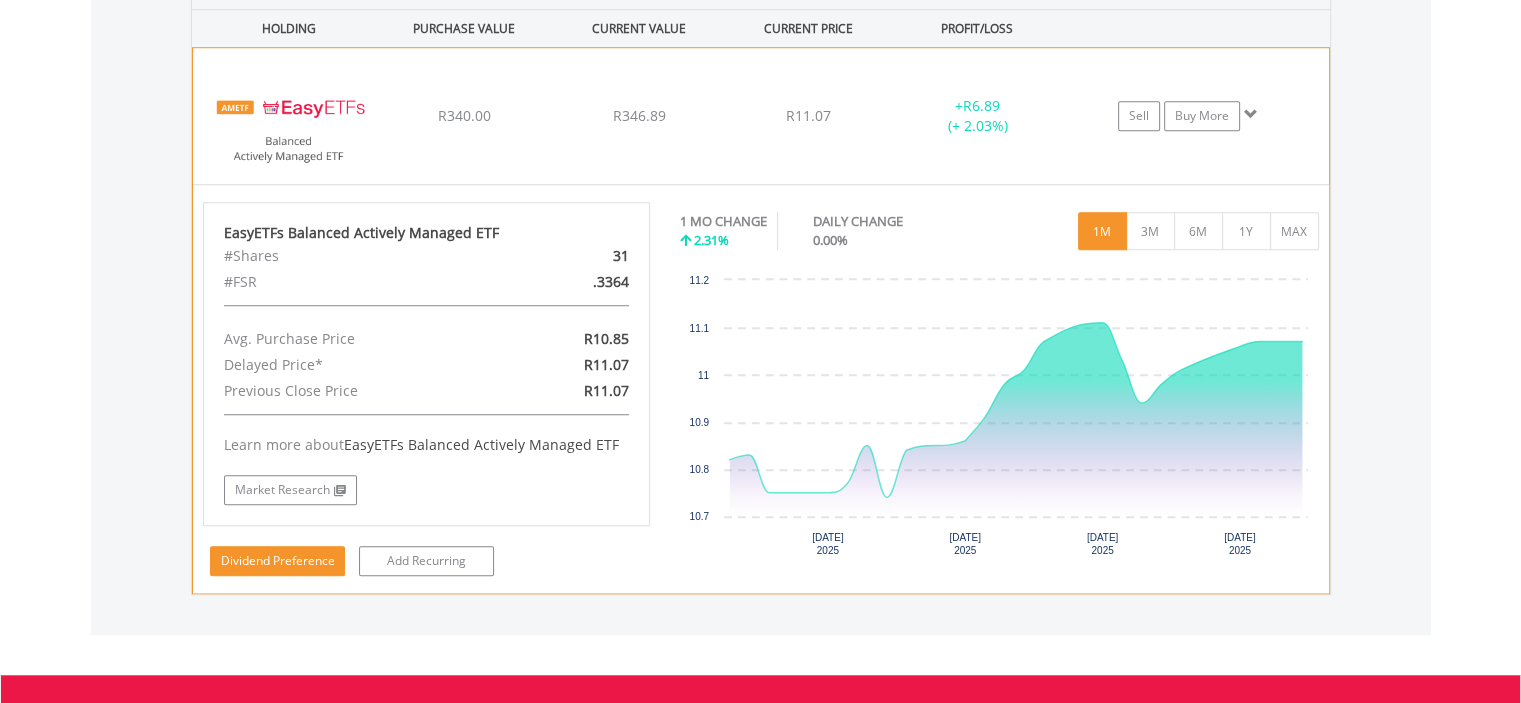 click on "Dividend Preference" at bounding box center [277, 561] 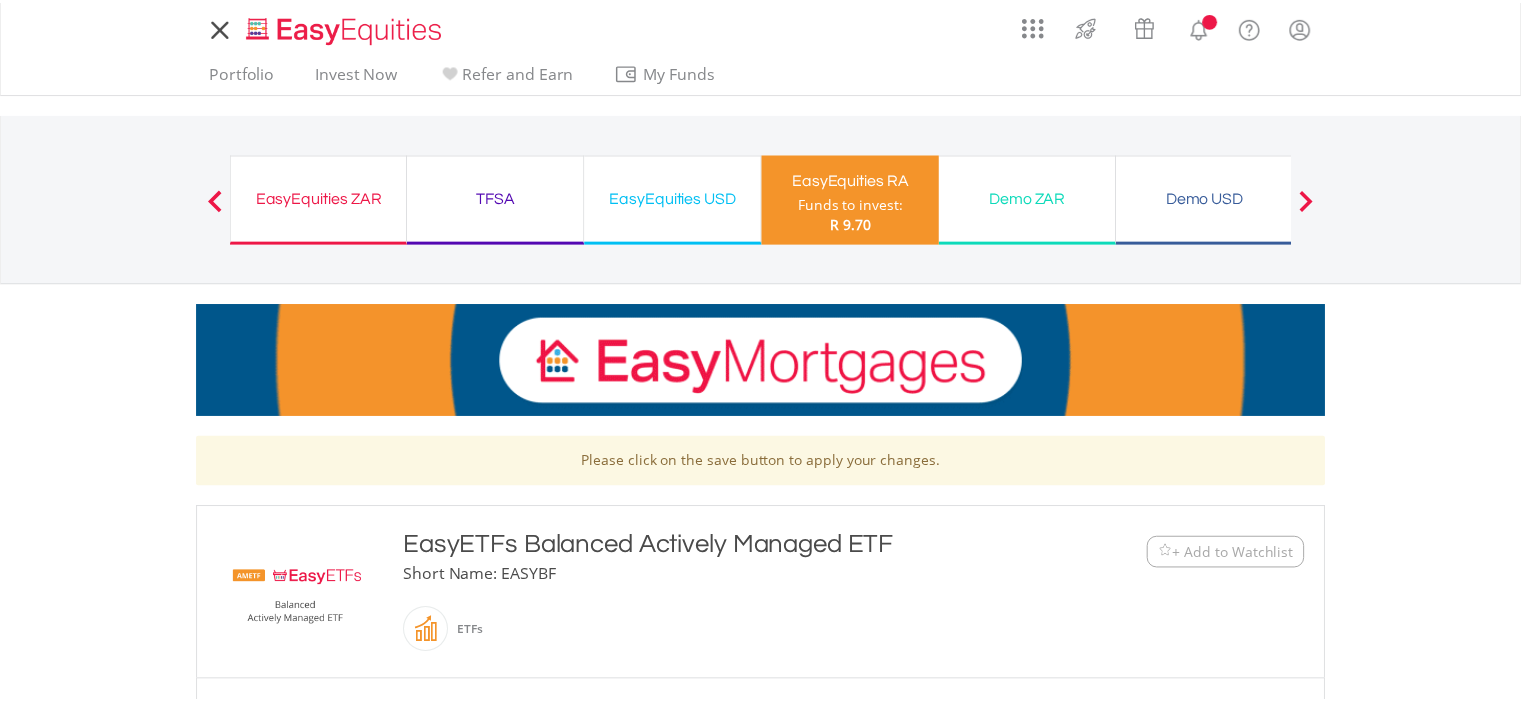 scroll, scrollTop: 0, scrollLeft: 0, axis: both 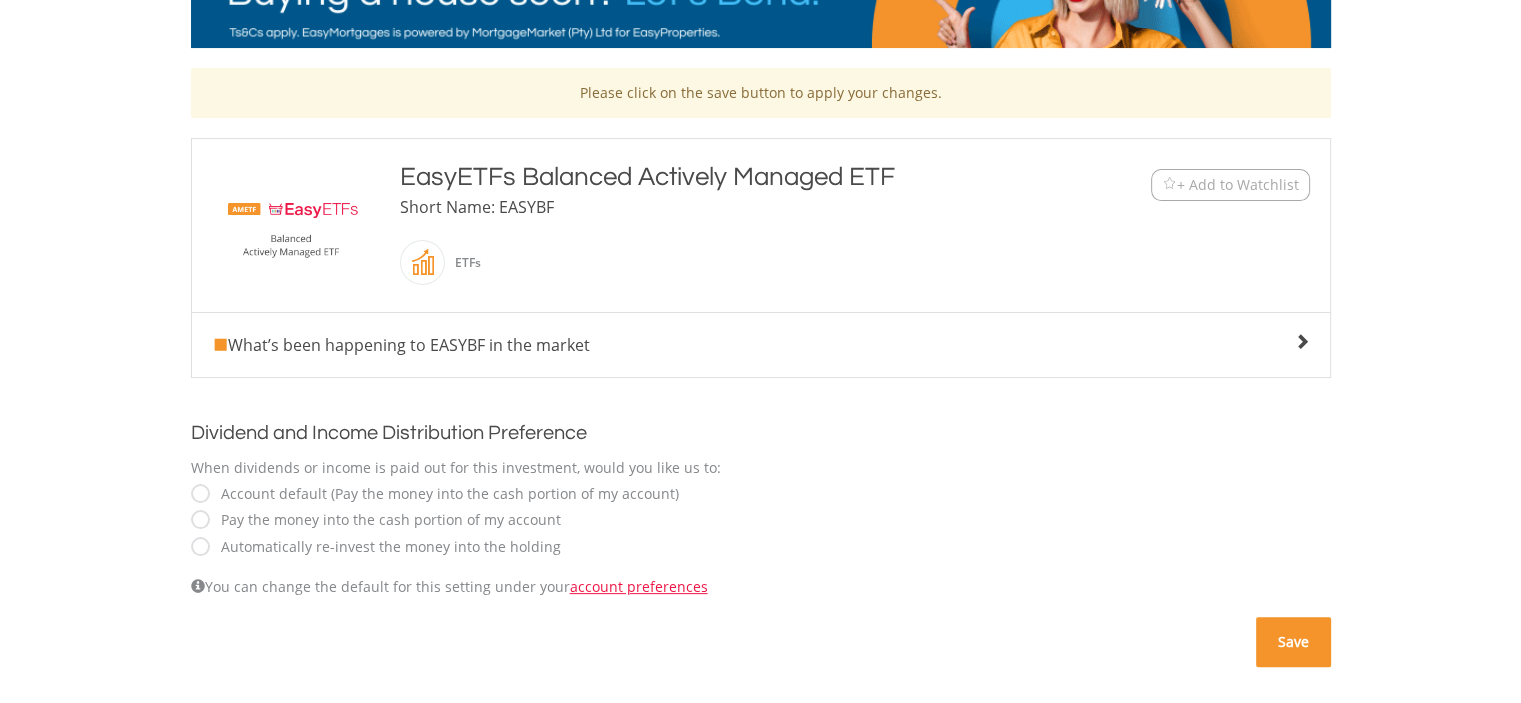 click on "Save" at bounding box center [1293, 642] 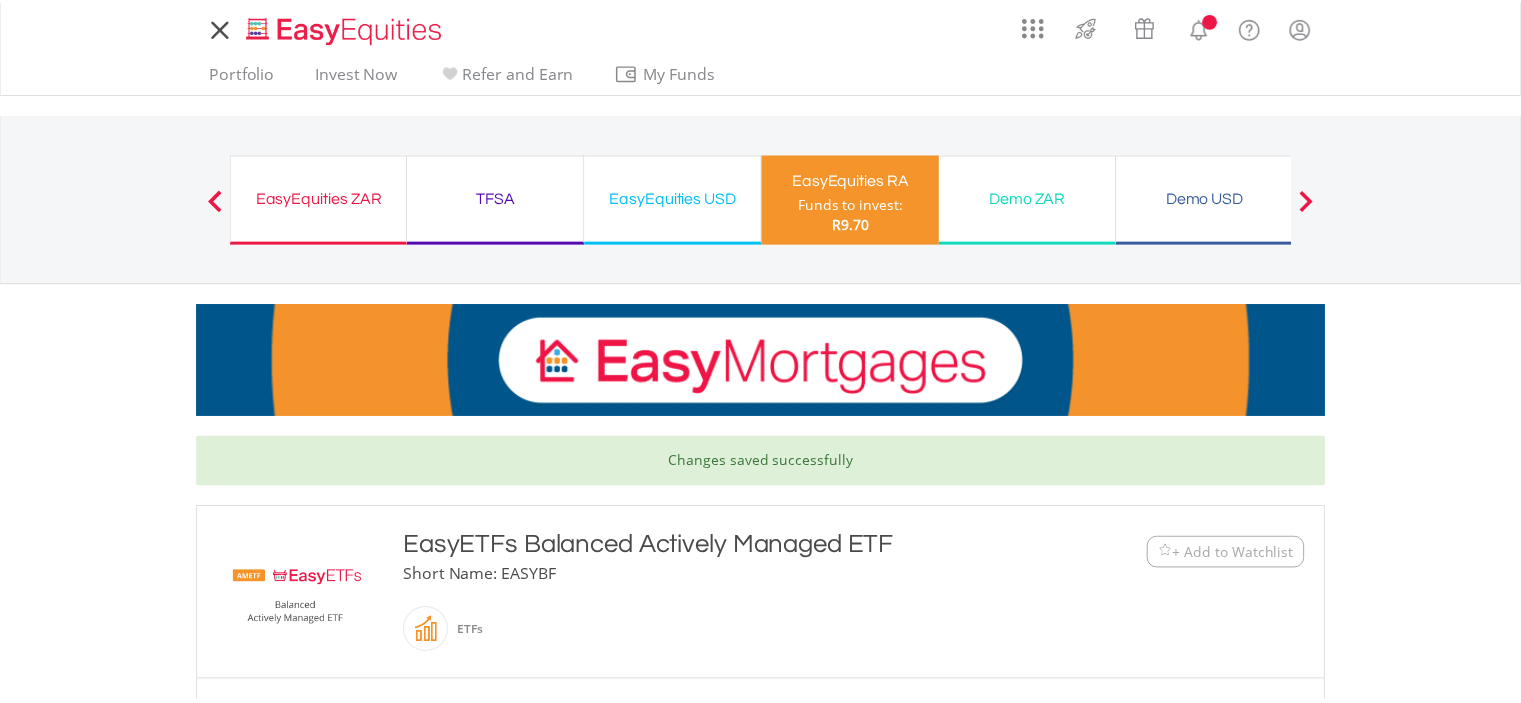 scroll, scrollTop: 0, scrollLeft: 0, axis: both 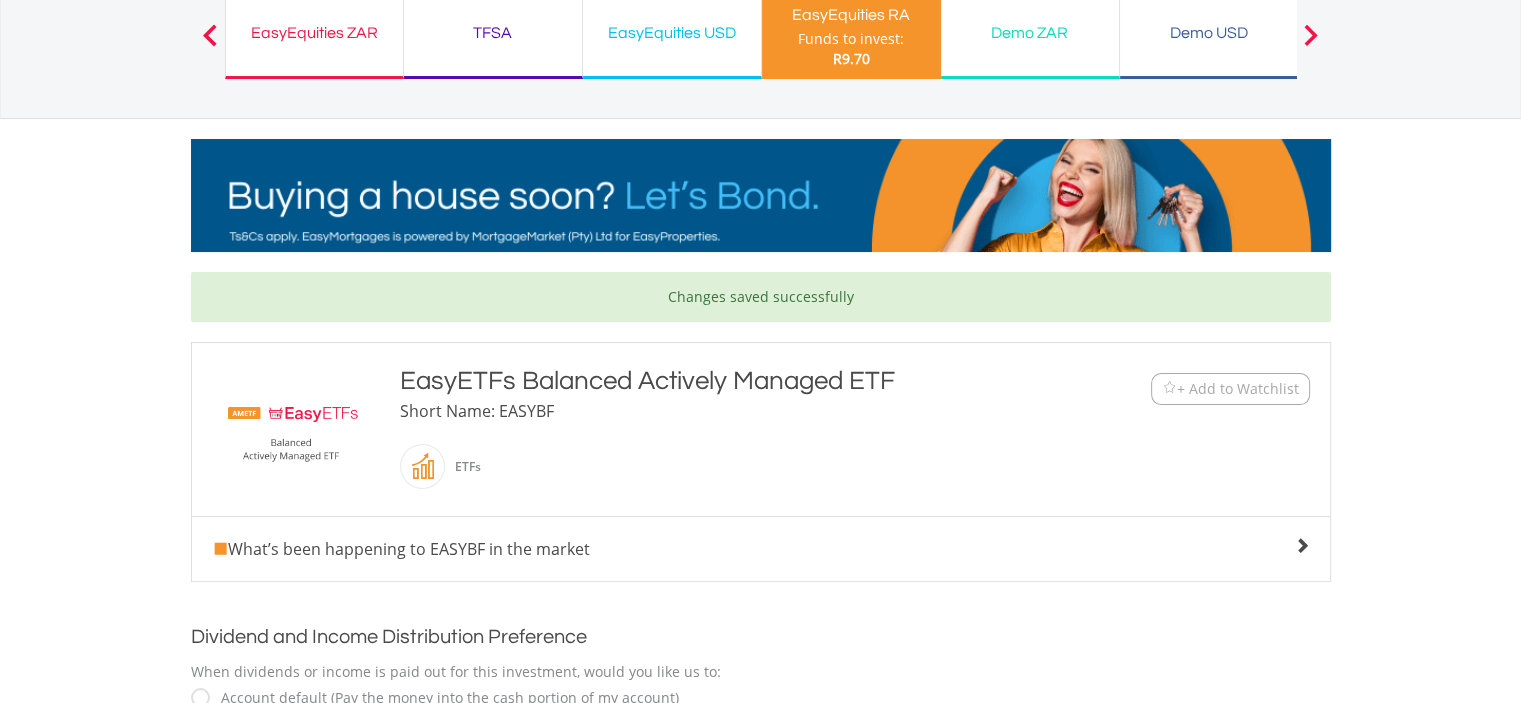 click on "EasyETFs Balanced Actively Managed ETF
Short Name: EASYBF
ETFs" at bounding box center [714, 429] 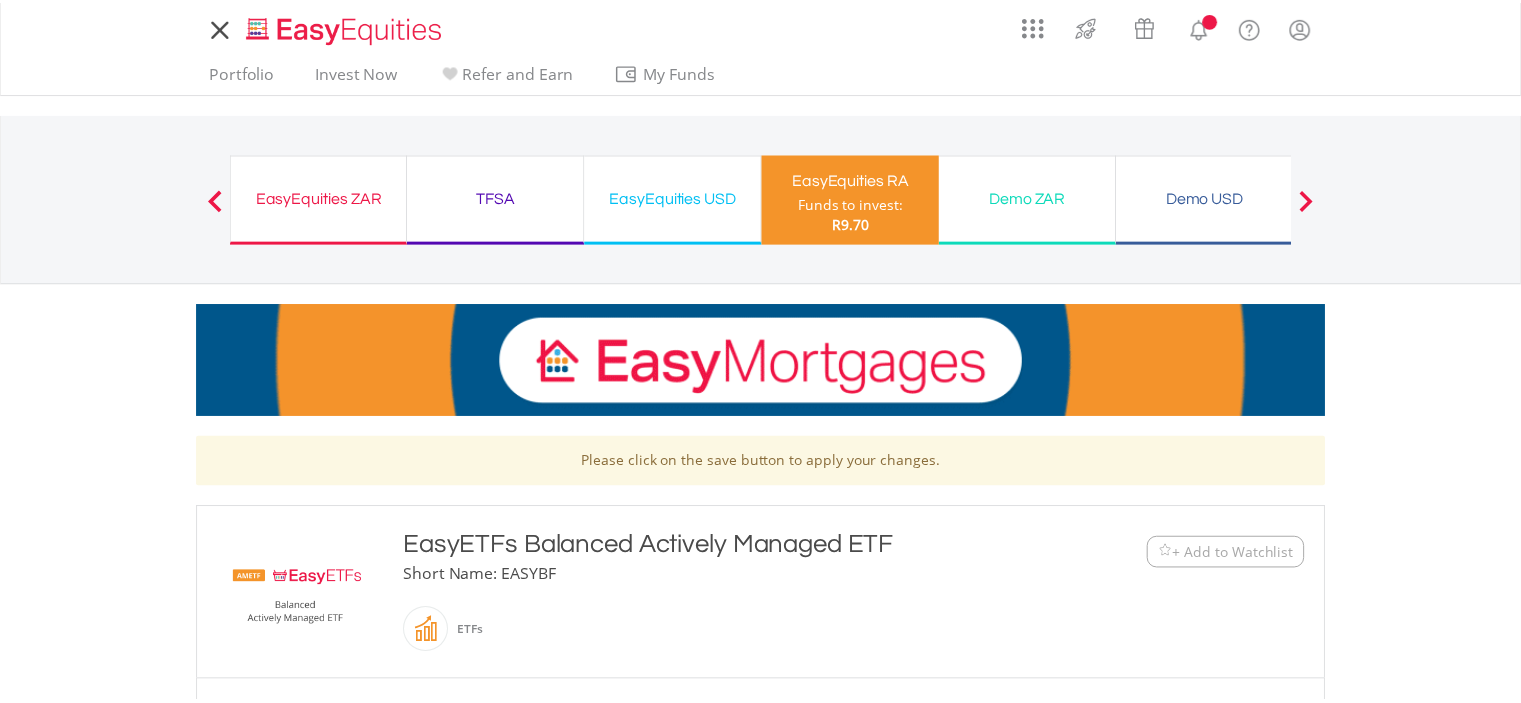 scroll, scrollTop: 0, scrollLeft: 0, axis: both 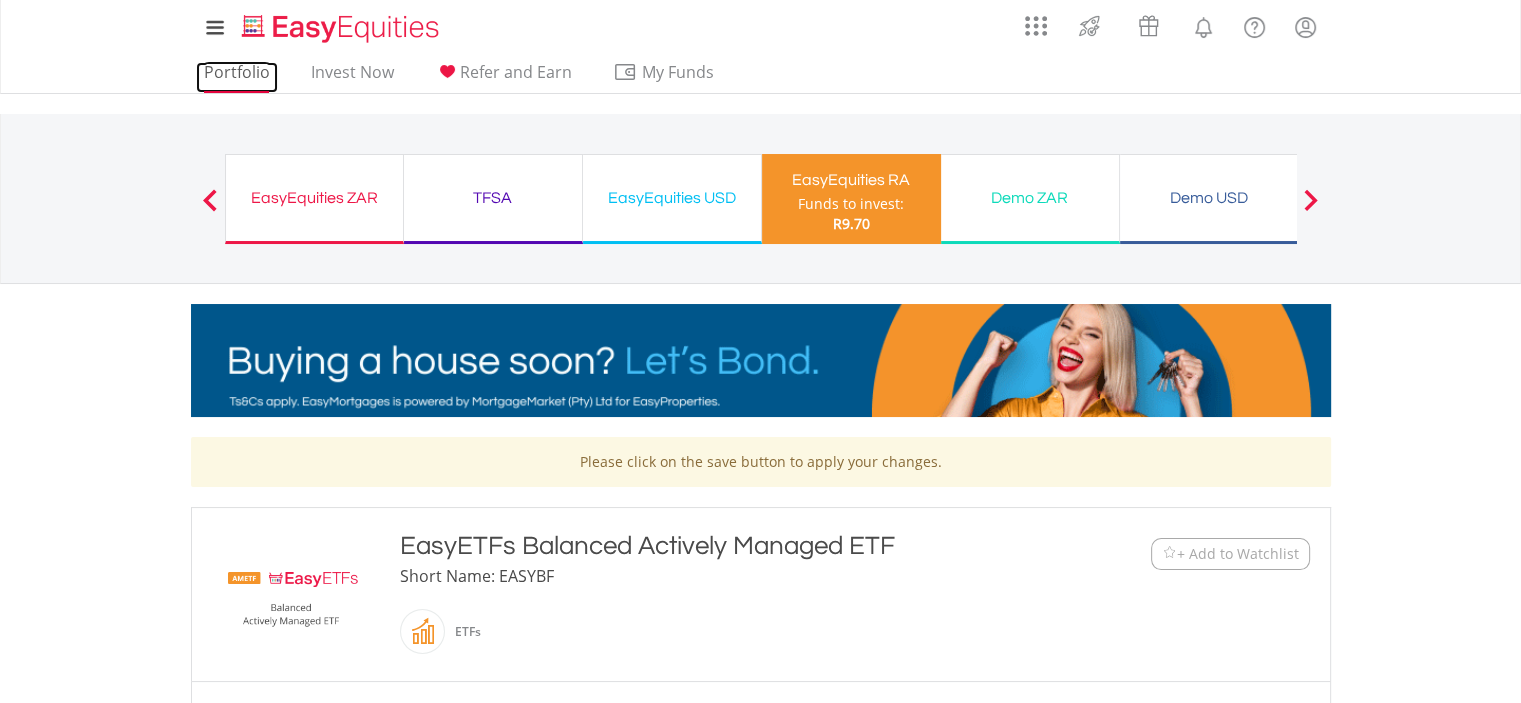 click on "Portfolio" at bounding box center [237, 77] 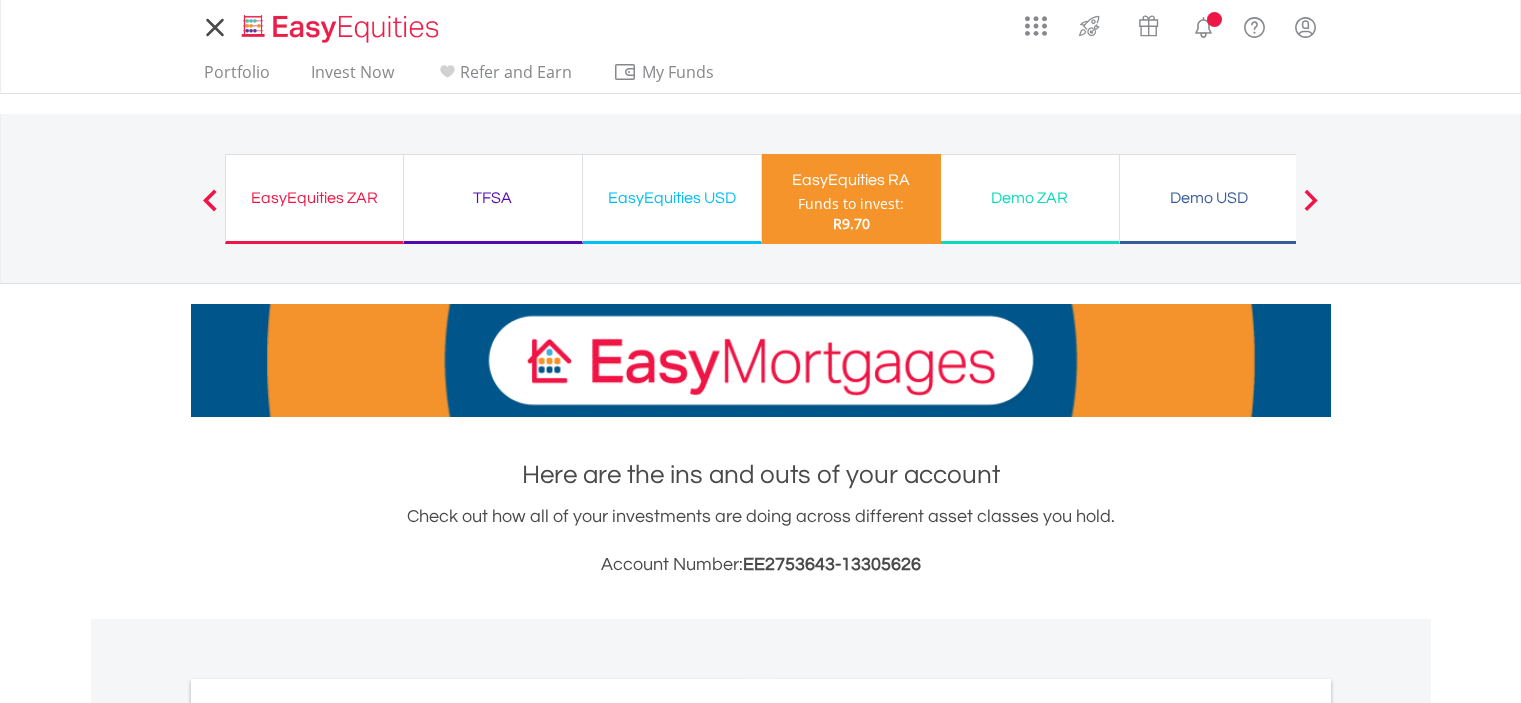 scroll, scrollTop: 0, scrollLeft: 0, axis: both 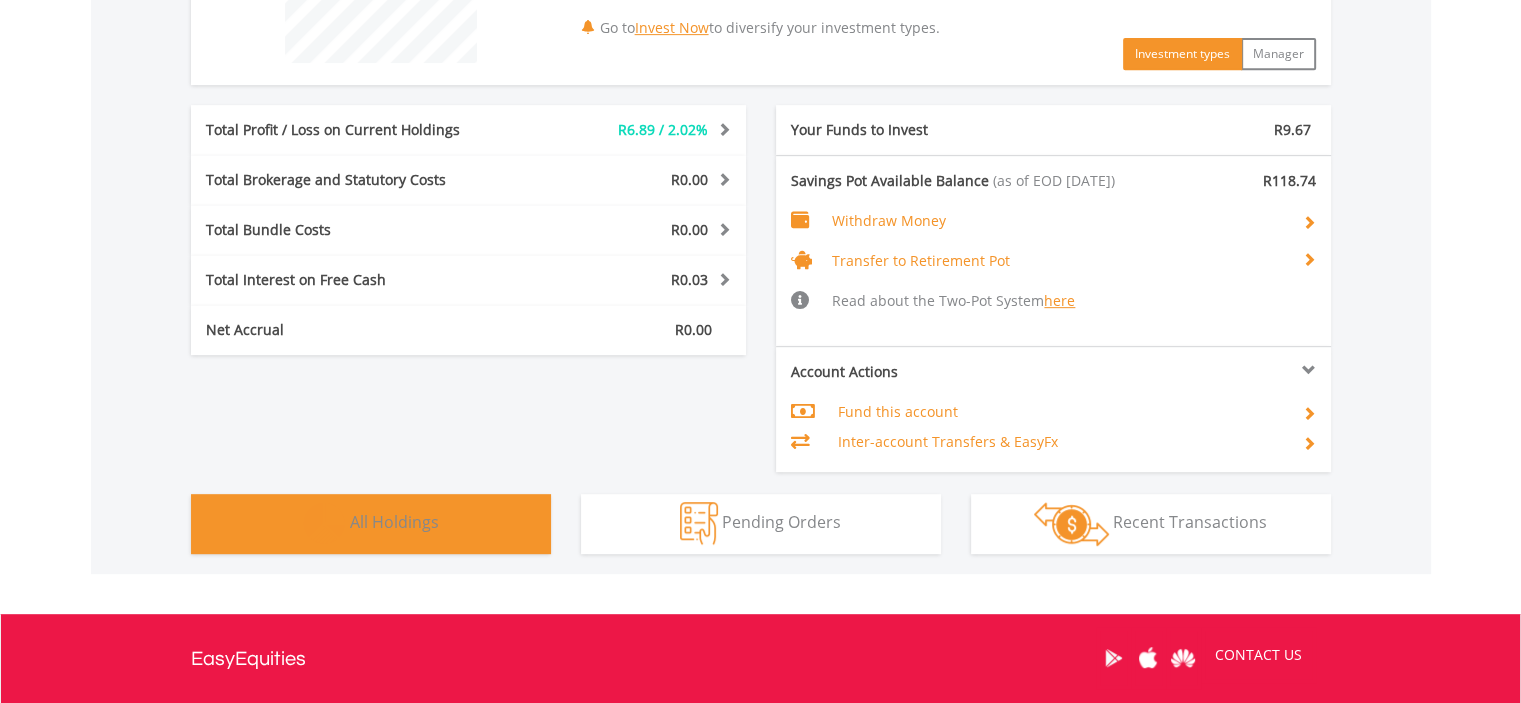 click on "Holdings
All Holdings" at bounding box center [371, 524] 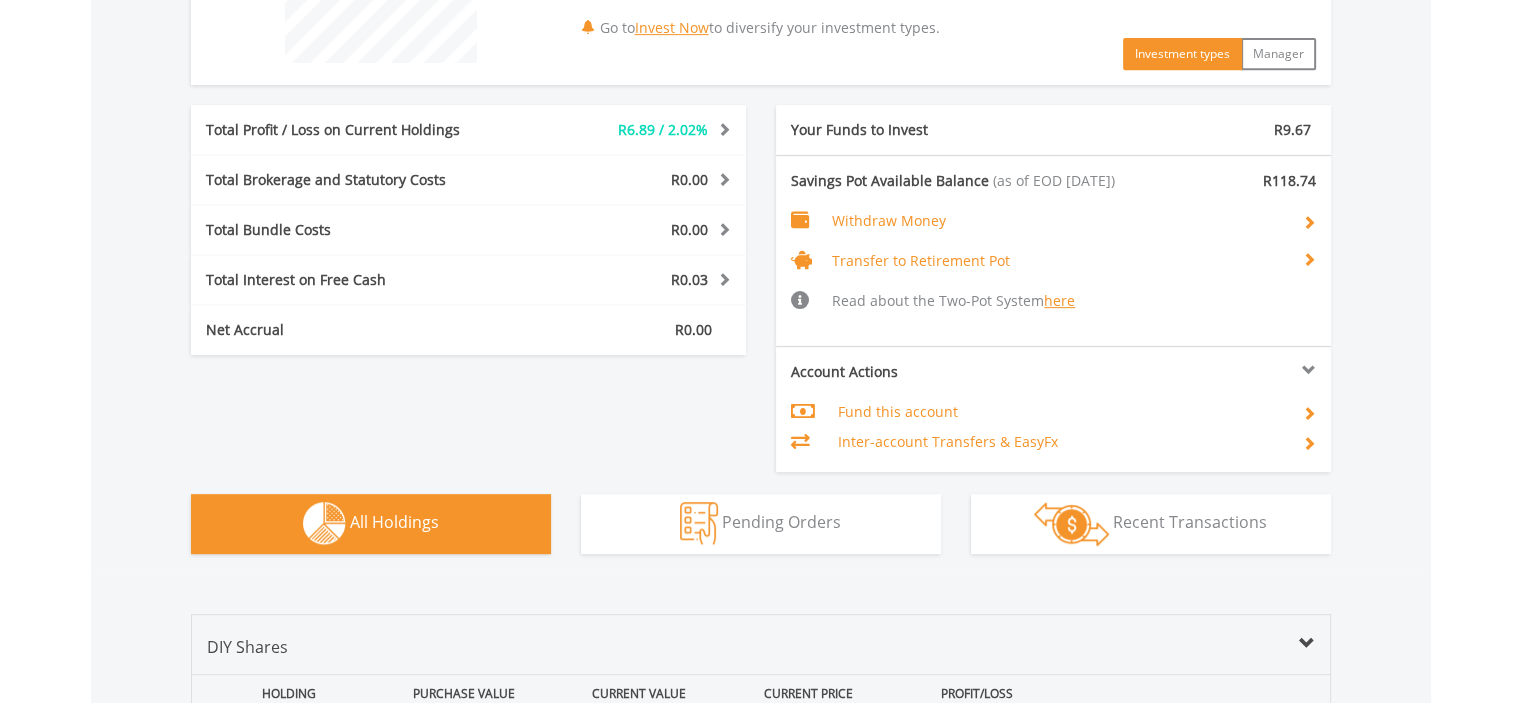 scroll, scrollTop: 1420, scrollLeft: 0, axis: vertical 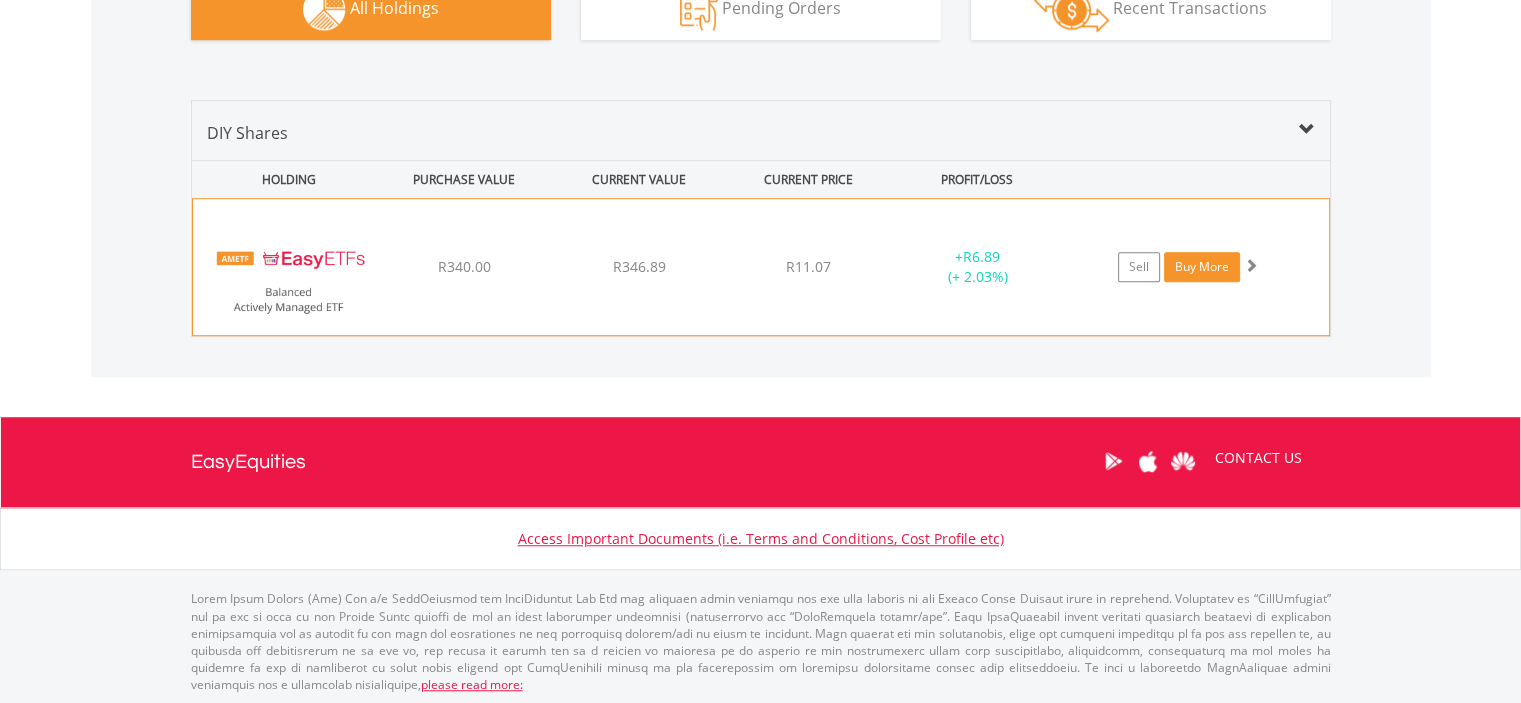 click on "Buy More" at bounding box center [1202, 267] 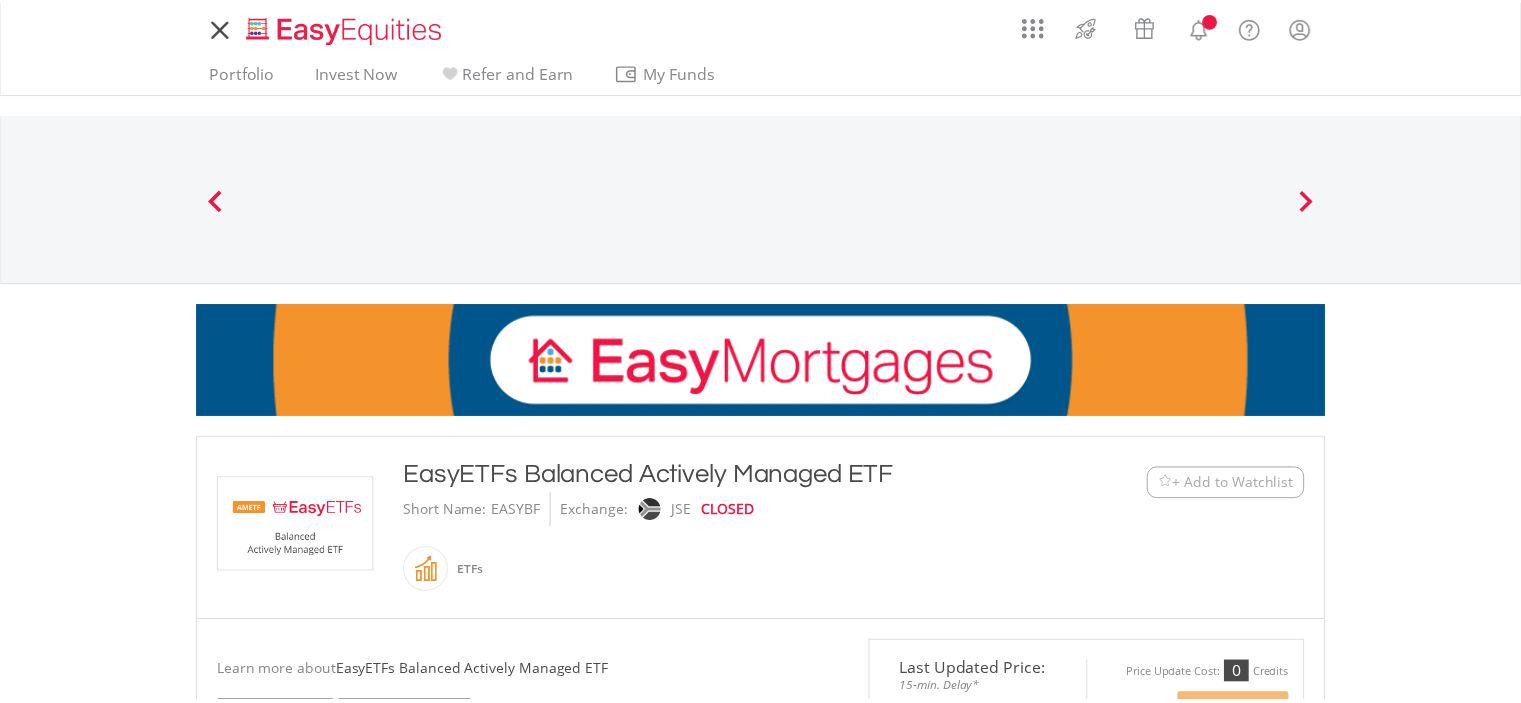 scroll, scrollTop: 0, scrollLeft: 0, axis: both 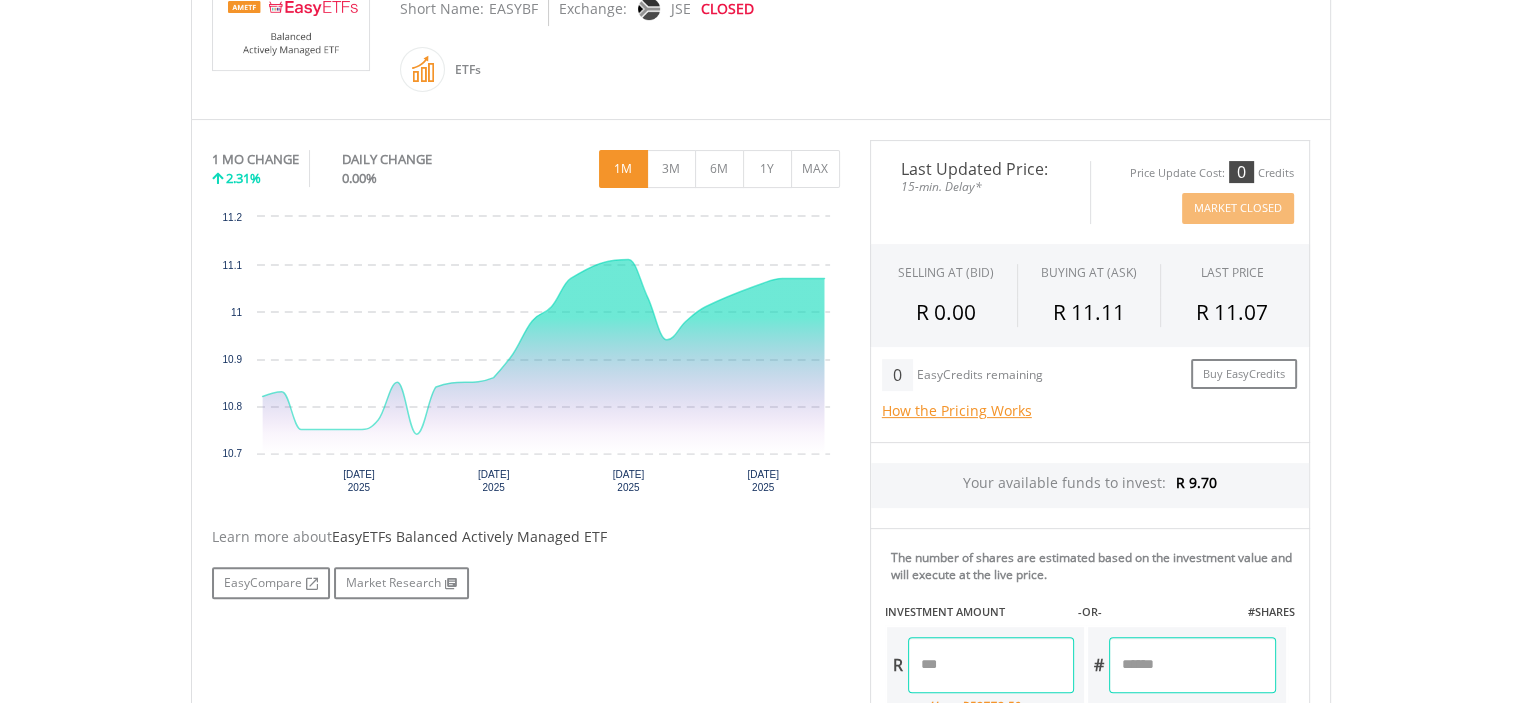 click at bounding box center [991, 665] 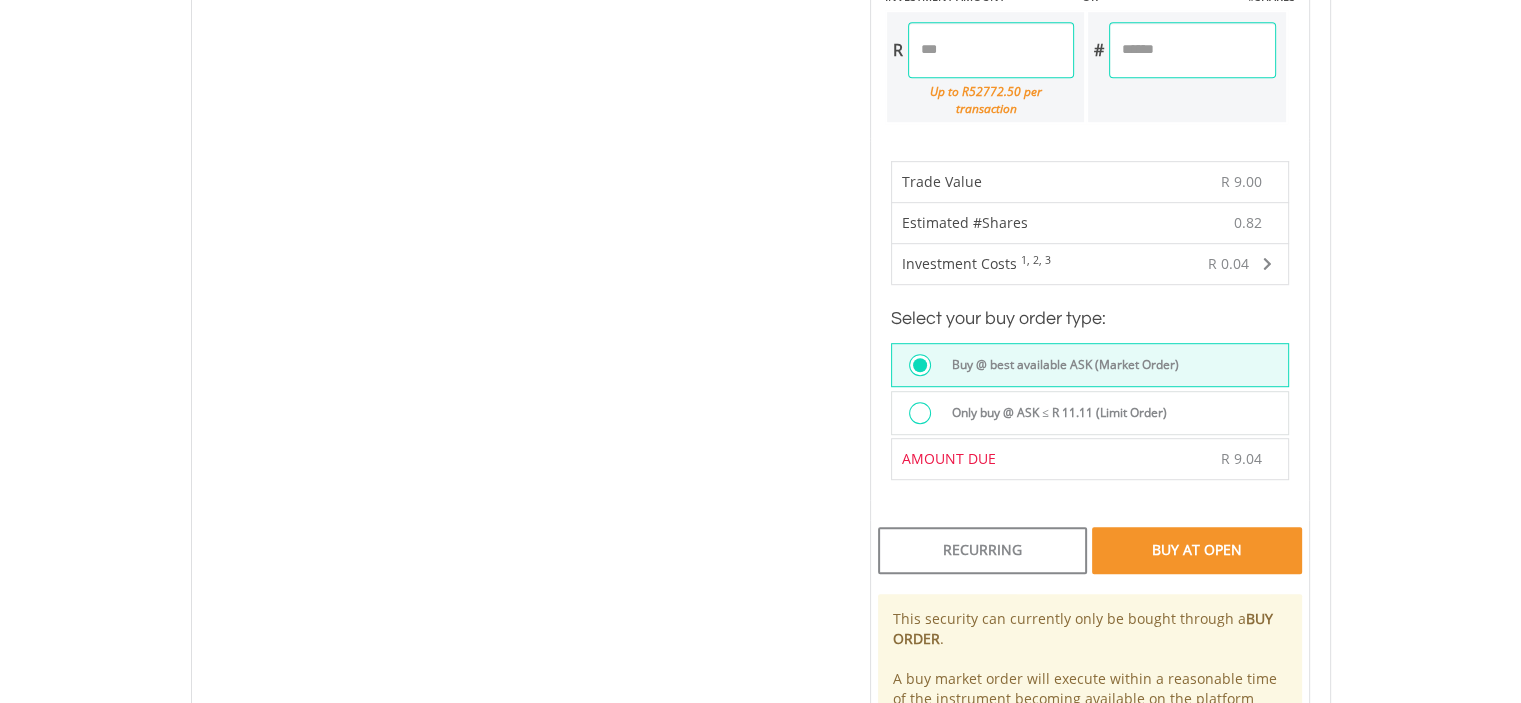 click on "Only buy @ ASK ≤ R 11.11 (Limit Order)" at bounding box center (1053, 413) 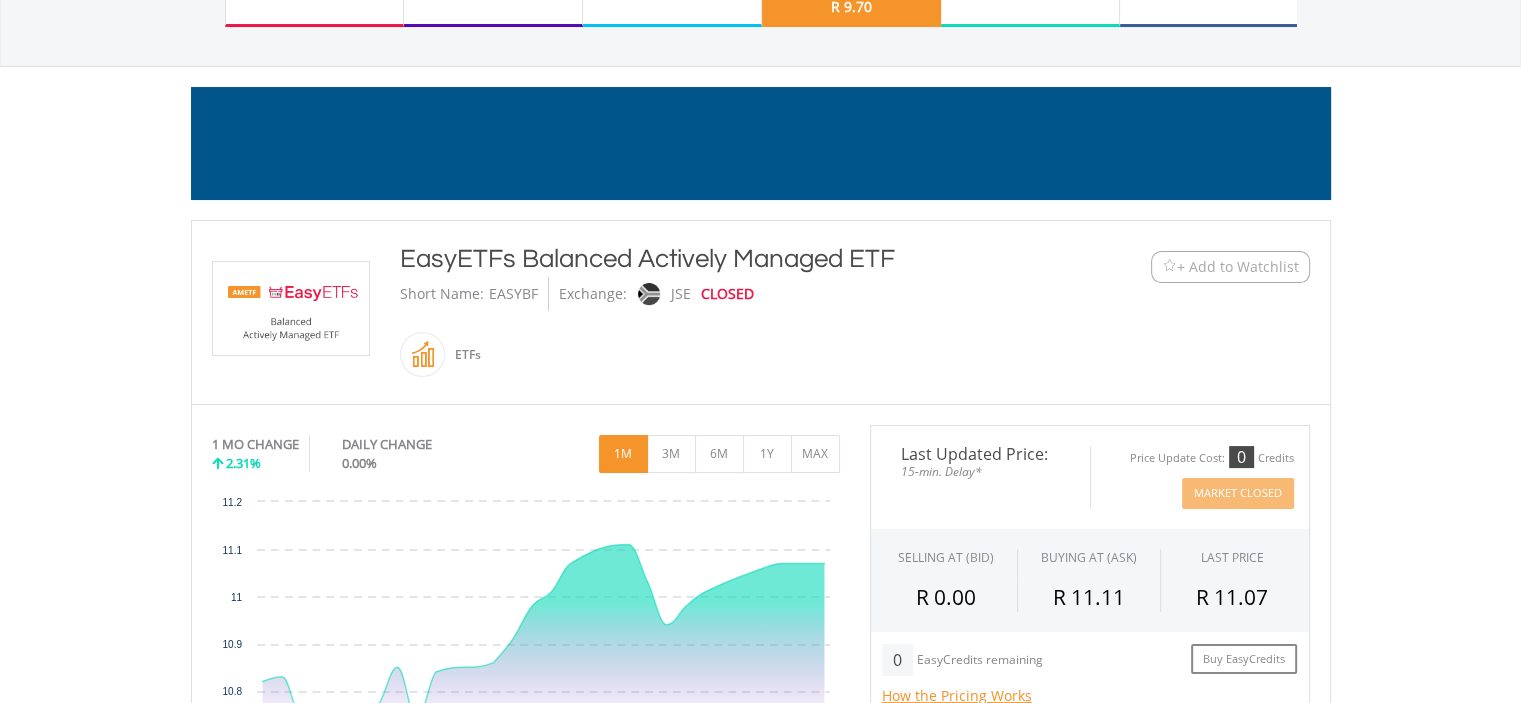 scroll, scrollTop: 182, scrollLeft: 0, axis: vertical 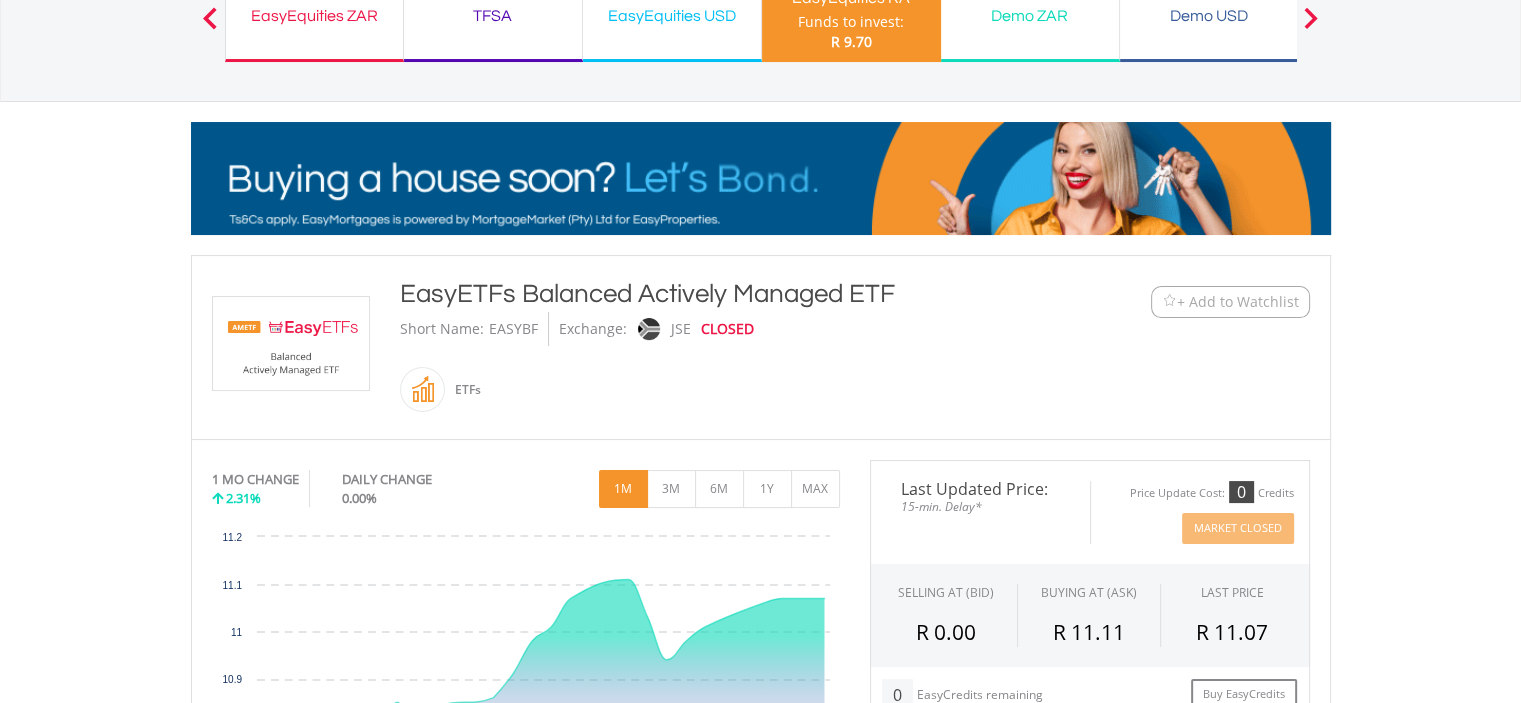 click on "EasyEquities ZAR" at bounding box center (314, 16) 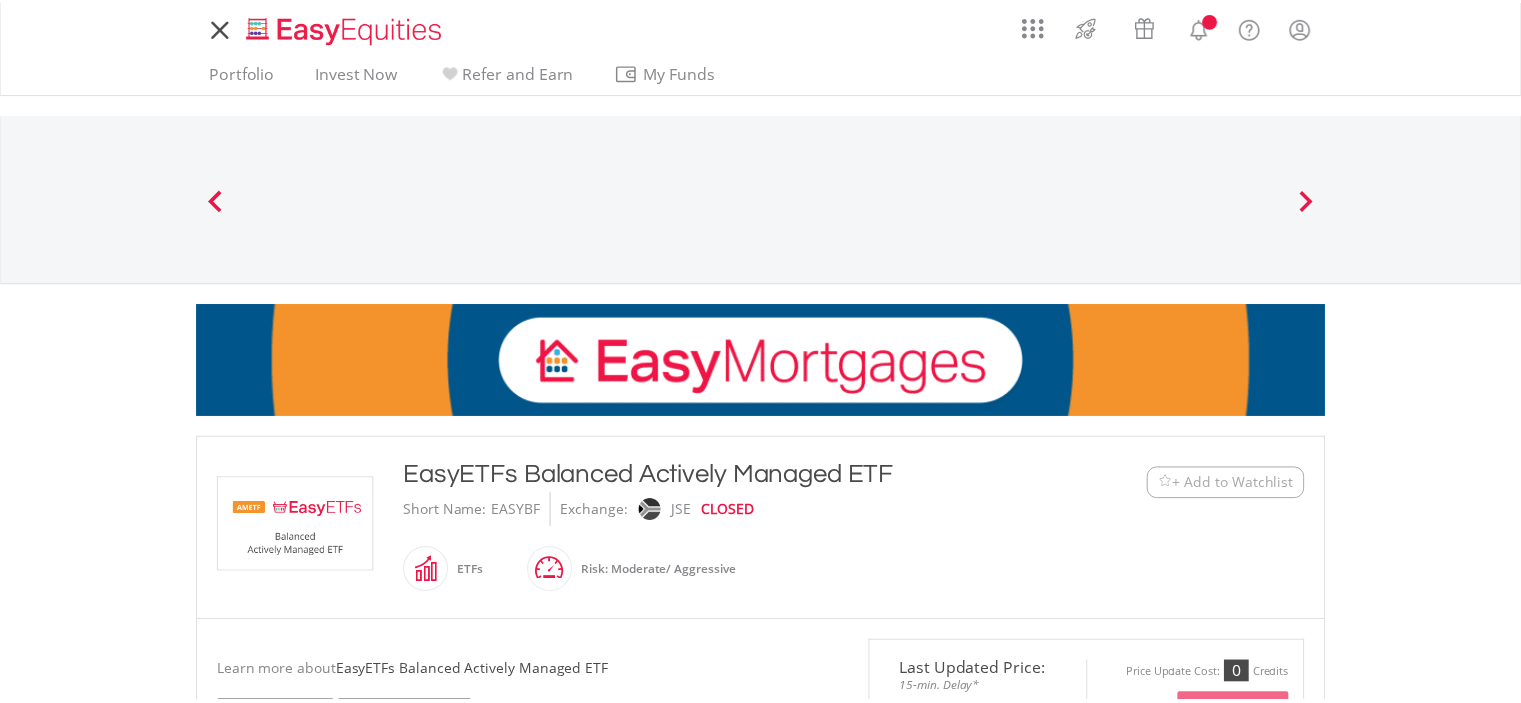 scroll, scrollTop: 0, scrollLeft: 0, axis: both 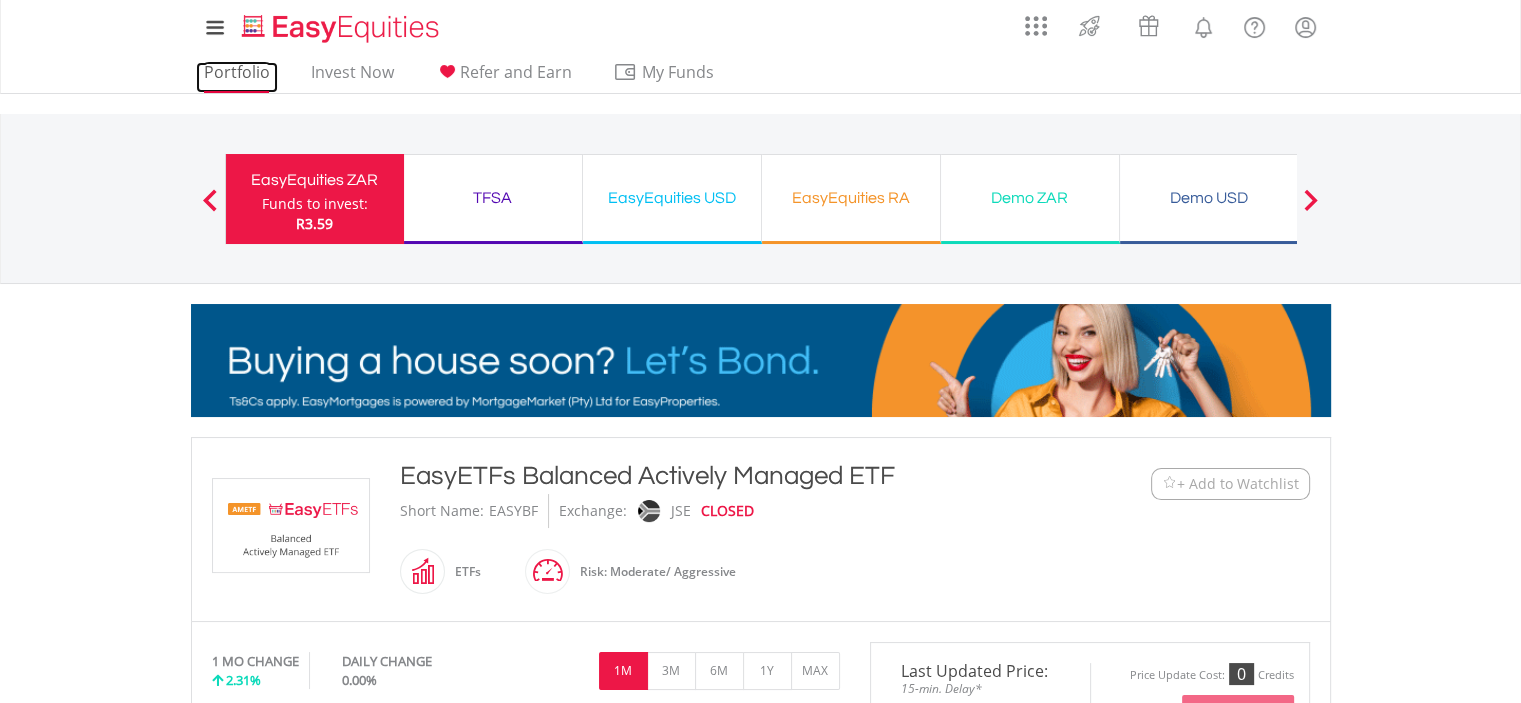 click on "Portfolio" at bounding box center (237, 77) 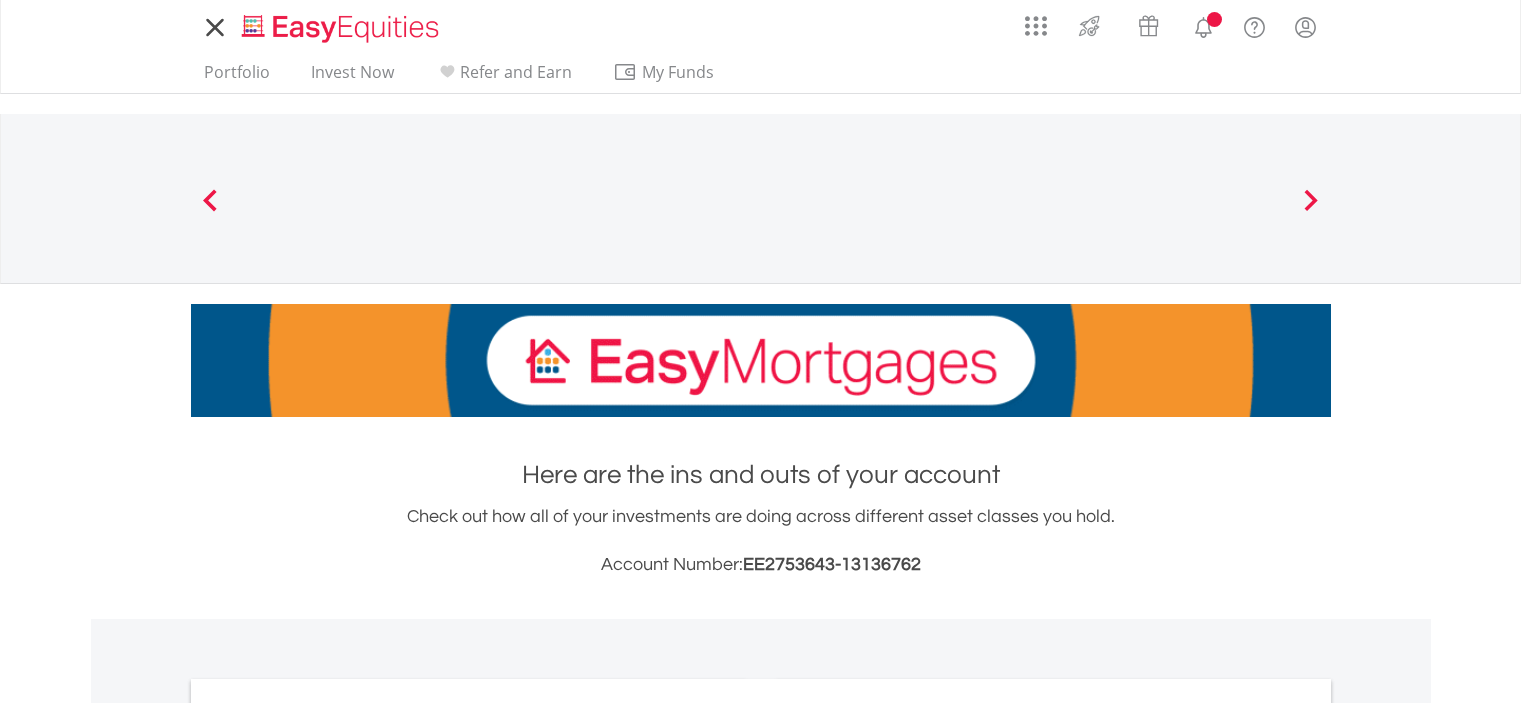 scroll, scrollTop: 0, scrollLeft: 0, axis: both 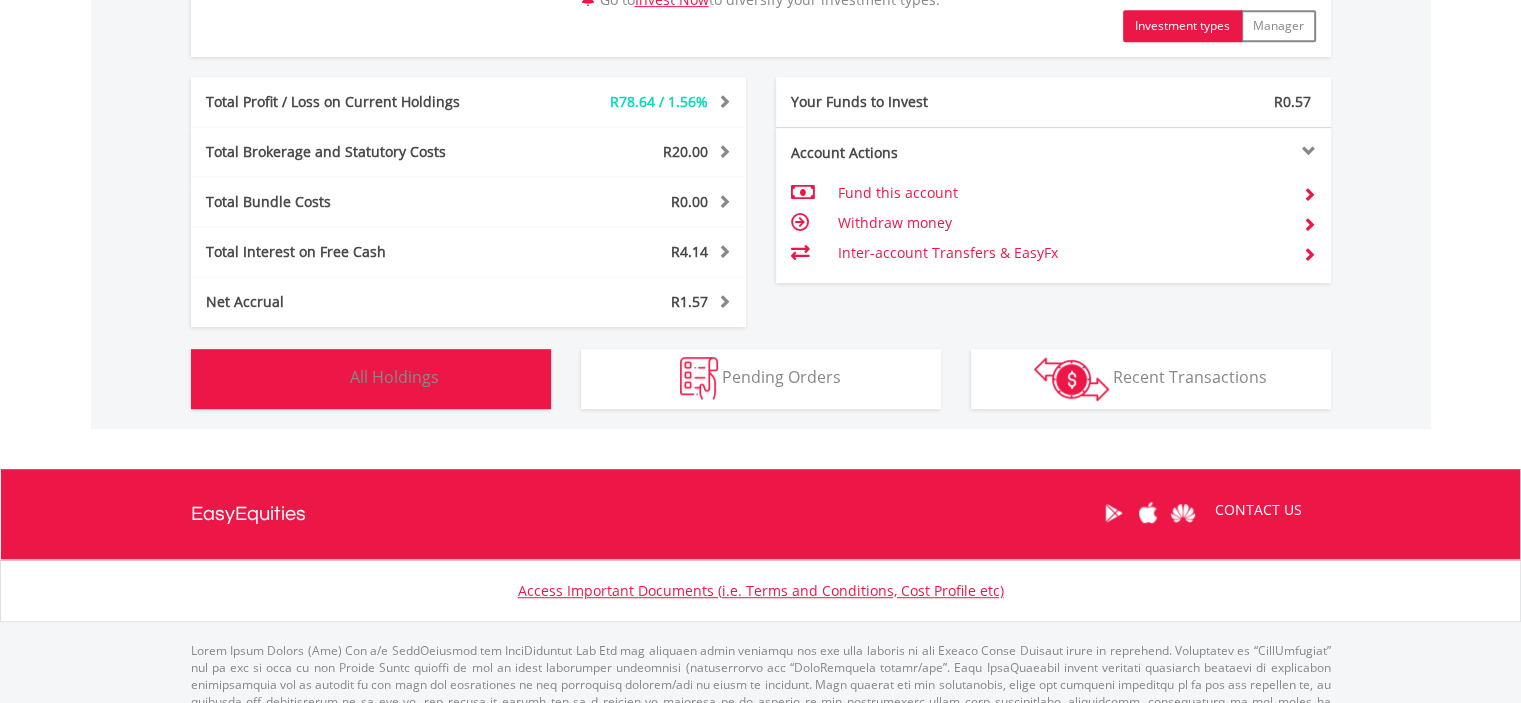 click on "Holdings
All Holdings" at bounding box center (371, 379) 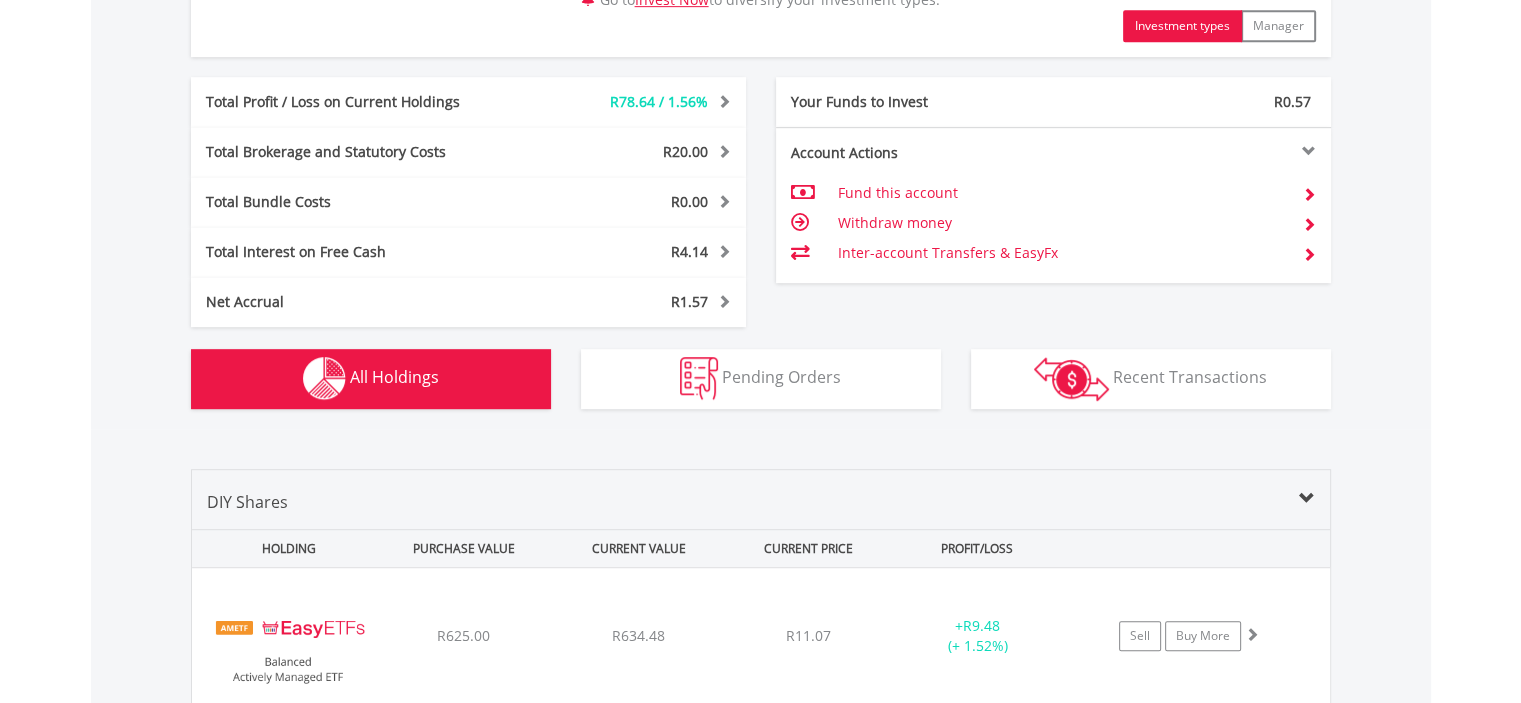 scroll, scrollTop: 1521, scrollLeft: 0, axis: vertical 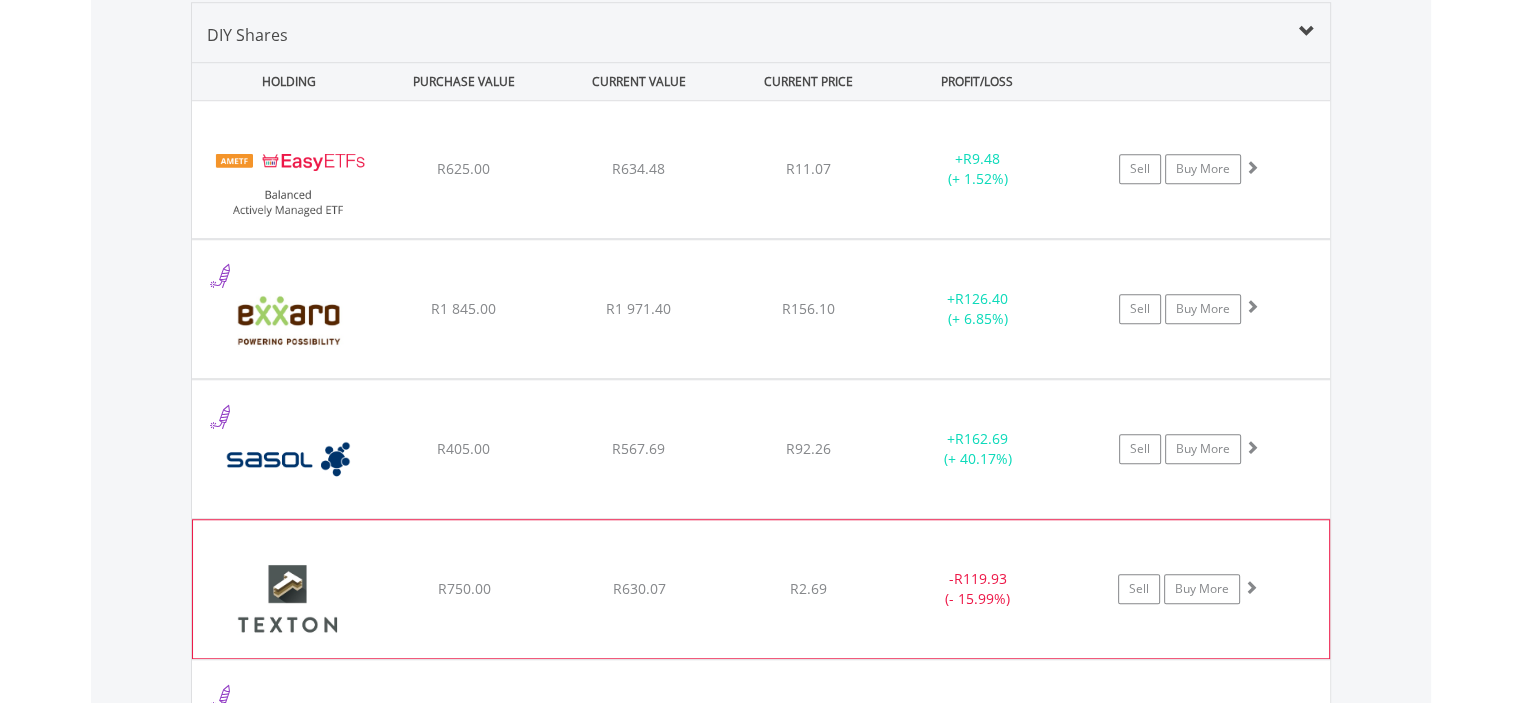 click on "﻿
Texton Property Fund Limited
R750.00
R630.07
R2.69
-  R119.93 (- 15.99%)
Sell
Buy More" at bounding box center [761, 169] 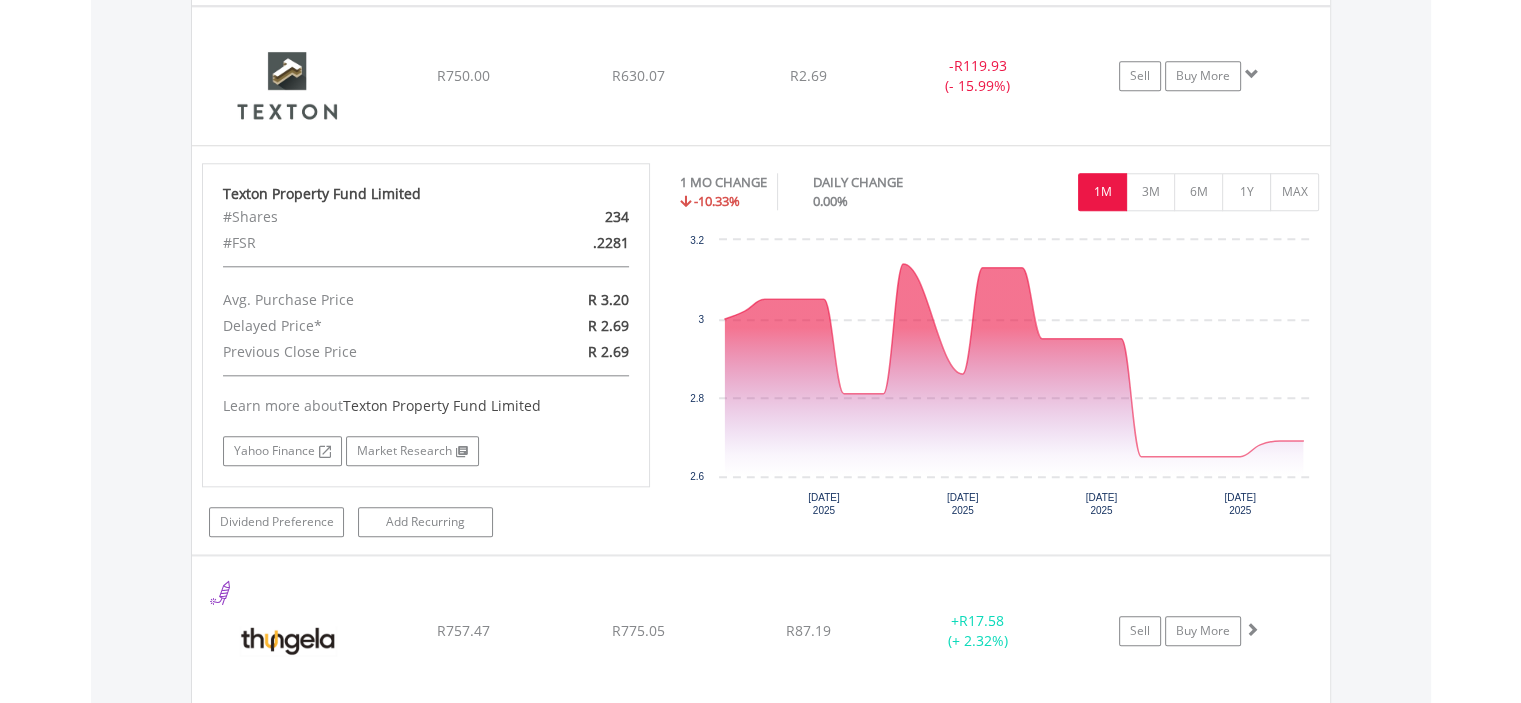 scroll, scrollTop: 2042, scrollLeft: 0, axis: vertical 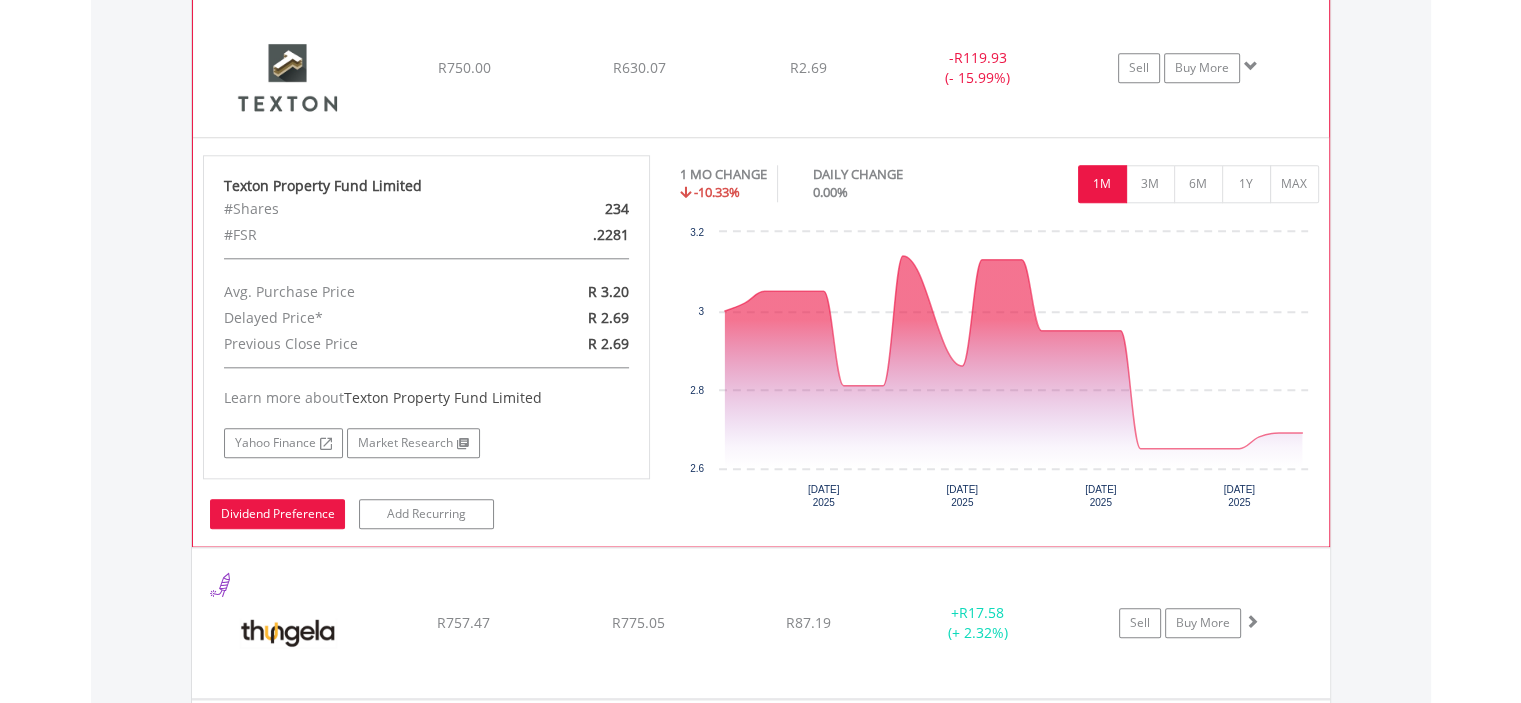 click on "Dividend Preference" at bounding box center [277, 514] 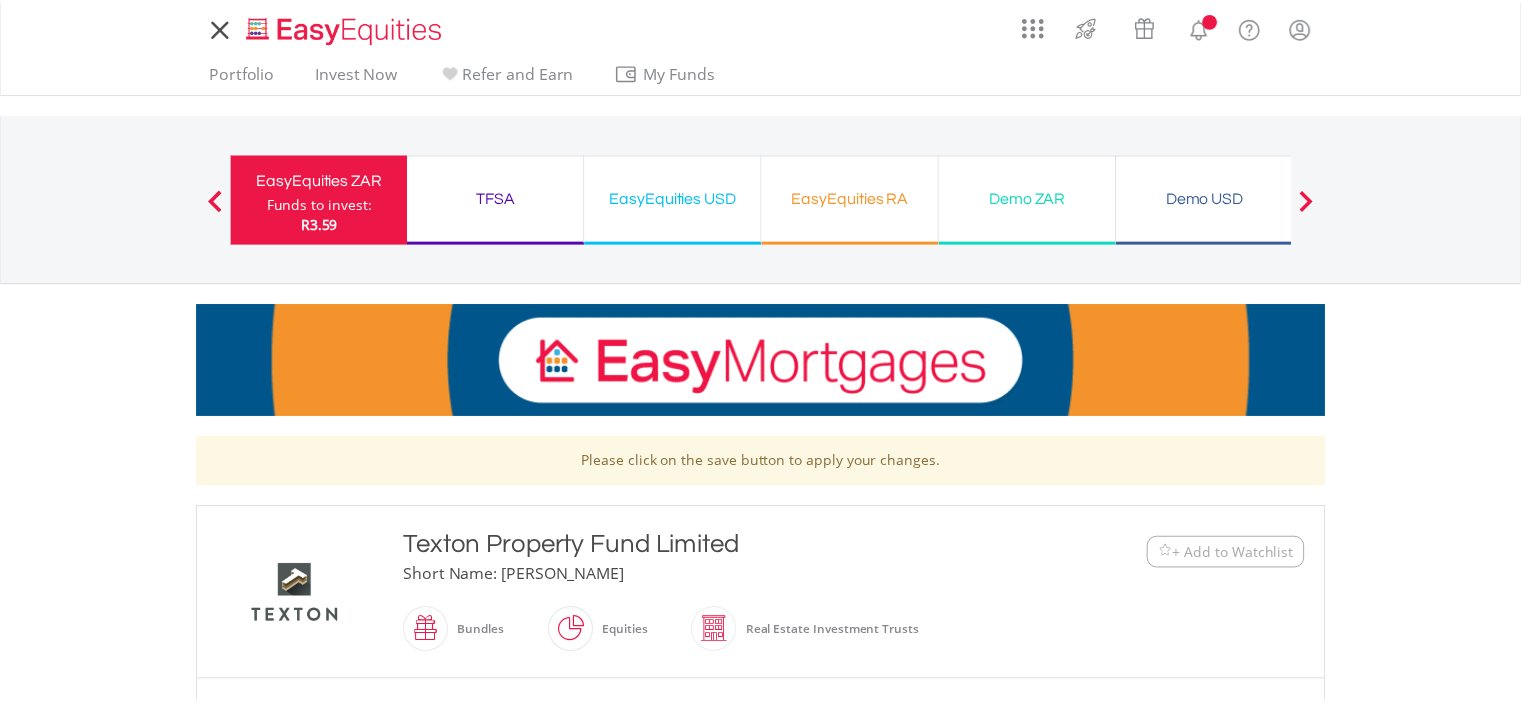 scroll, scrollTop: 0, scrollLeft: 0, axis: both 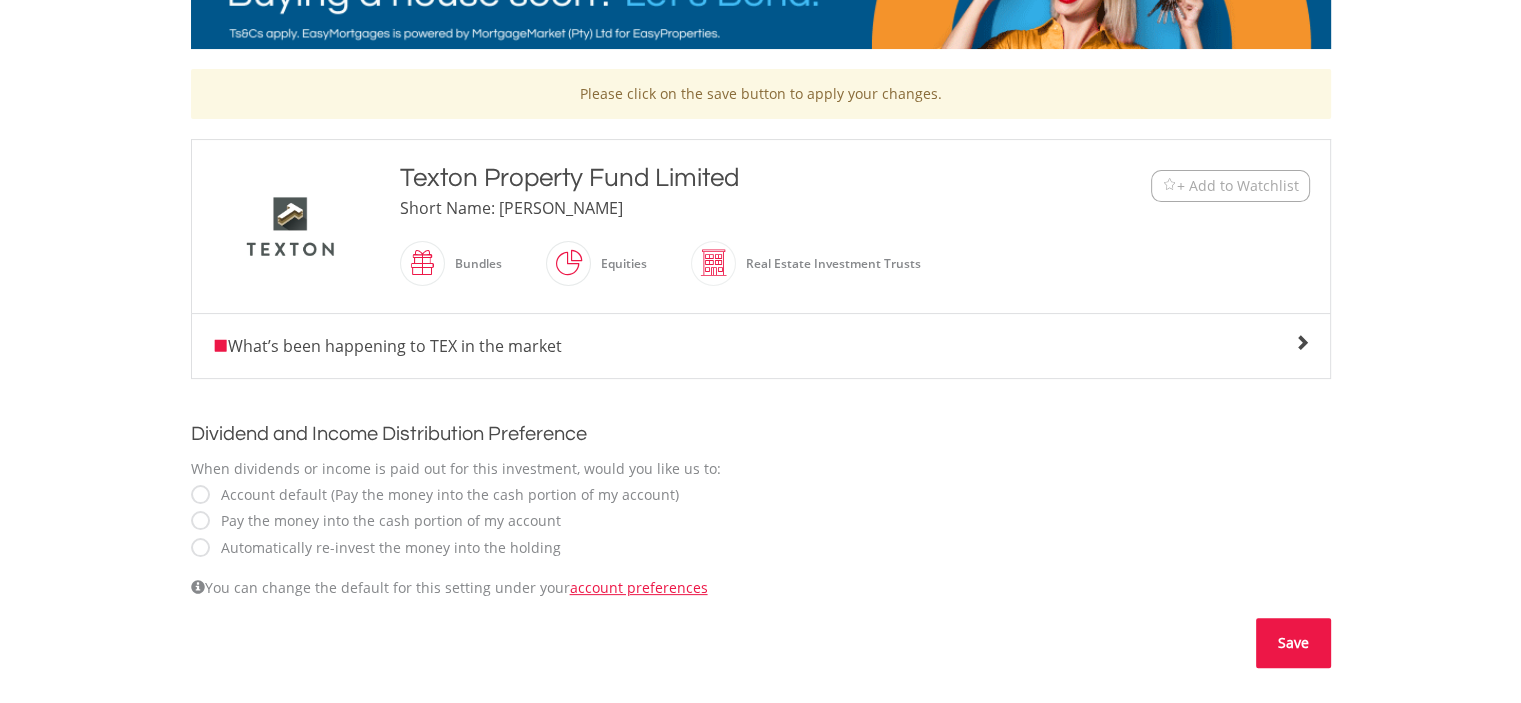 click on "Save" at bounding box center [1293, 643] 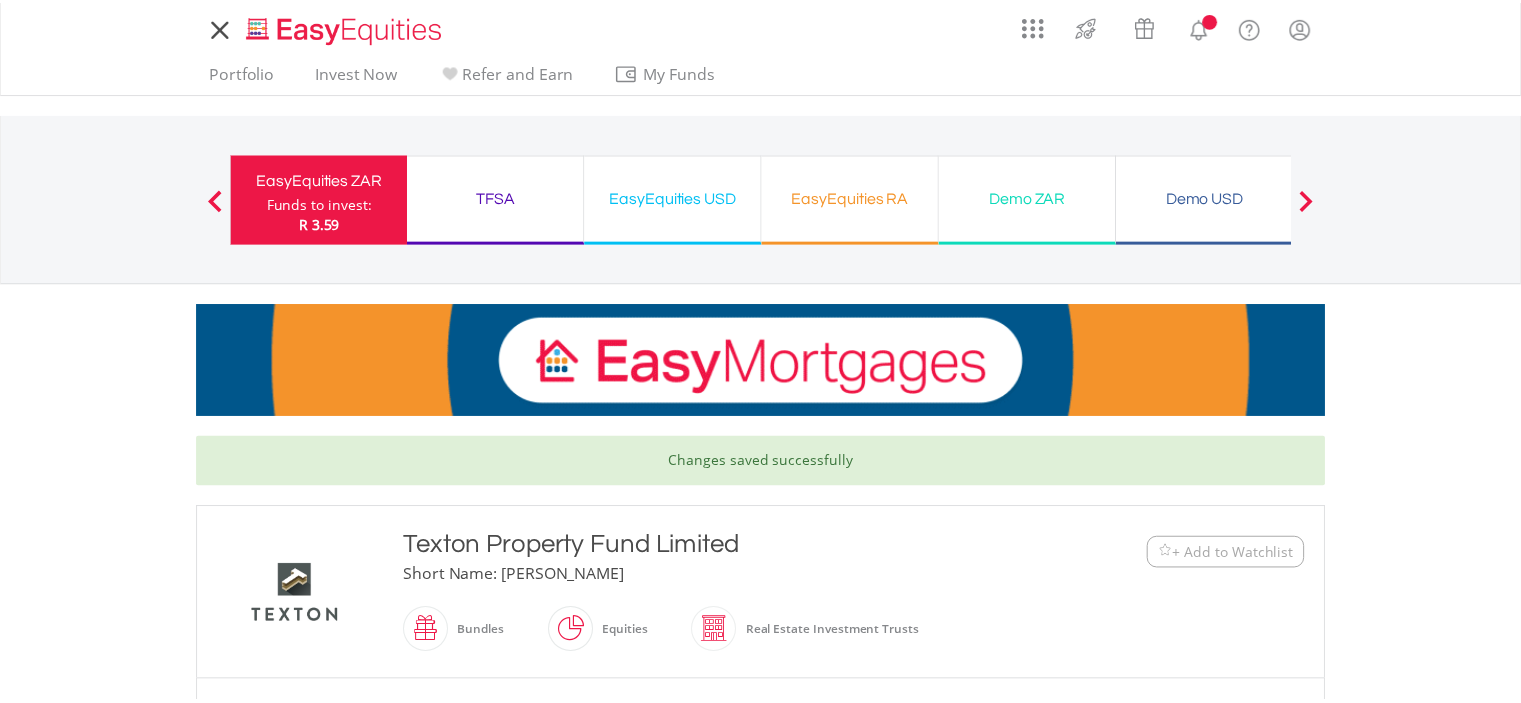 scroll, scrollTop: 0, scrollLeft: 0, axis: both 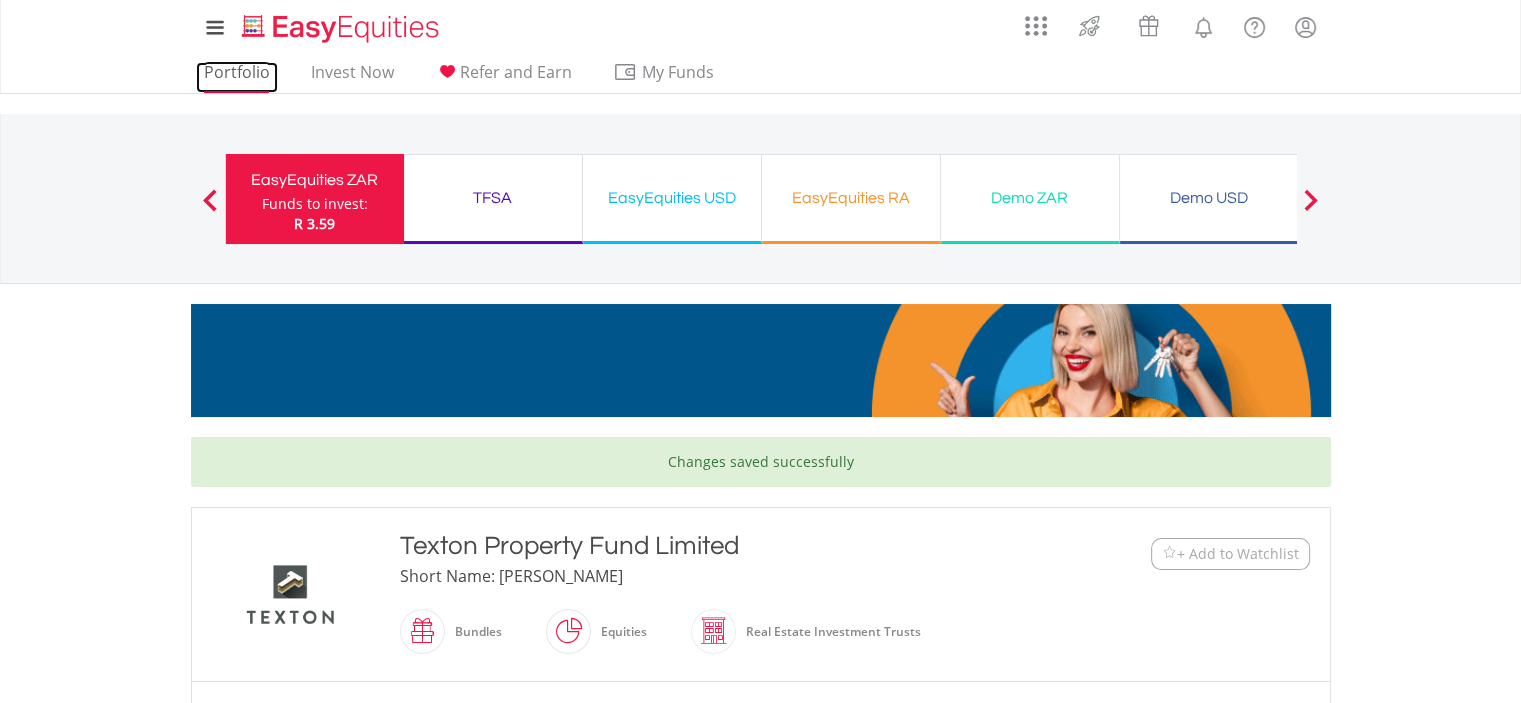 click on "Portfolio" at bounding box center (237, 77) 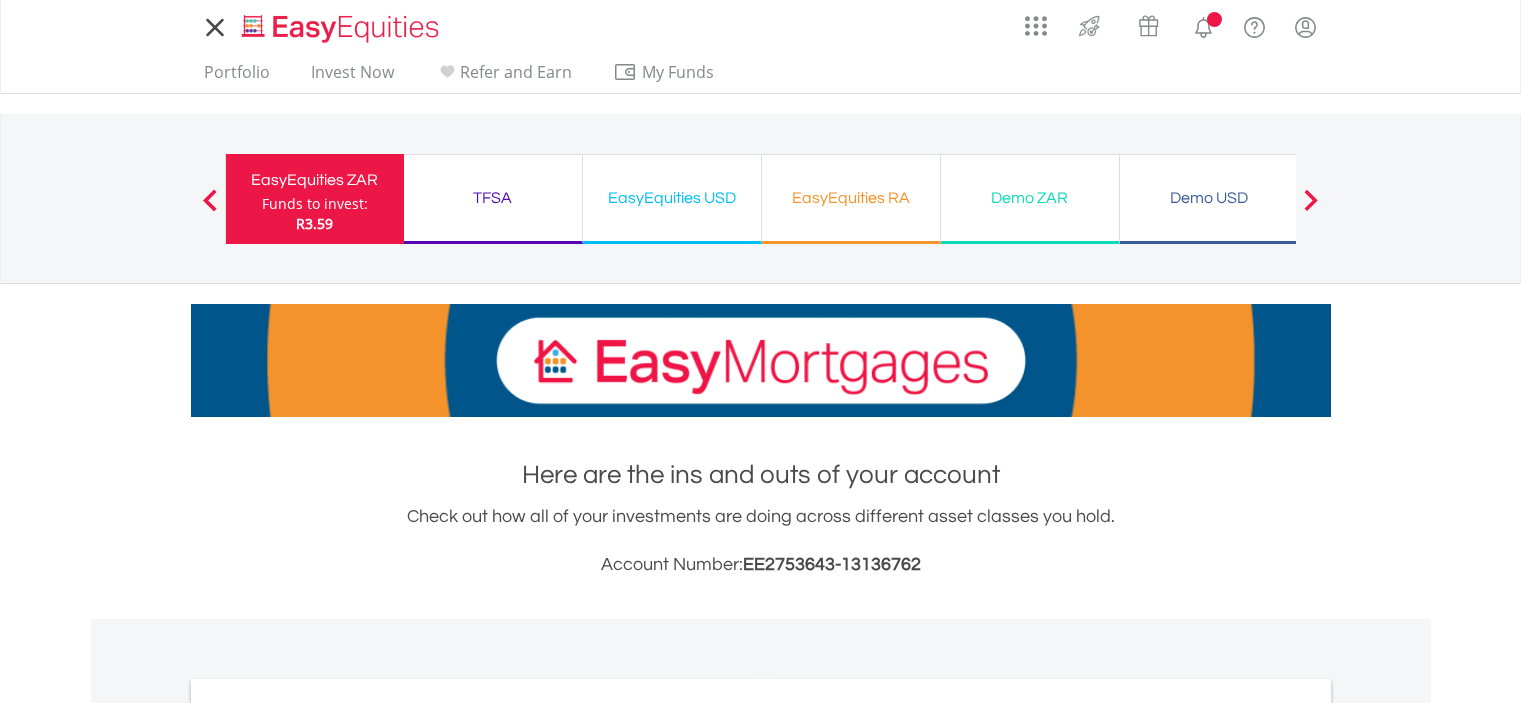 scroll, scrollTop: 0, scrollLeft: 0, axis: both 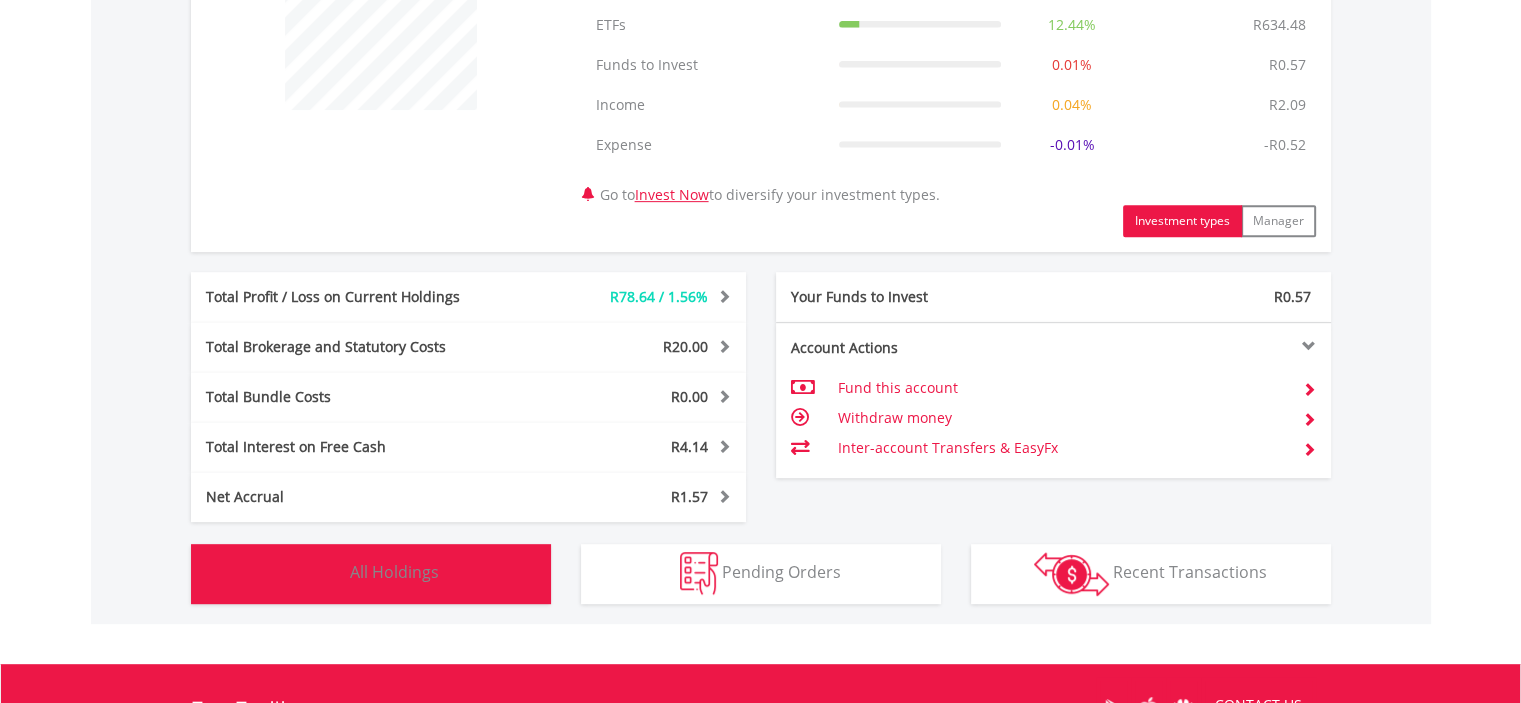 click on "Holdings
All Holdings" at bounding box center (371, 574) 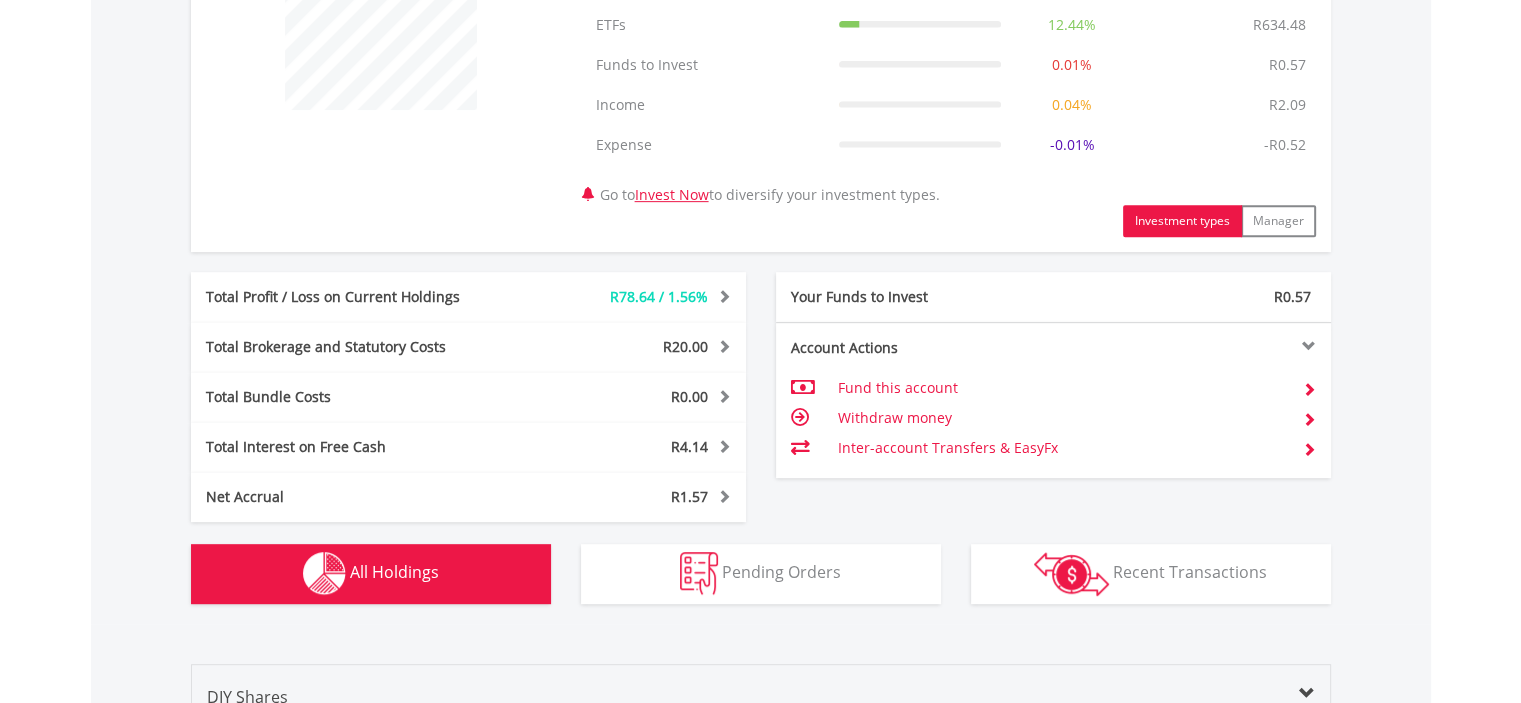 scroll, scrollTop: 1521, scrollLeft: 0, axis: vertical 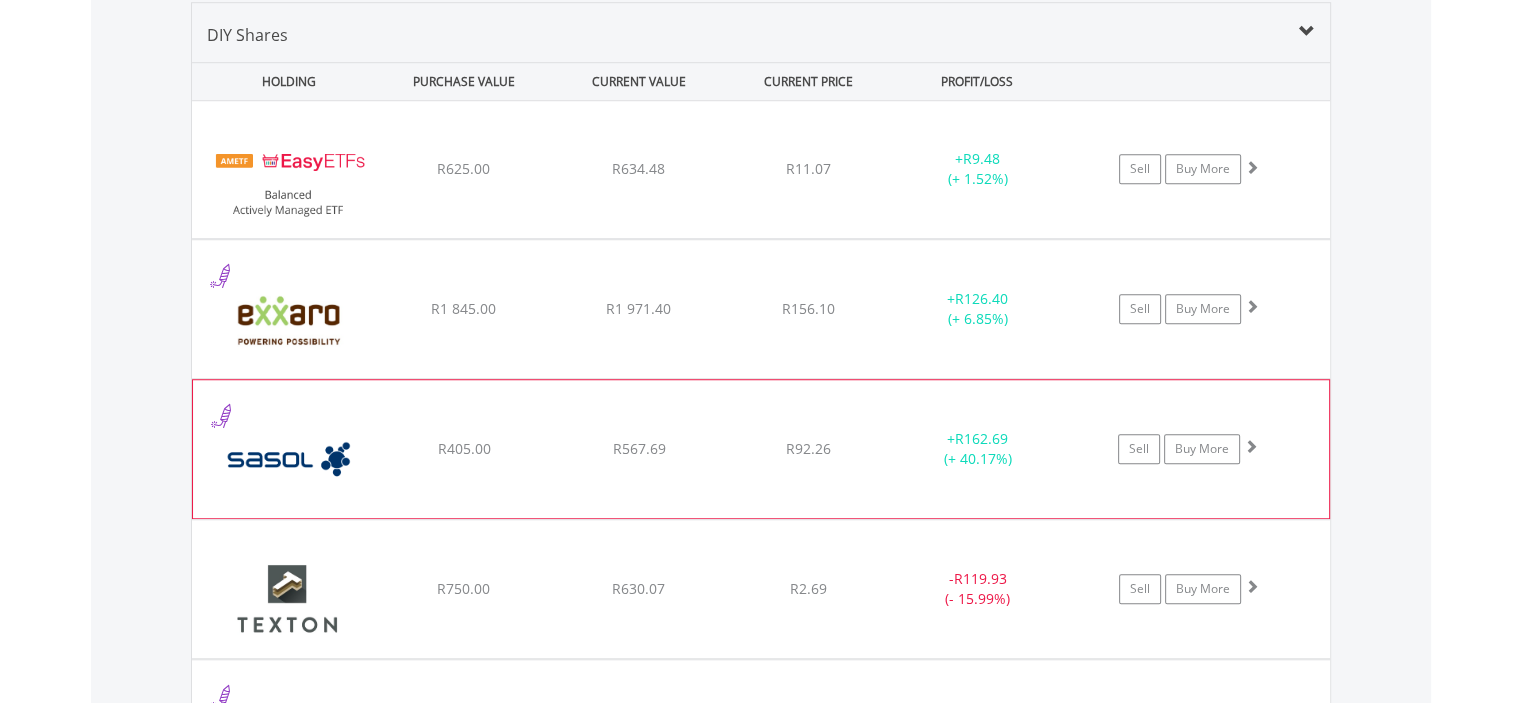 click on "R405.00" at bounding box center (463, 169) 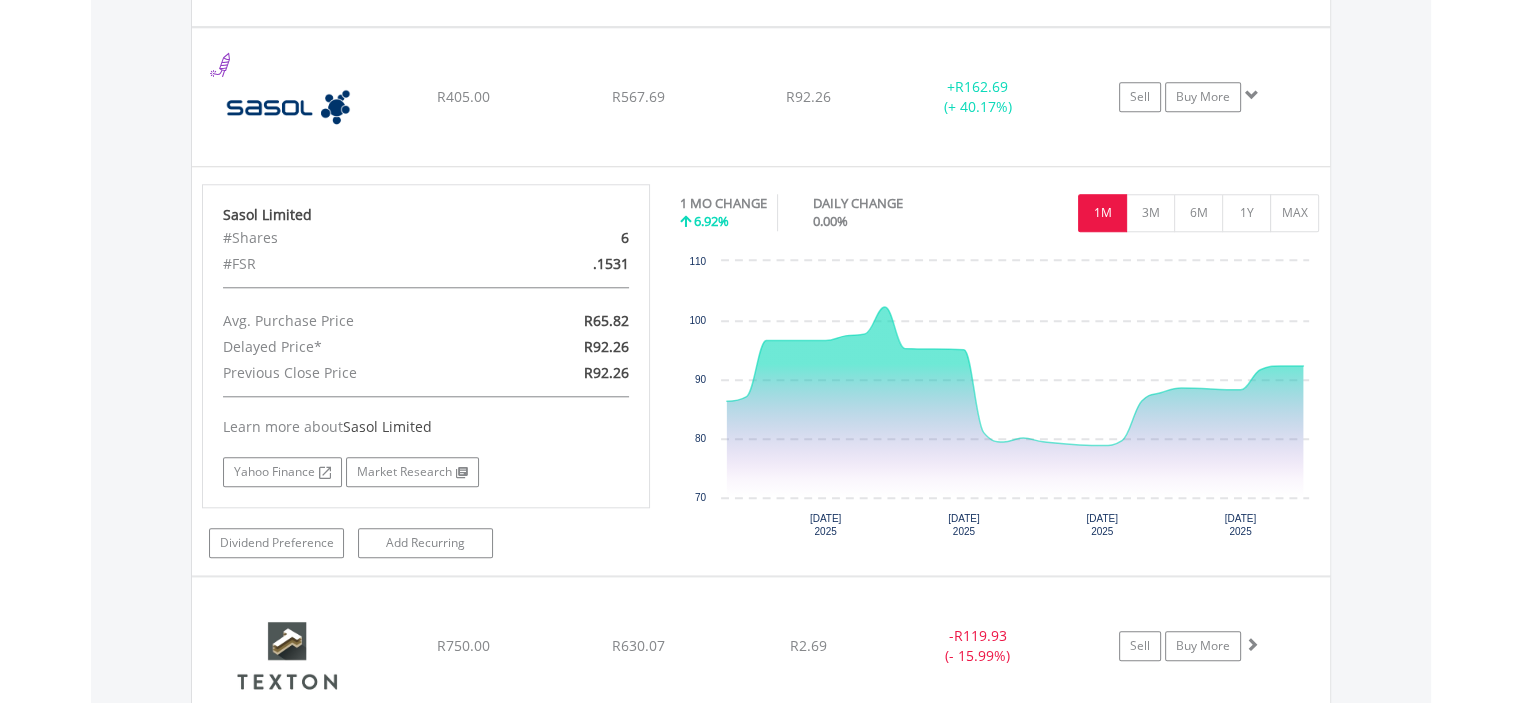 scroll, scrollTop: 1877, scrollLeft: 0, axis: vertical 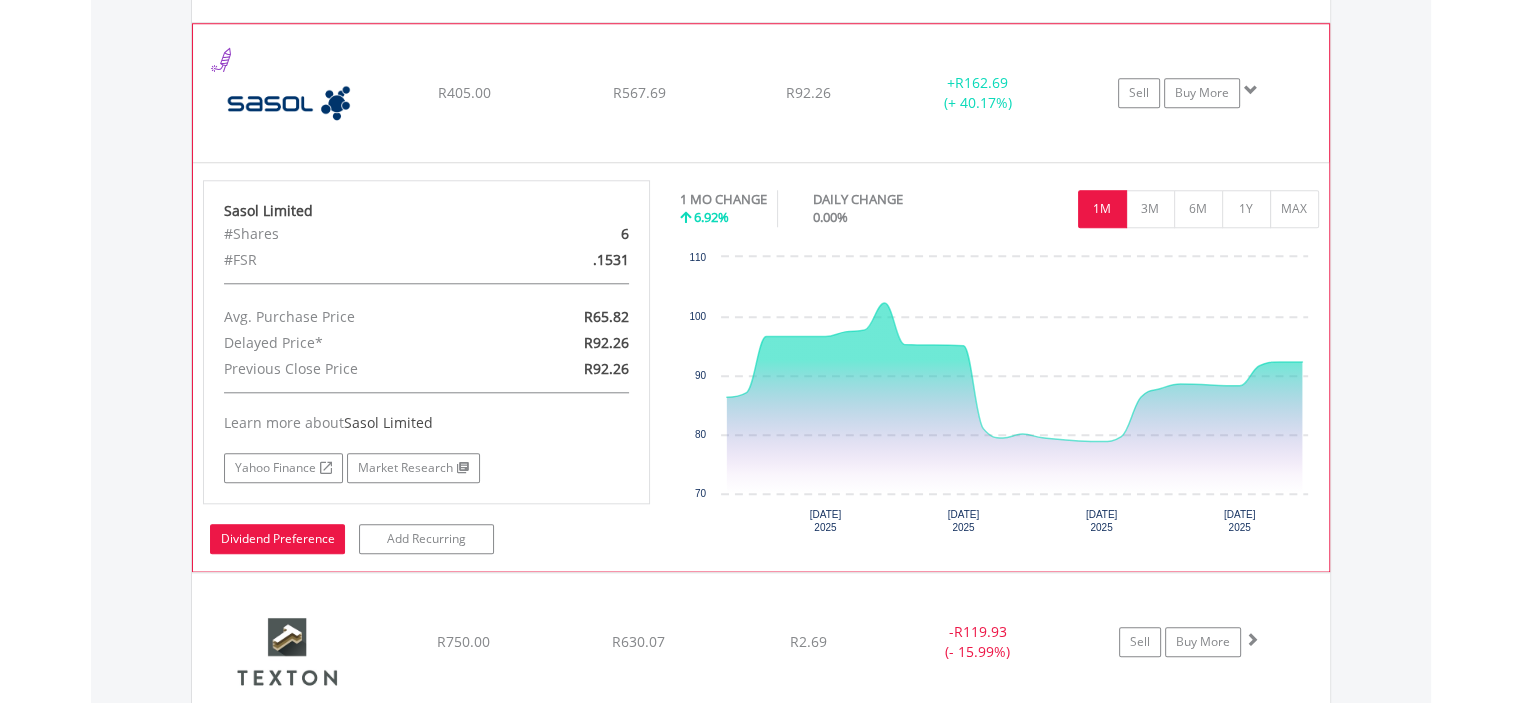 click on "Dividend Preference" at bounding box center [277, 539] 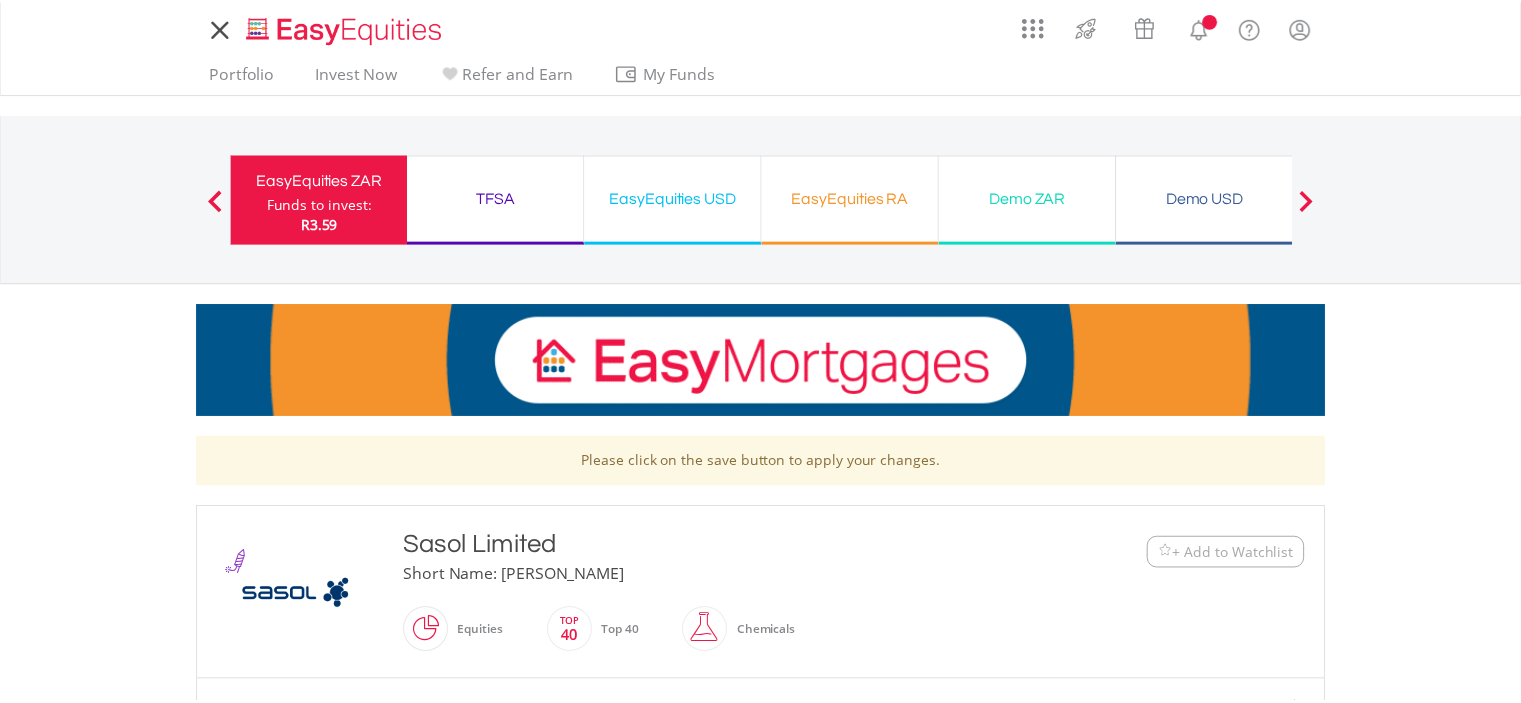 scroll, scrollTop: 0, scrollLeft: 0, axis: both 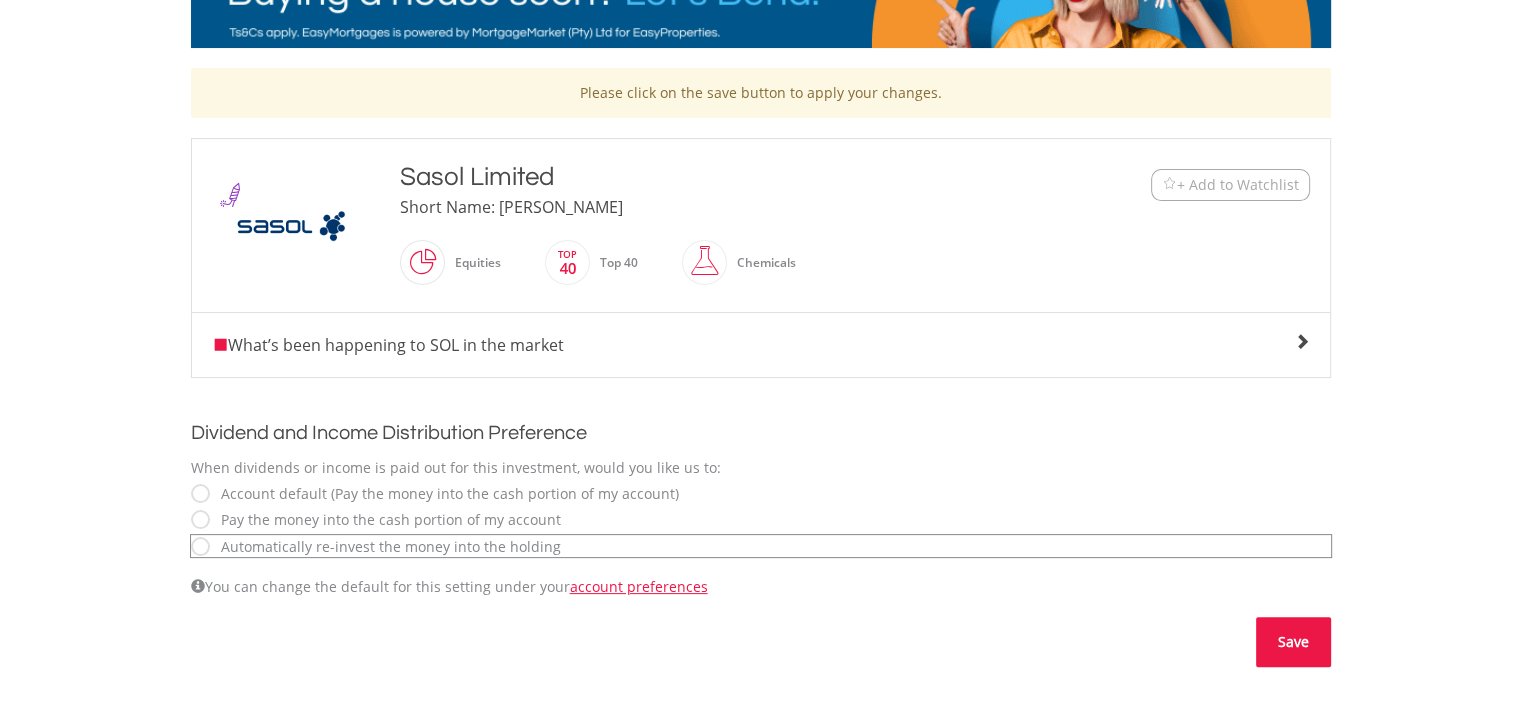 click on "Save" at bounding box center (1293, 642) 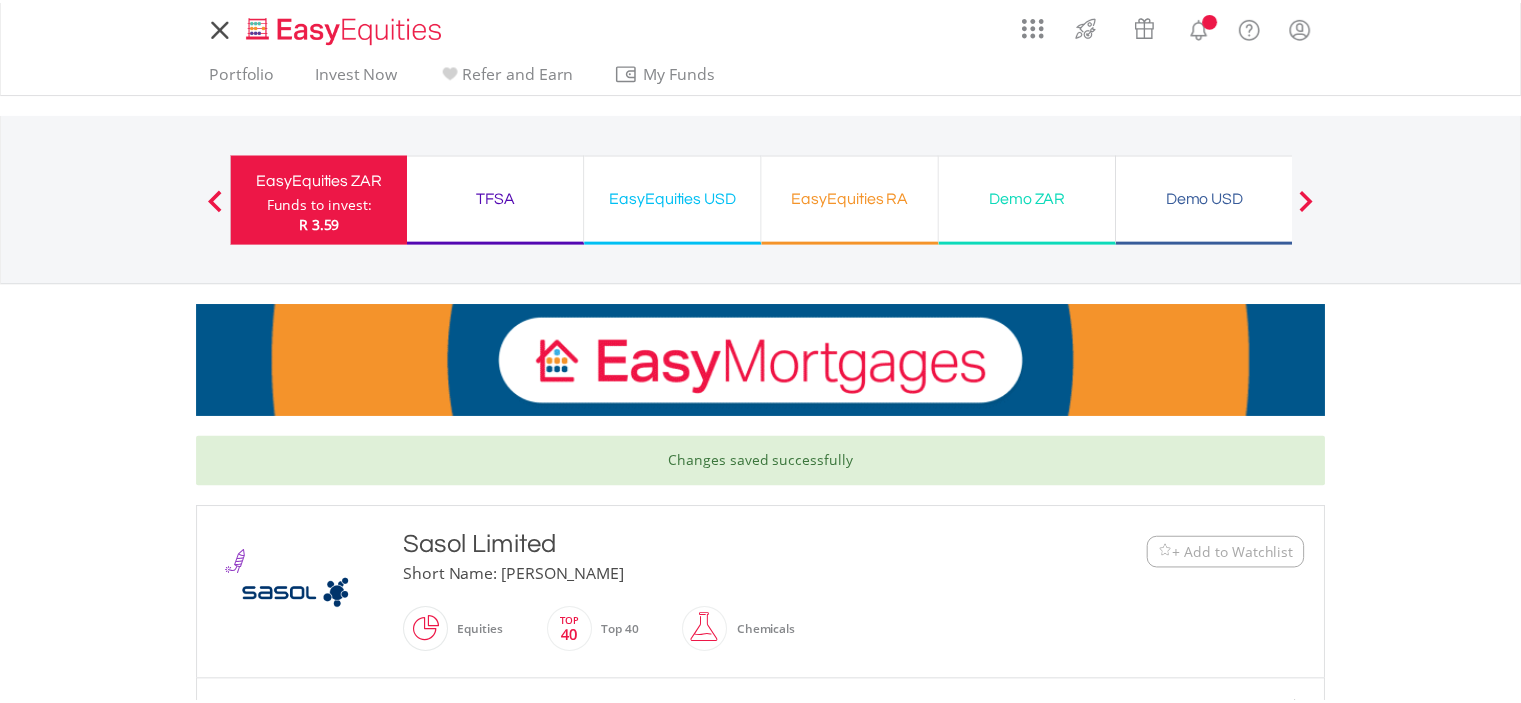 scroll, scrollTop: 0, scrollLeft: 0, axis: both 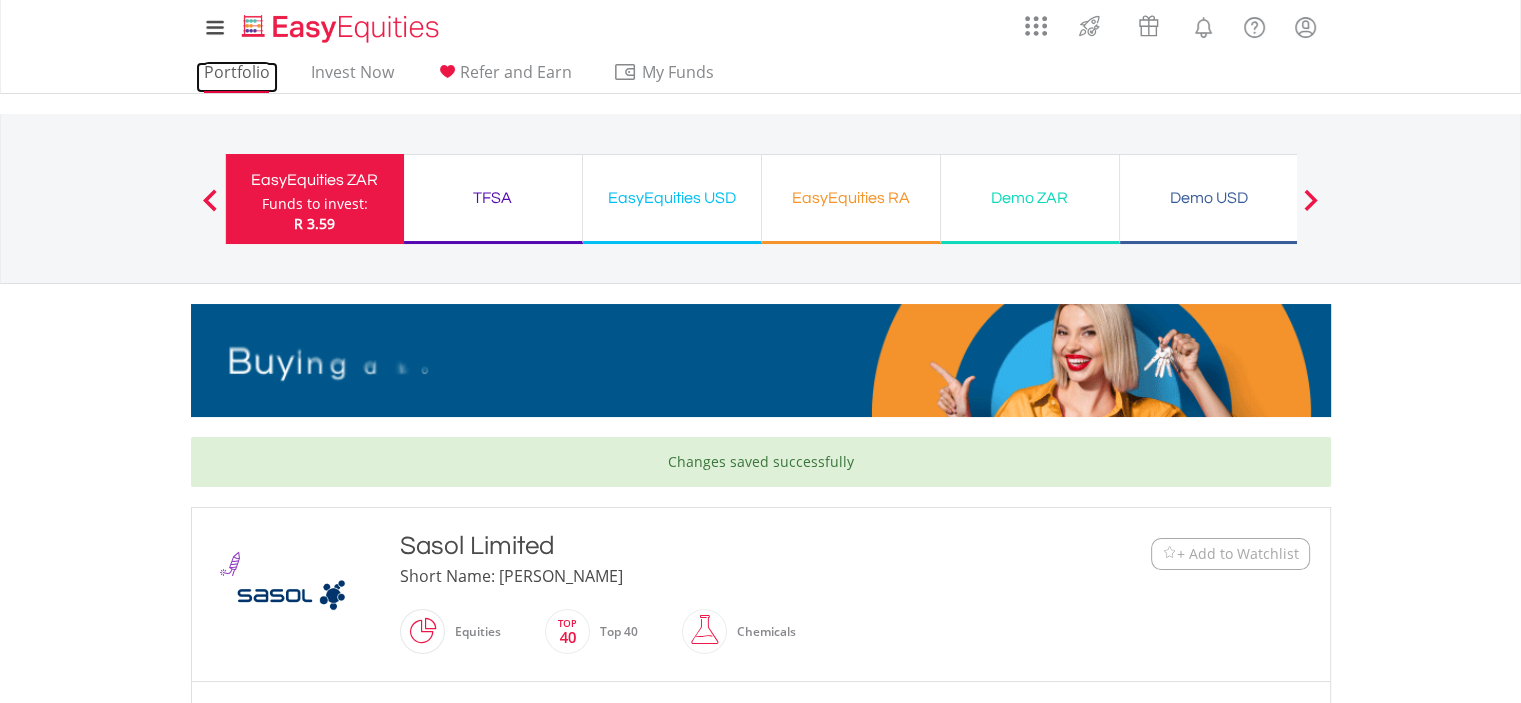 click on "Portfolio" at bounding box center (237, 77) 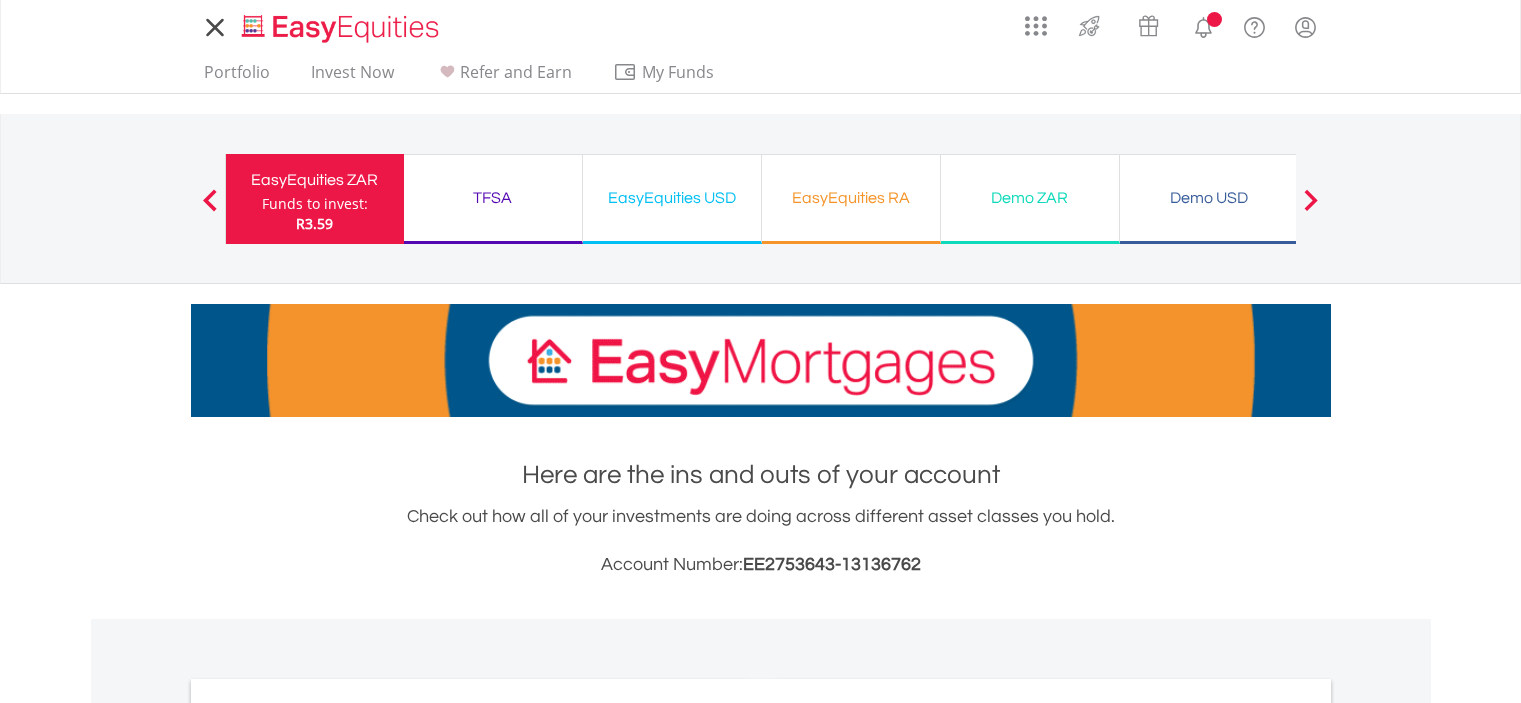 scroll, scrollTop: 0, scrollLeft: 0, axis: both 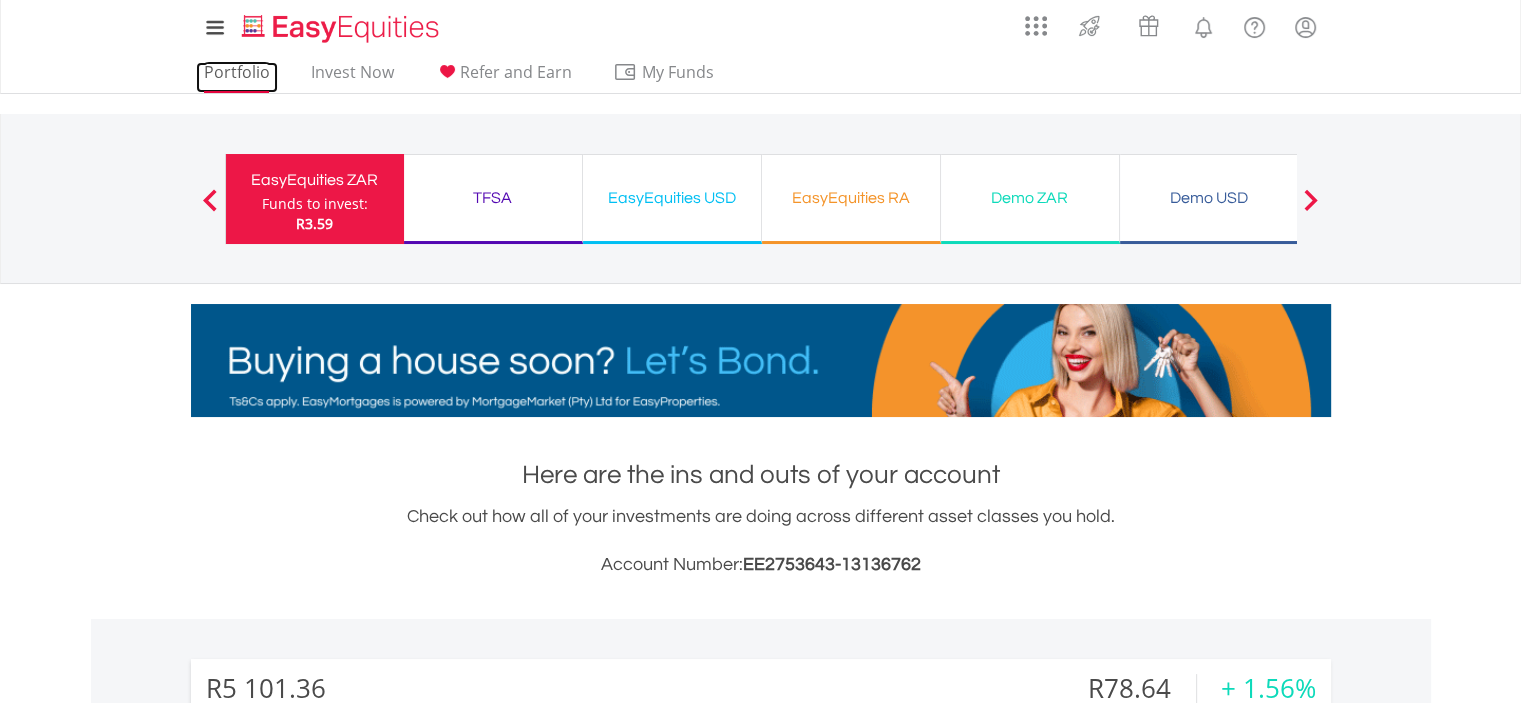 click on "Portfolio" at bounding box center [237, 77] 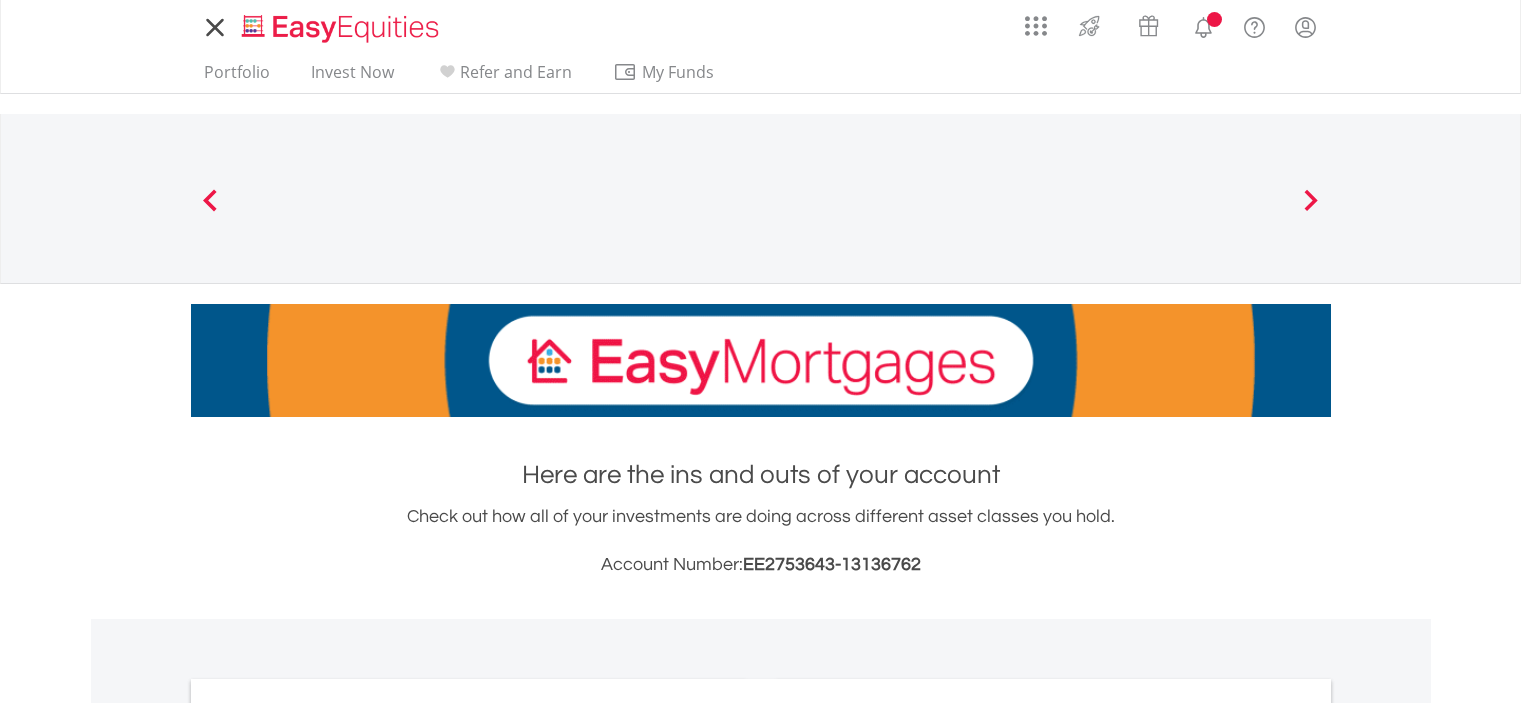 scroll, scrollTop: 0, scrollLeft: 0, axis: both 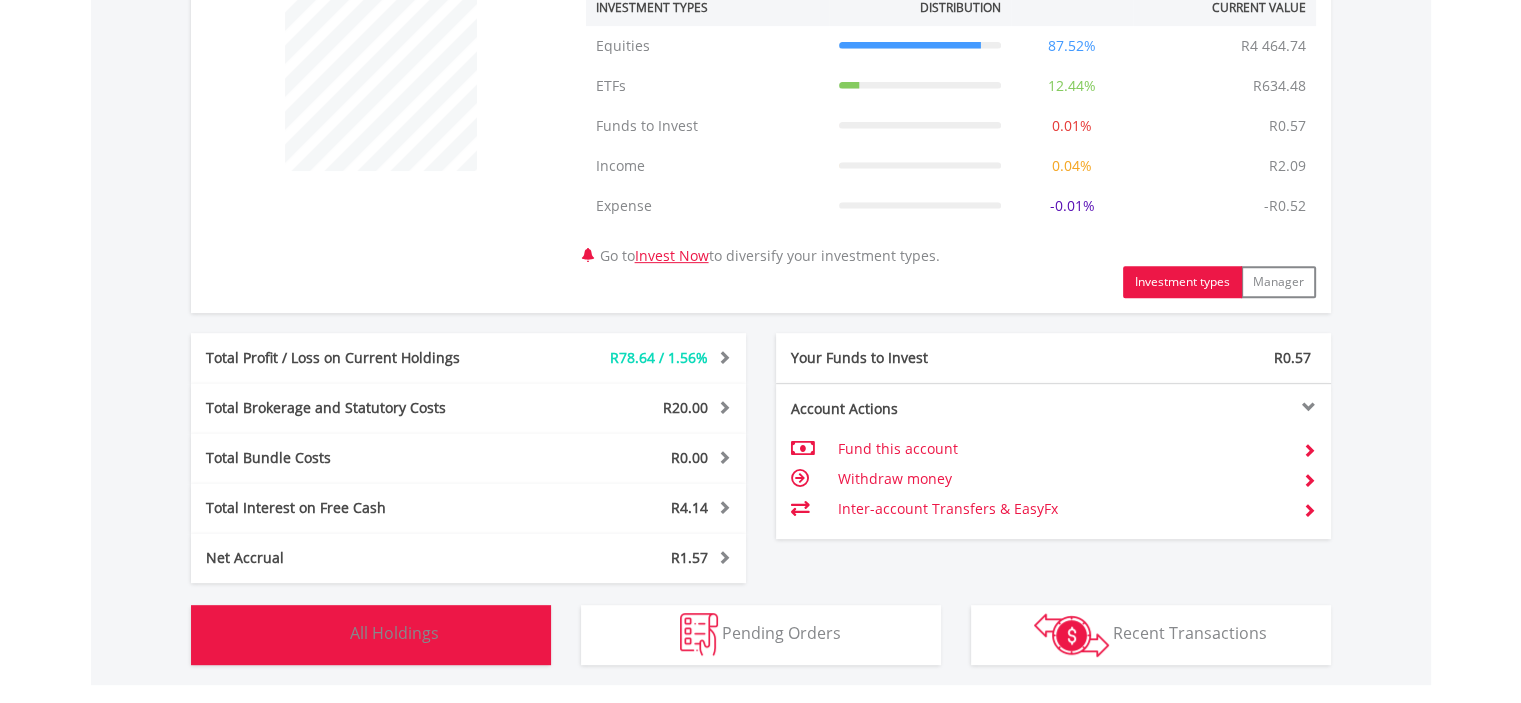 click on "Holdings
All Holdings" at bounding box center [371, 635] 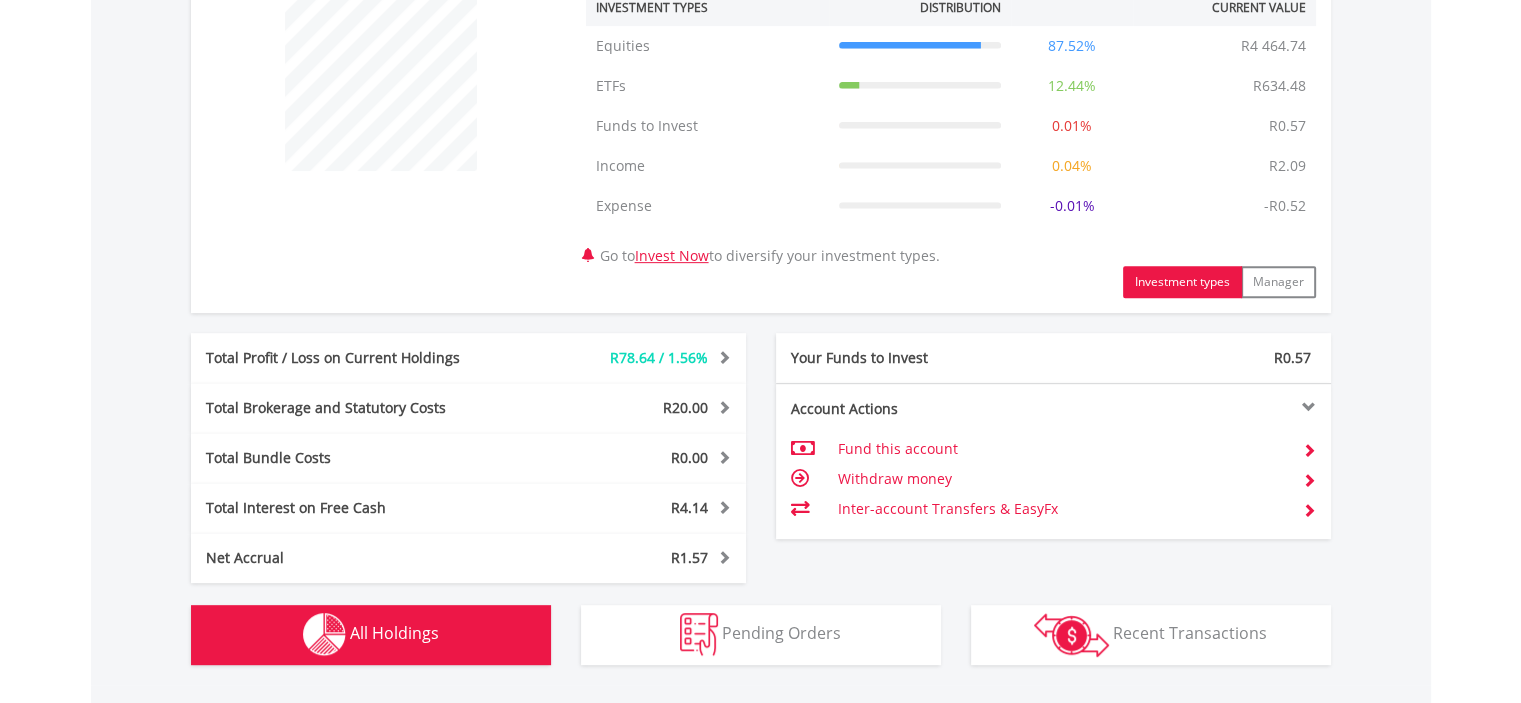 scroll, scrollTop: 1521, scrollLeft: 0, axis: vertical 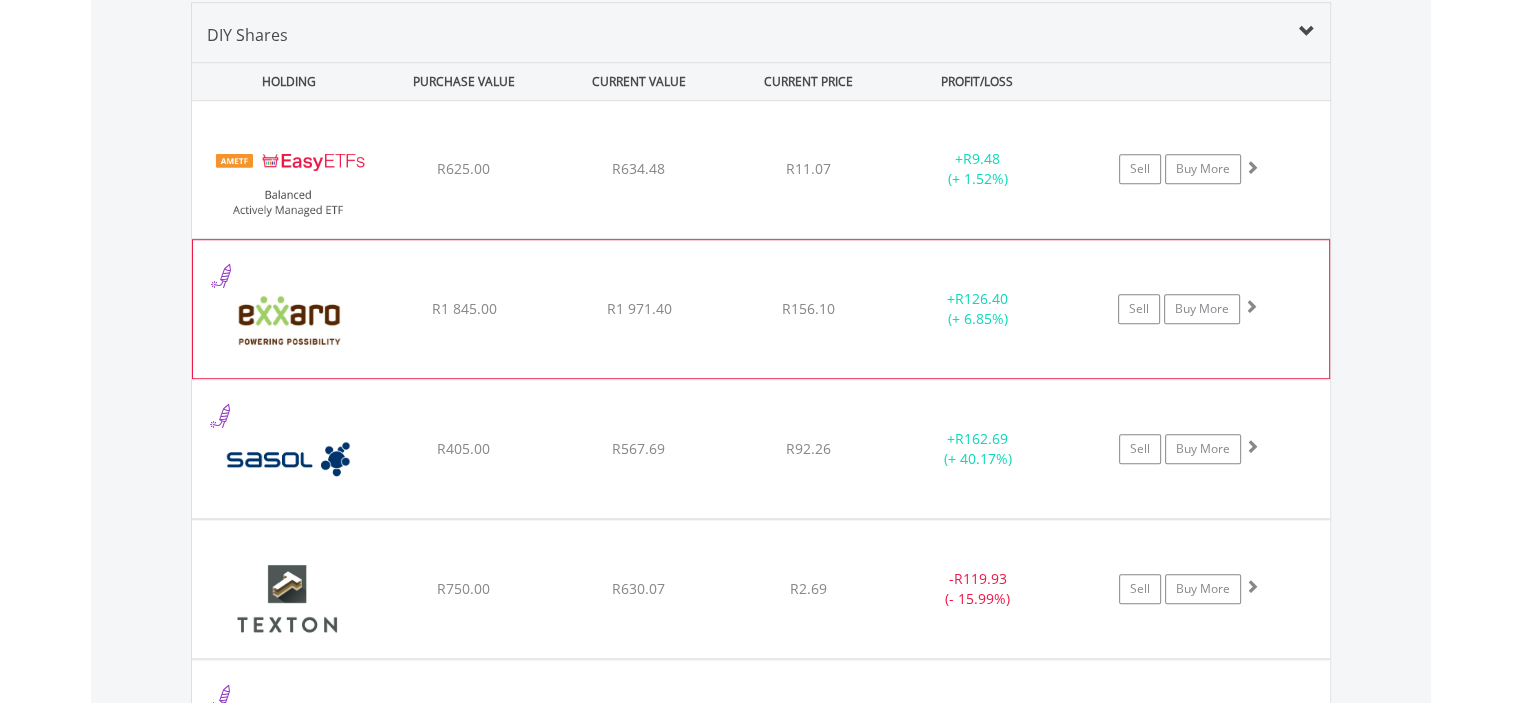 click on "﻿
Exxaro Resources Limited
R1 845.00
R1 971.40
R156.10
+  R126.40 (+ 6.85%)
Sell
Buy More" at bounding box center [761, 169] 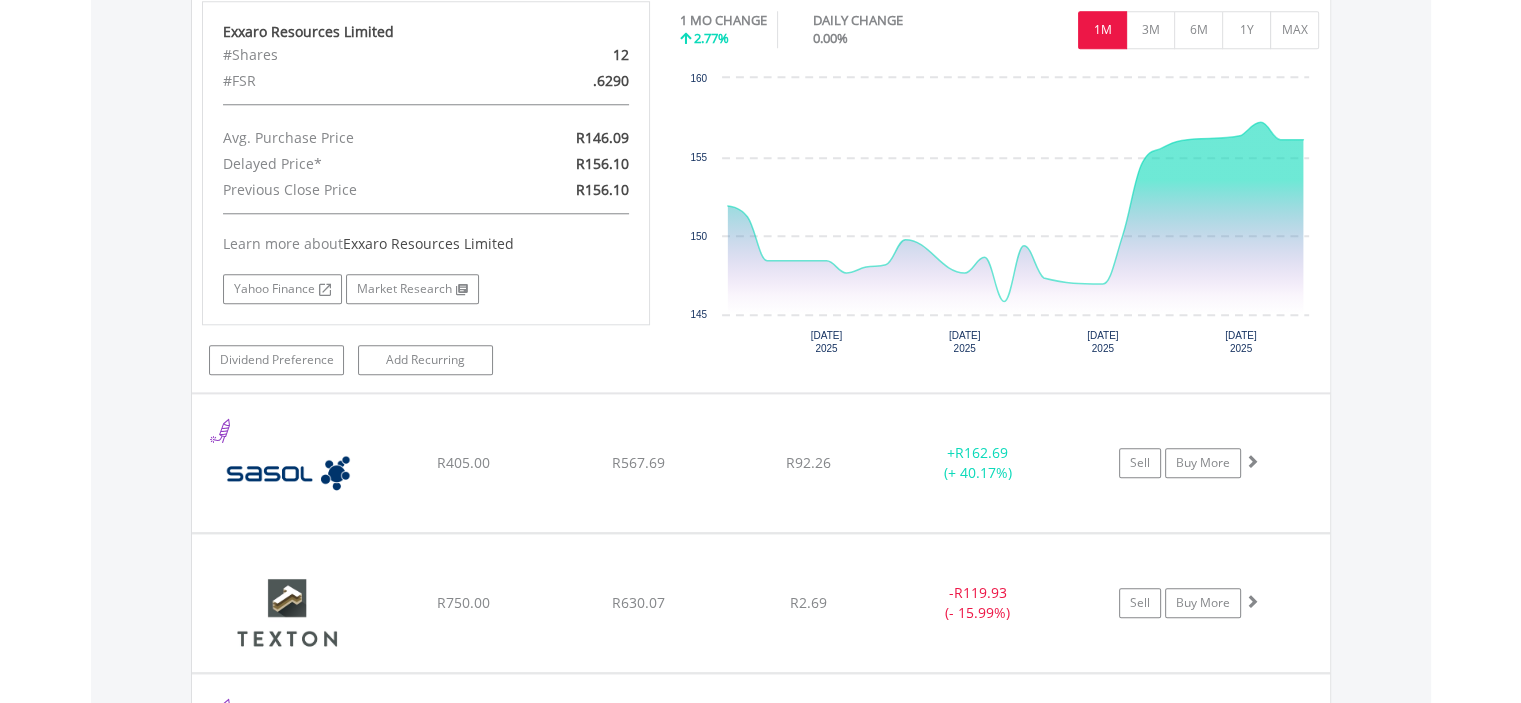 scroll, scrollTop: 2001, scrollLeft: 0, axis: vertical 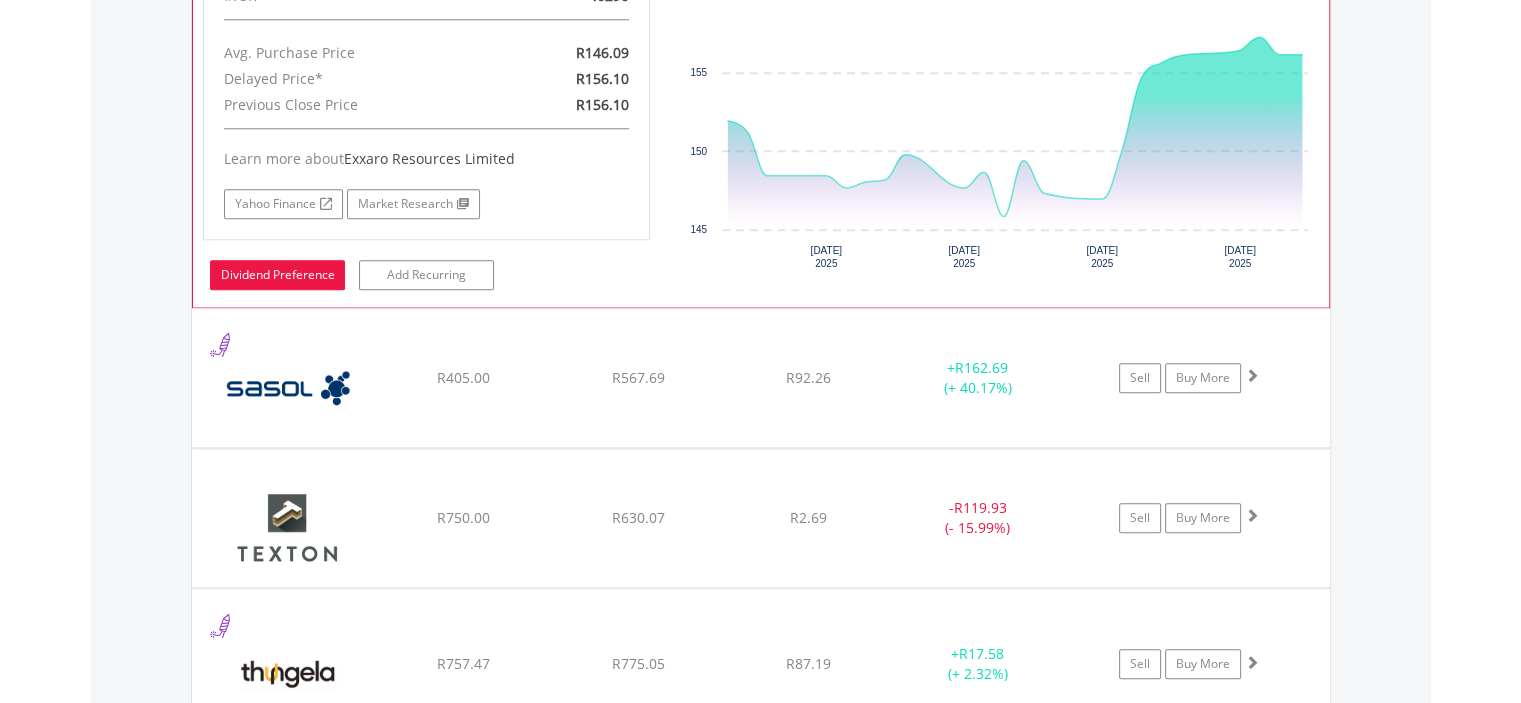 click on "Dividend Preference" at bounding box center [277, 275] 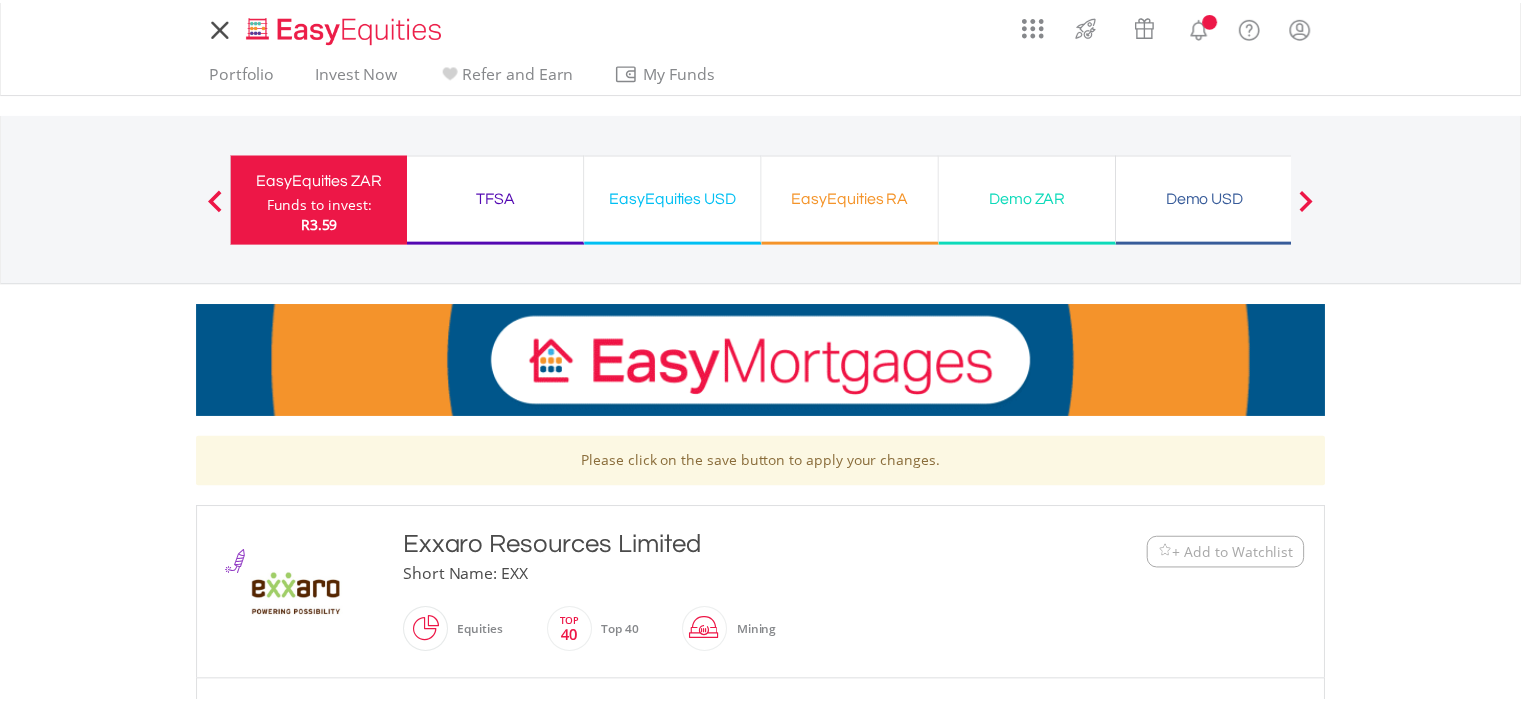 scroll, scrollTop: 0, scrollLeft: 0, axis: both 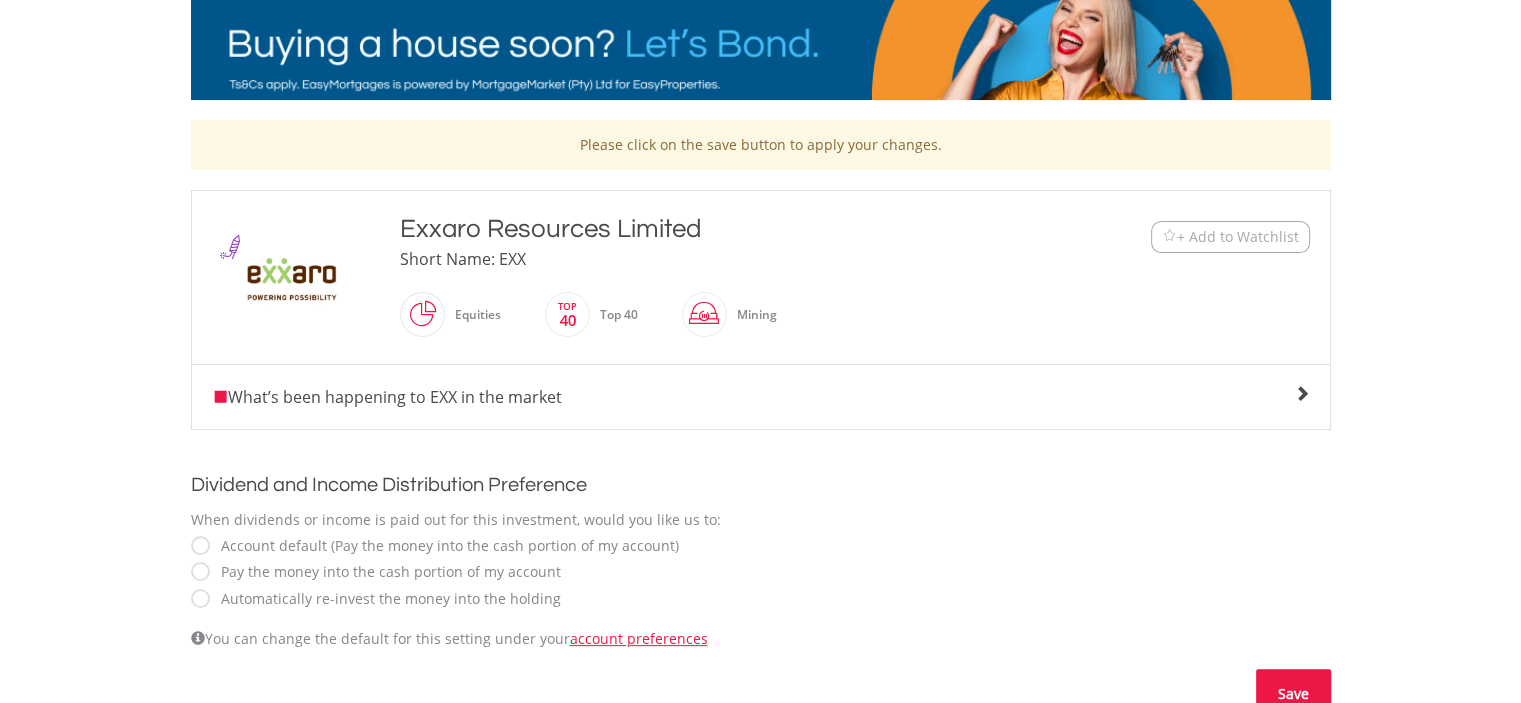 click on "Save" at bounding box center [1293, 694] 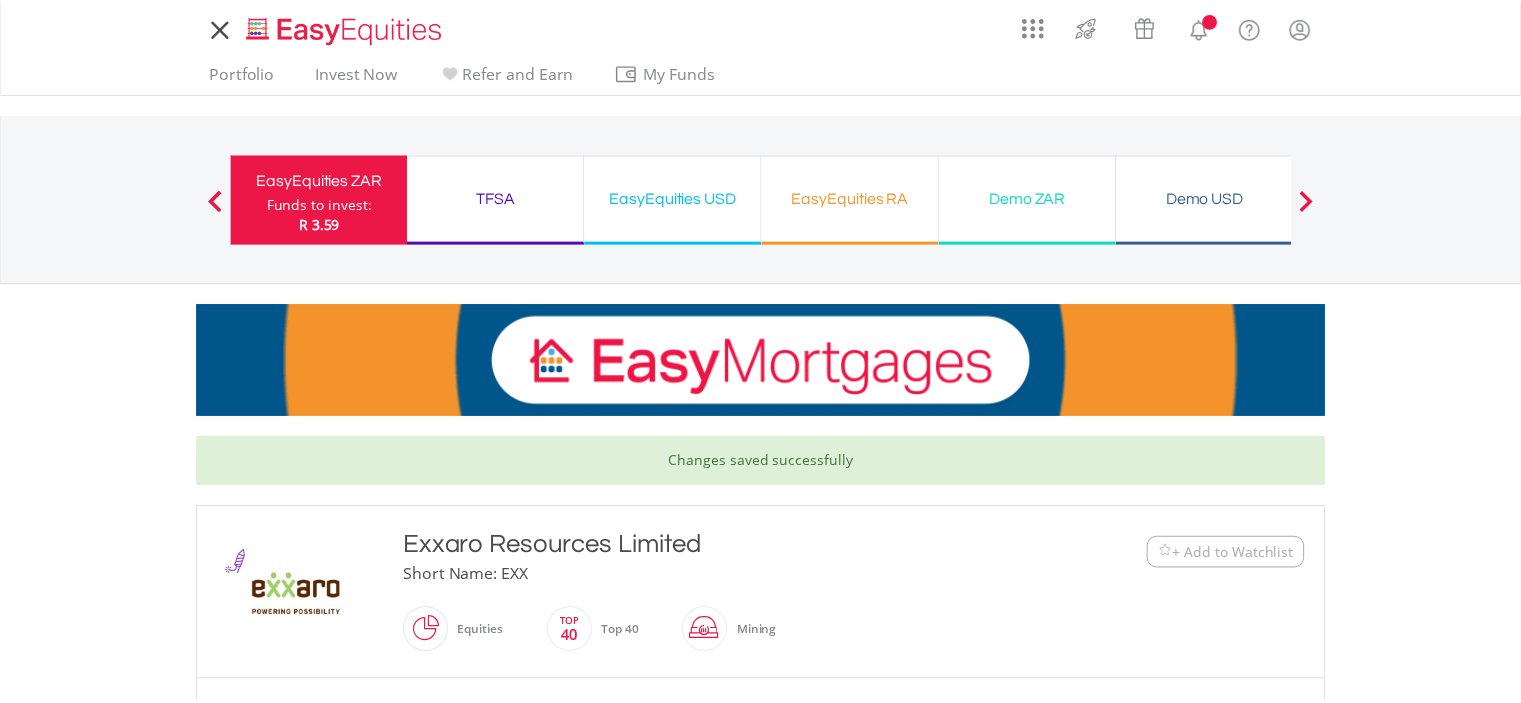 scroll, scrollTop: 0, scrollLeft: 0, axis: both 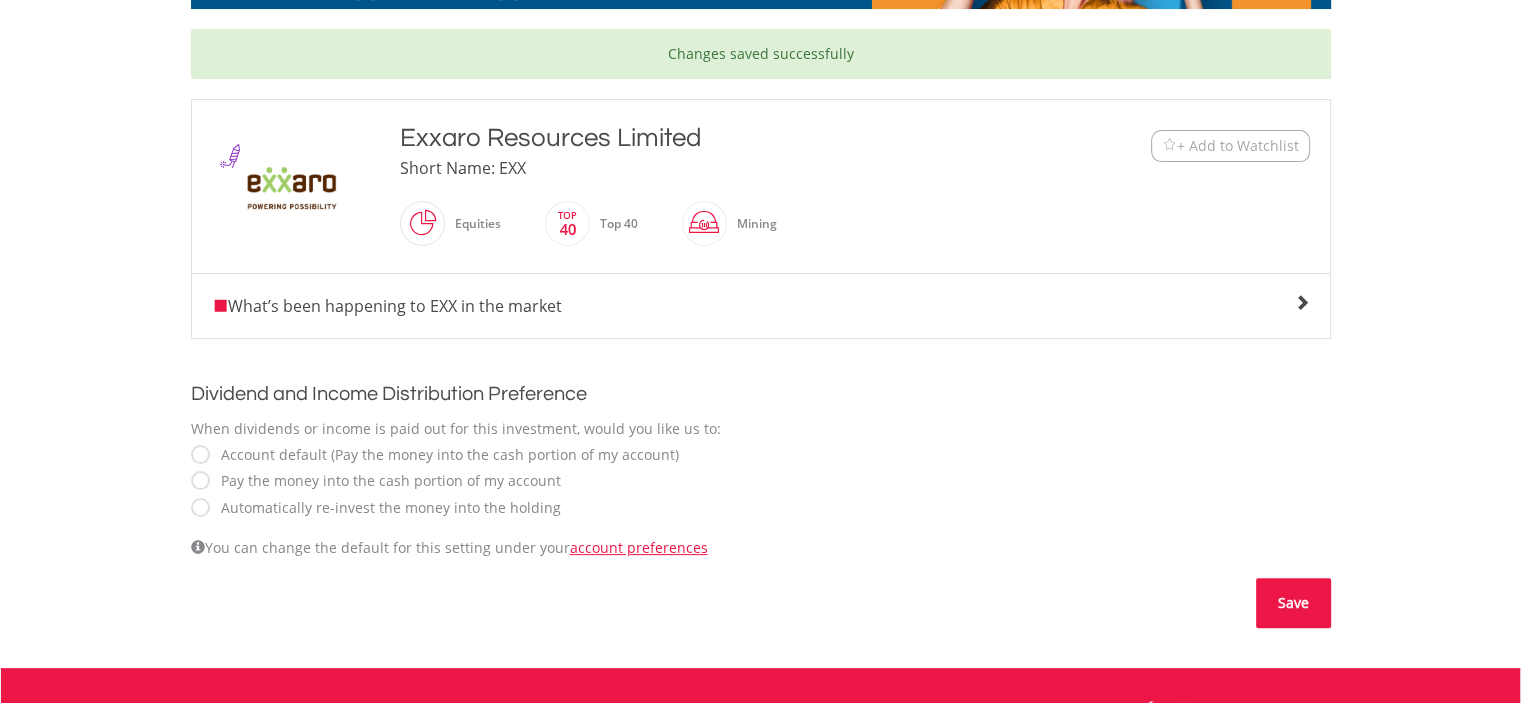click on "Save" at bounding box center (1293, 603) 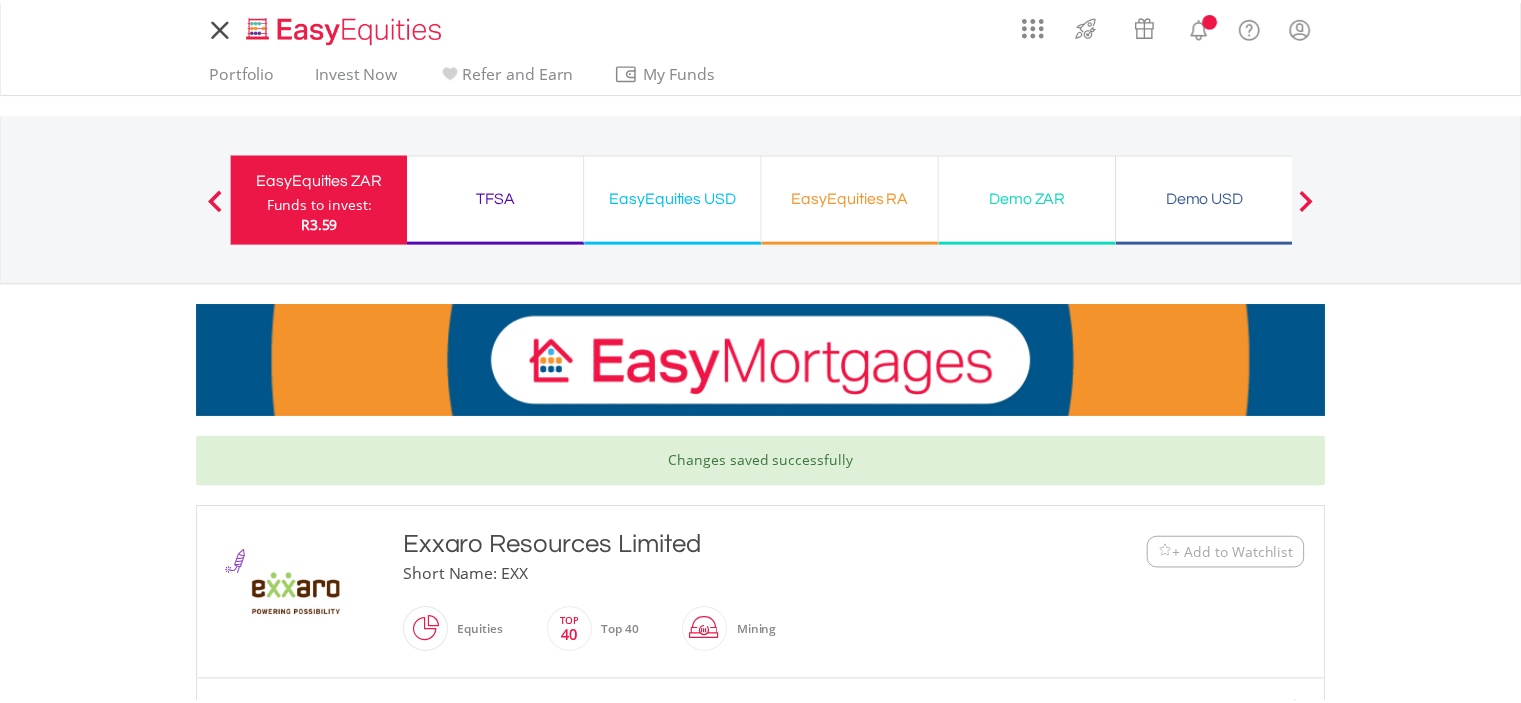 scroll, scrollTop: 0, scrollLeft: 0, axis: both 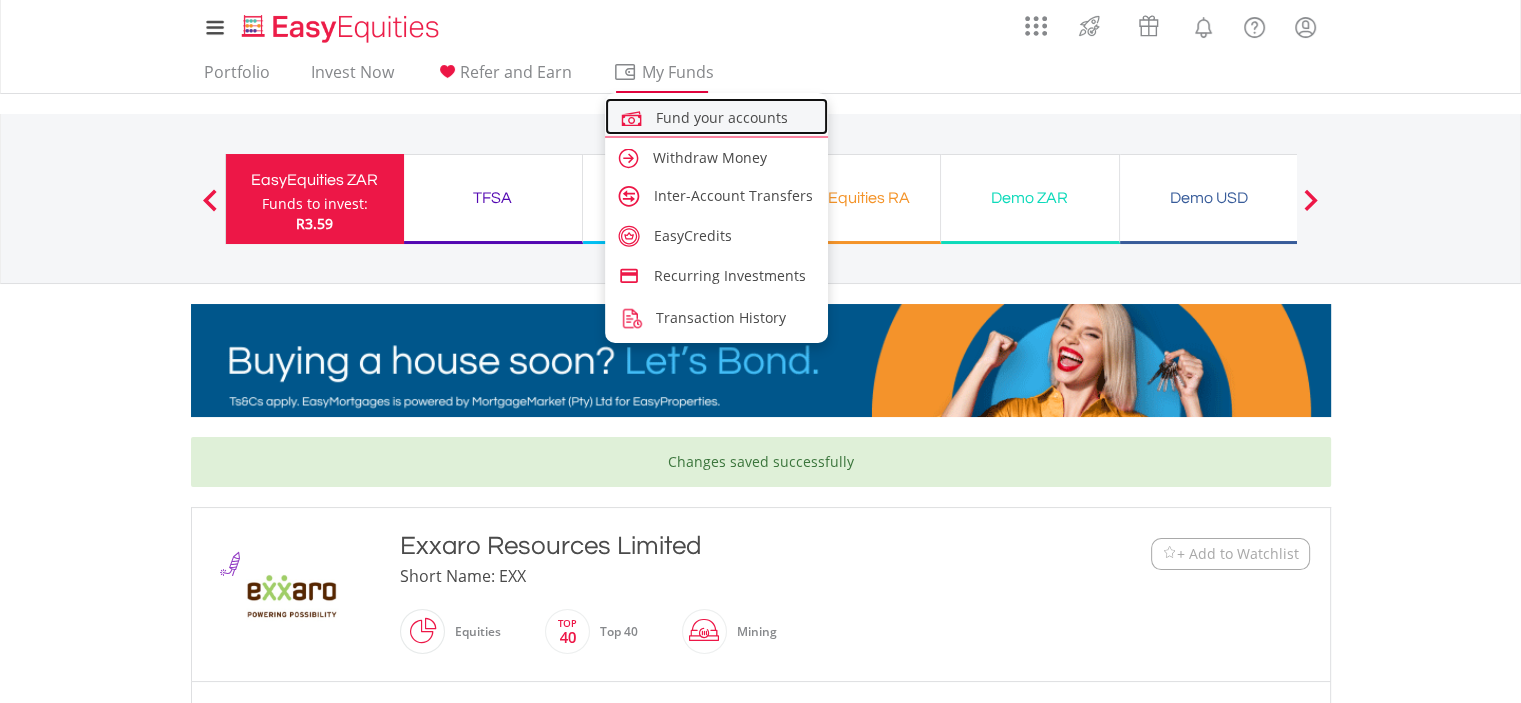 click on "Fund your accounts" at bounding box center [722, 117] 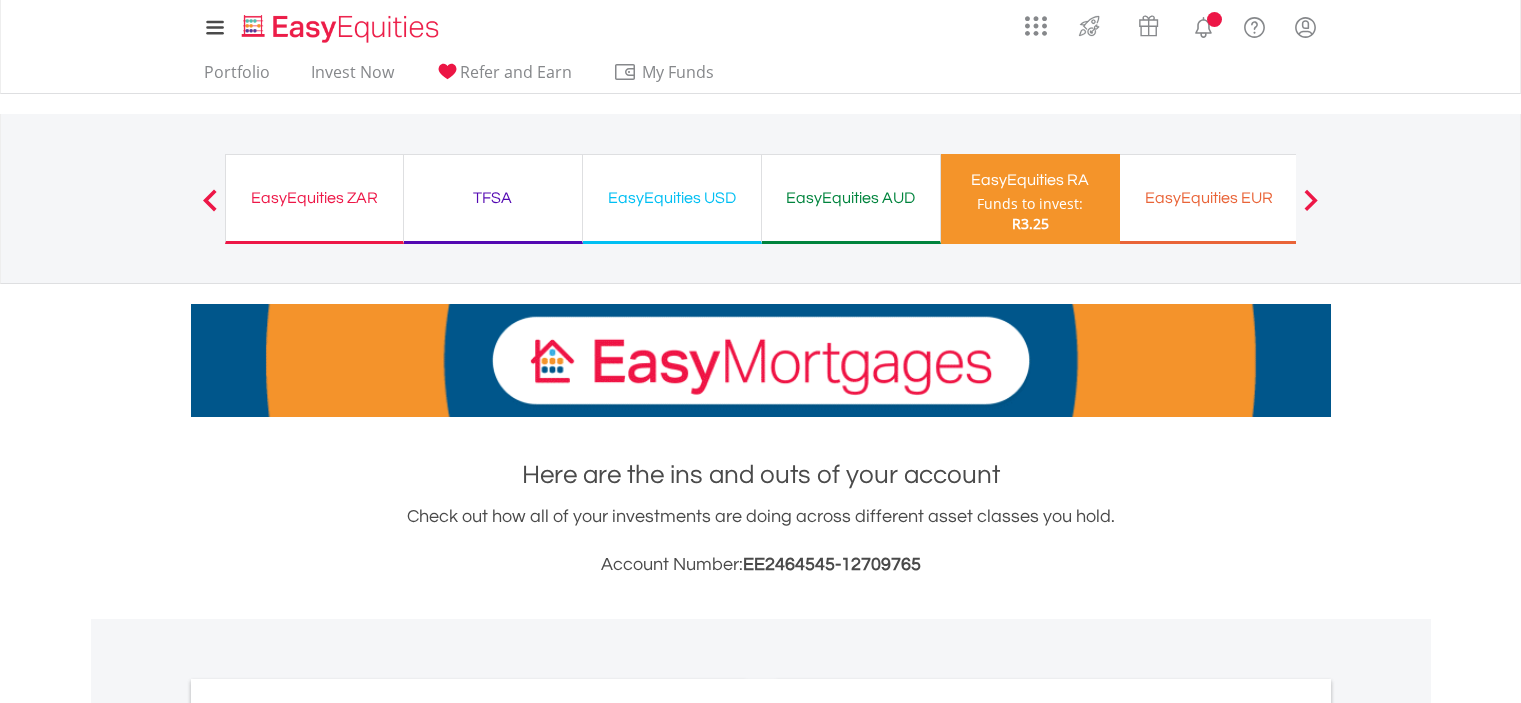 scroll, scrollTop: 0, scrollLeft: 0, axis: both 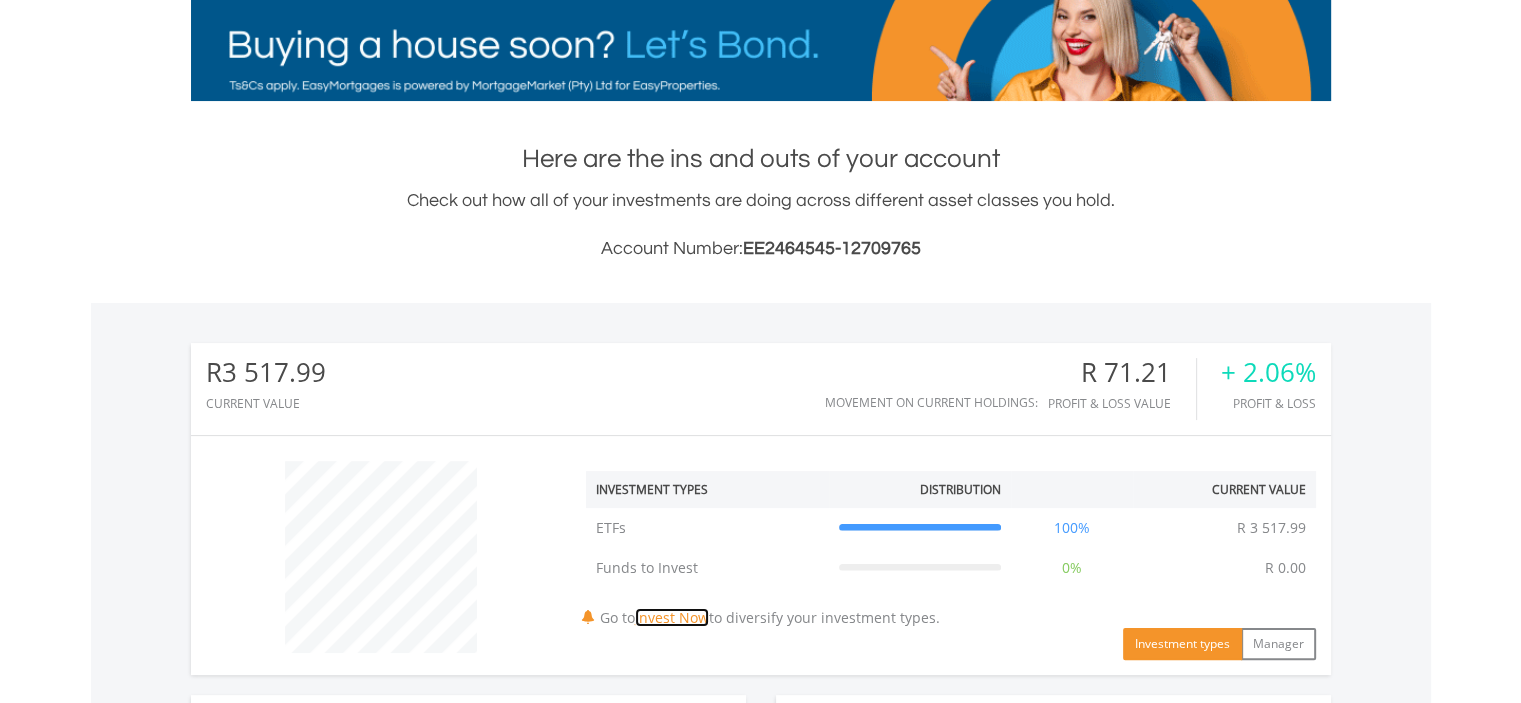 click on "Invest Now" at bounding box center [672, 617] 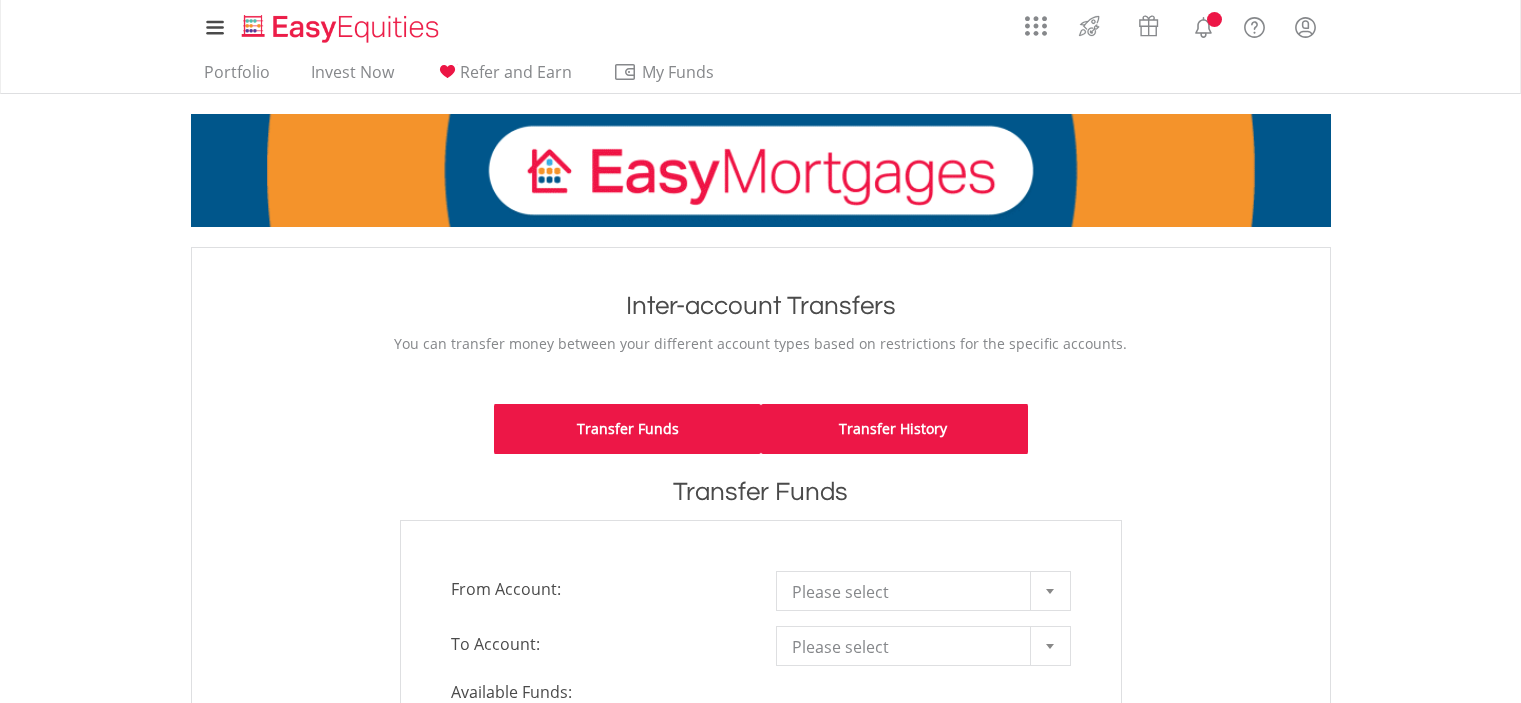 scroll, scrollTop: 0, scrollLeft: 0, axis: both 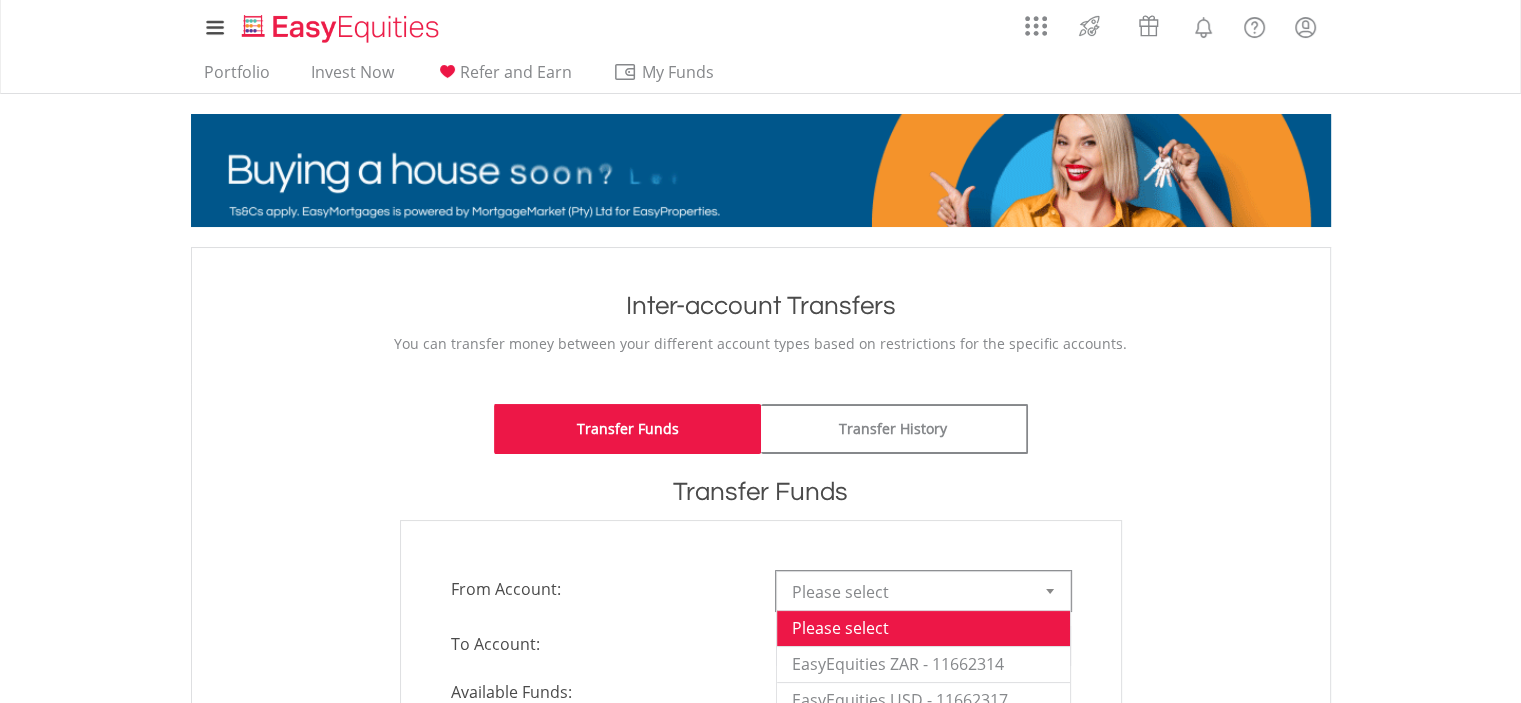click at bounding box center (1050, 591) 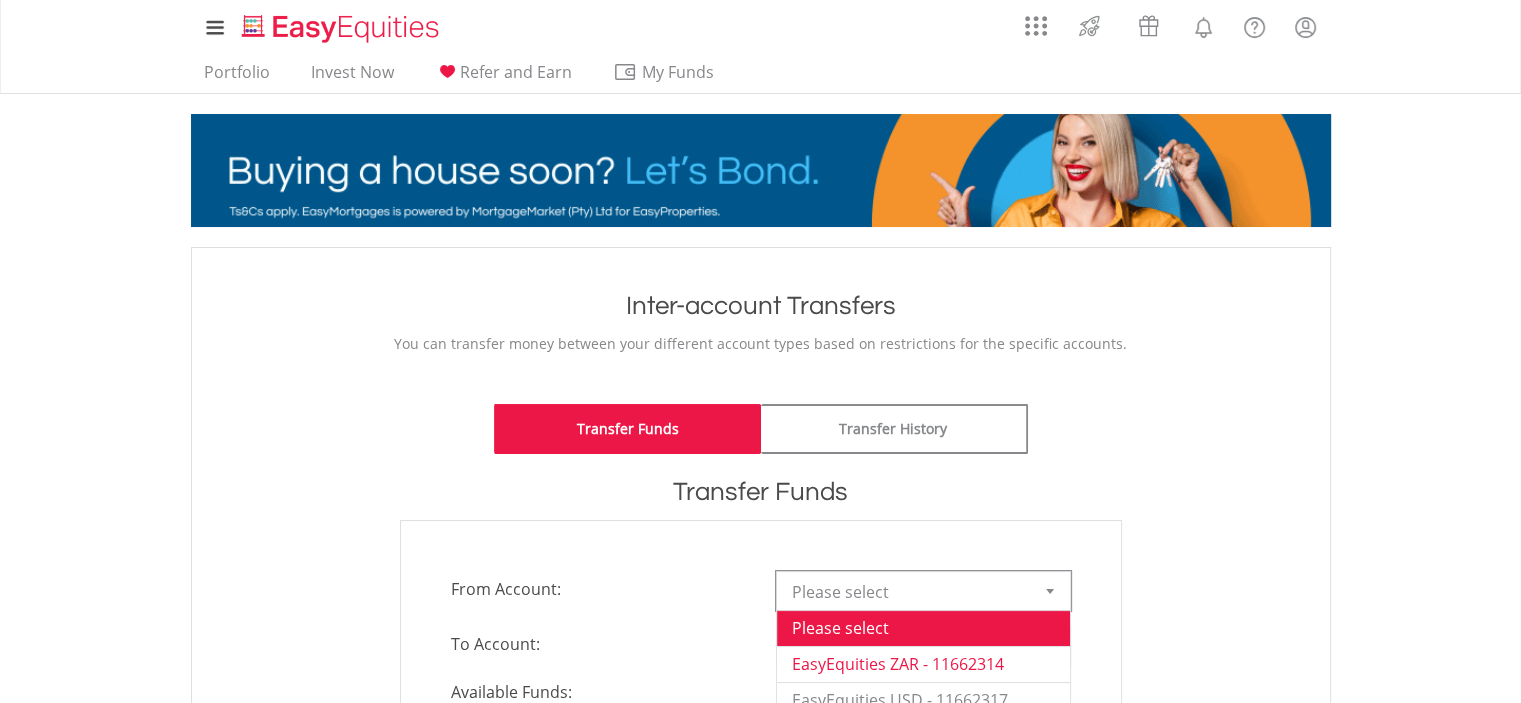 click on "EasyEquities ZAR - 11662314" at bounding box center [923, 664] 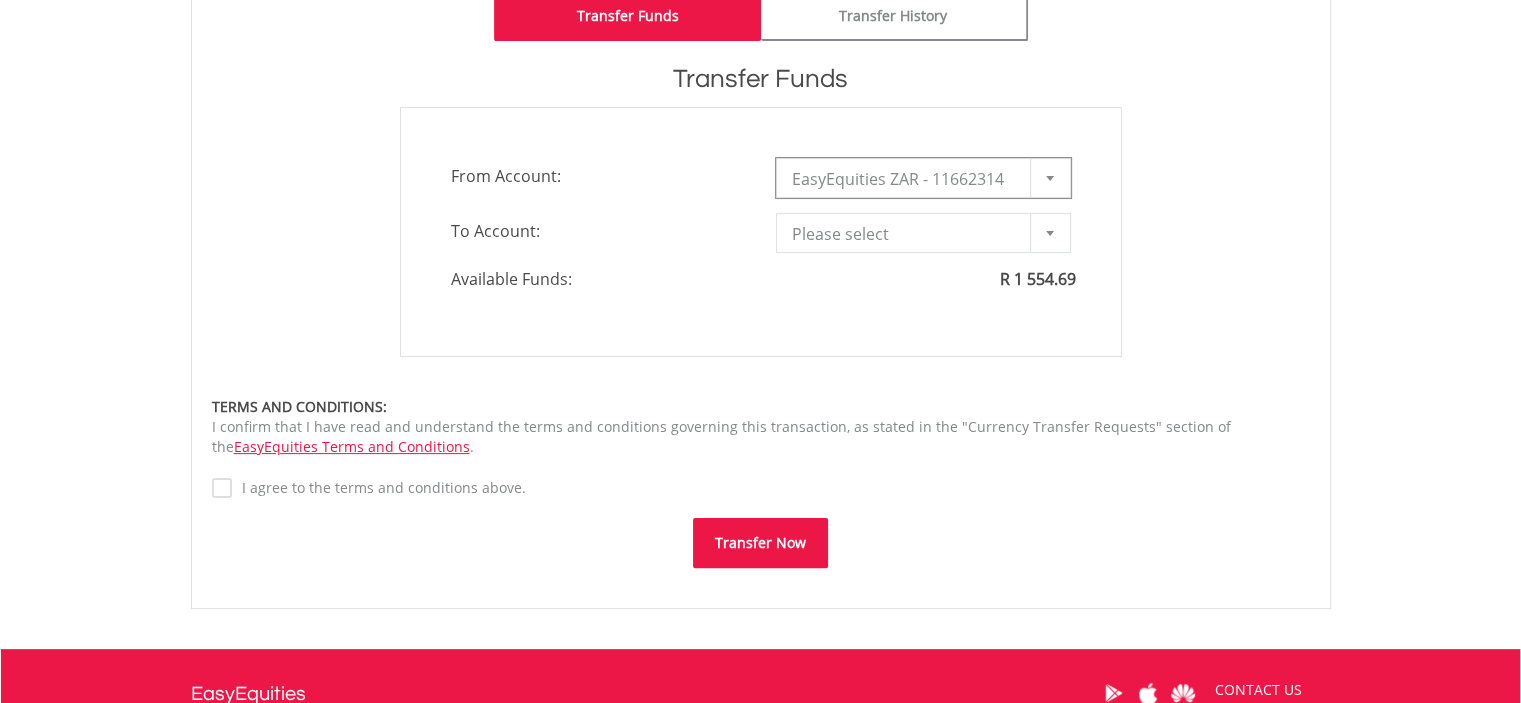 scroll, scrollTop: 440, scrollLeft: 0, axis: vertical 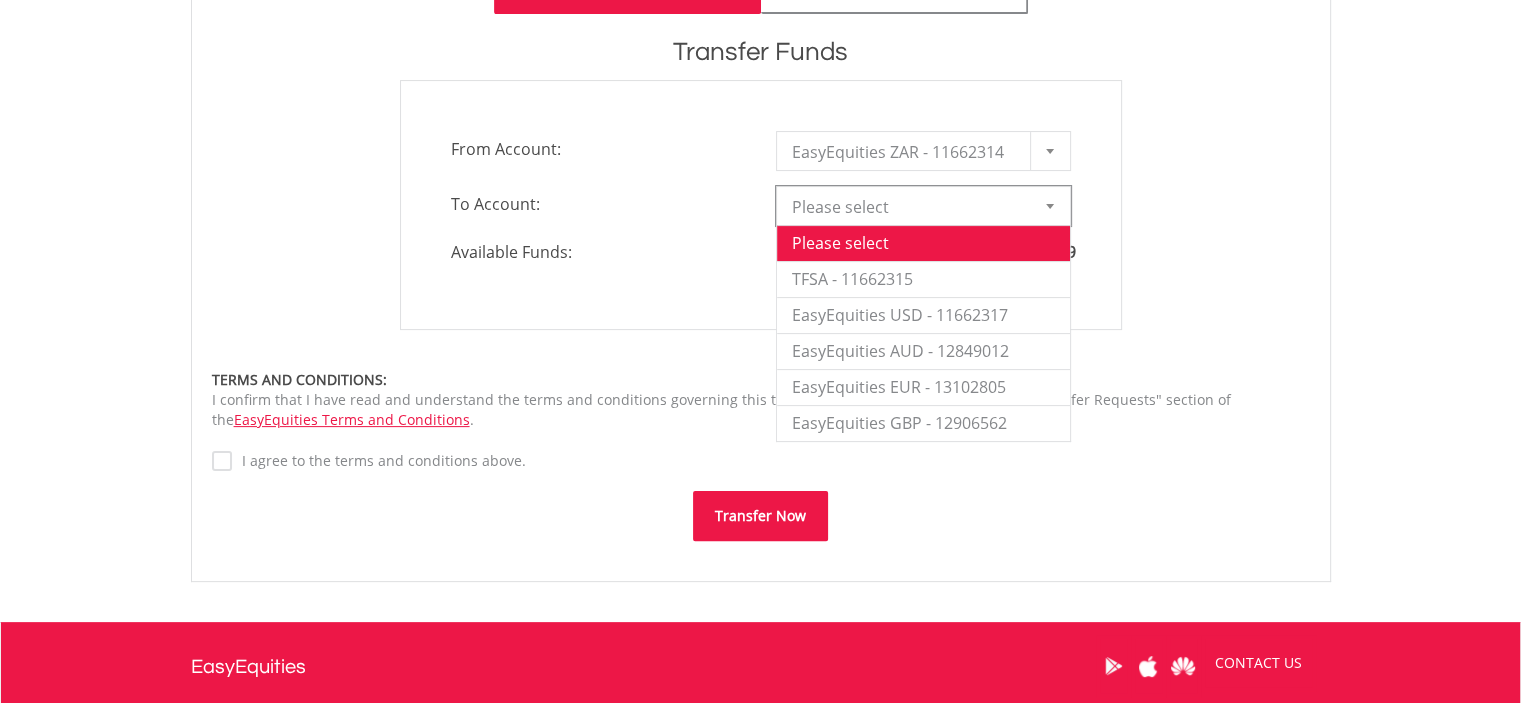 click at bounding box center (1050, 206) 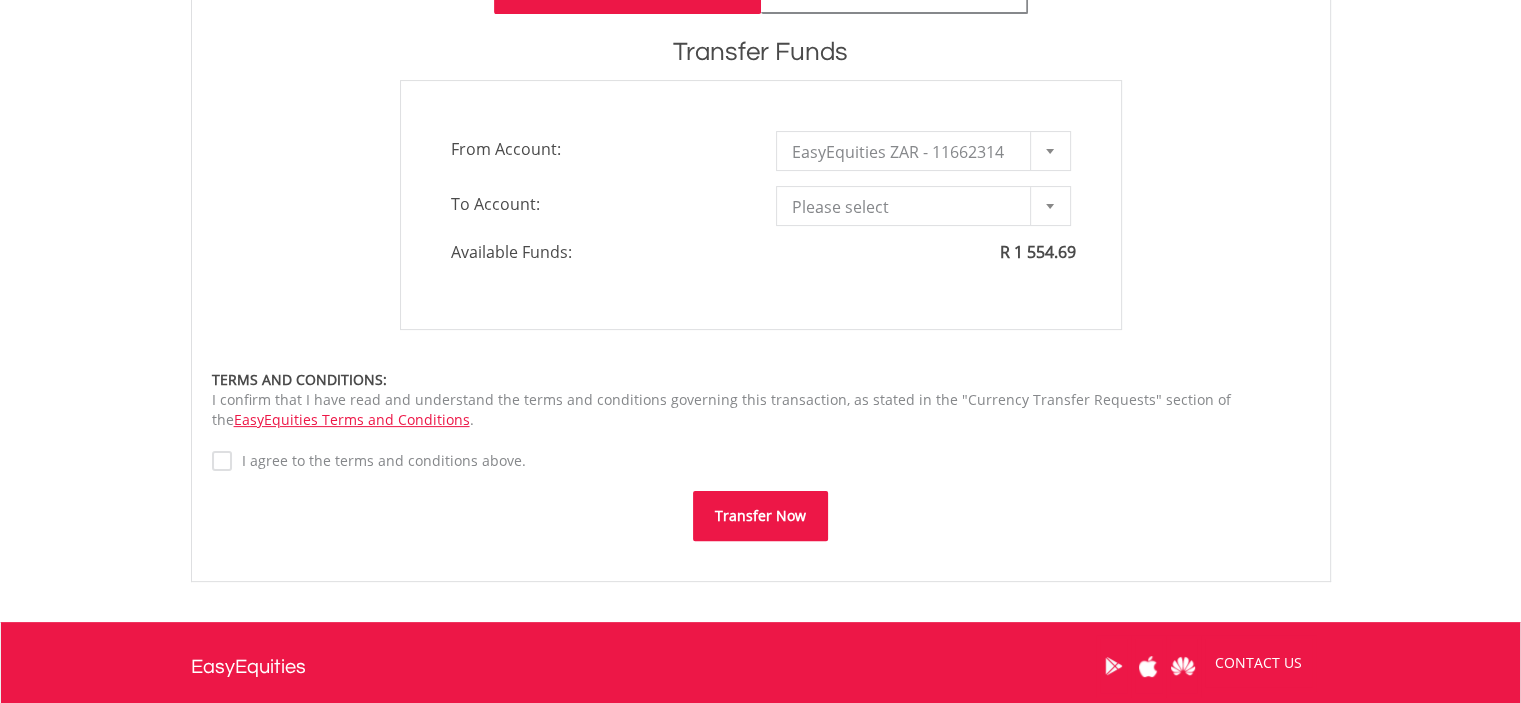 scroll, scrollTop: 0, scrollLeft: 0, axis: both 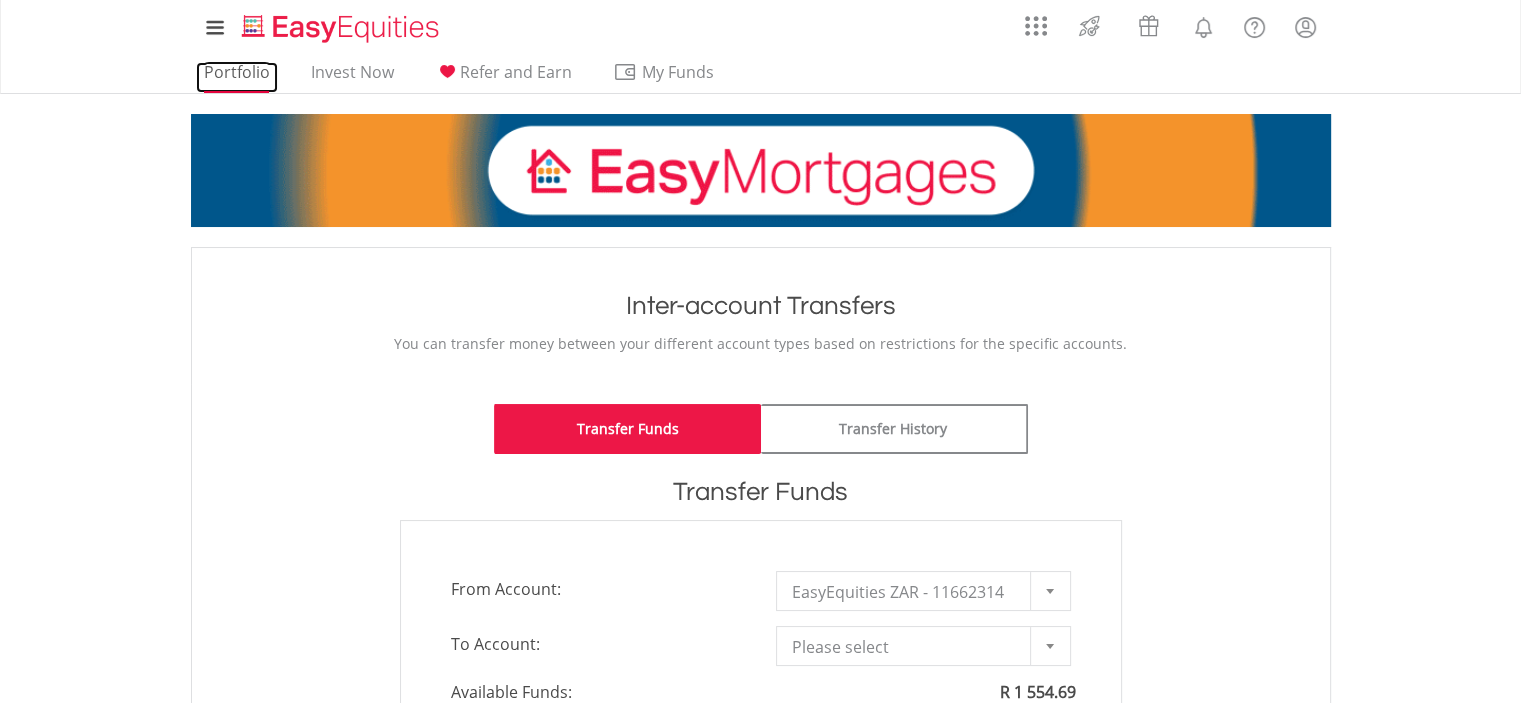 click on "Portfolio" at bounding box center [237, 77] 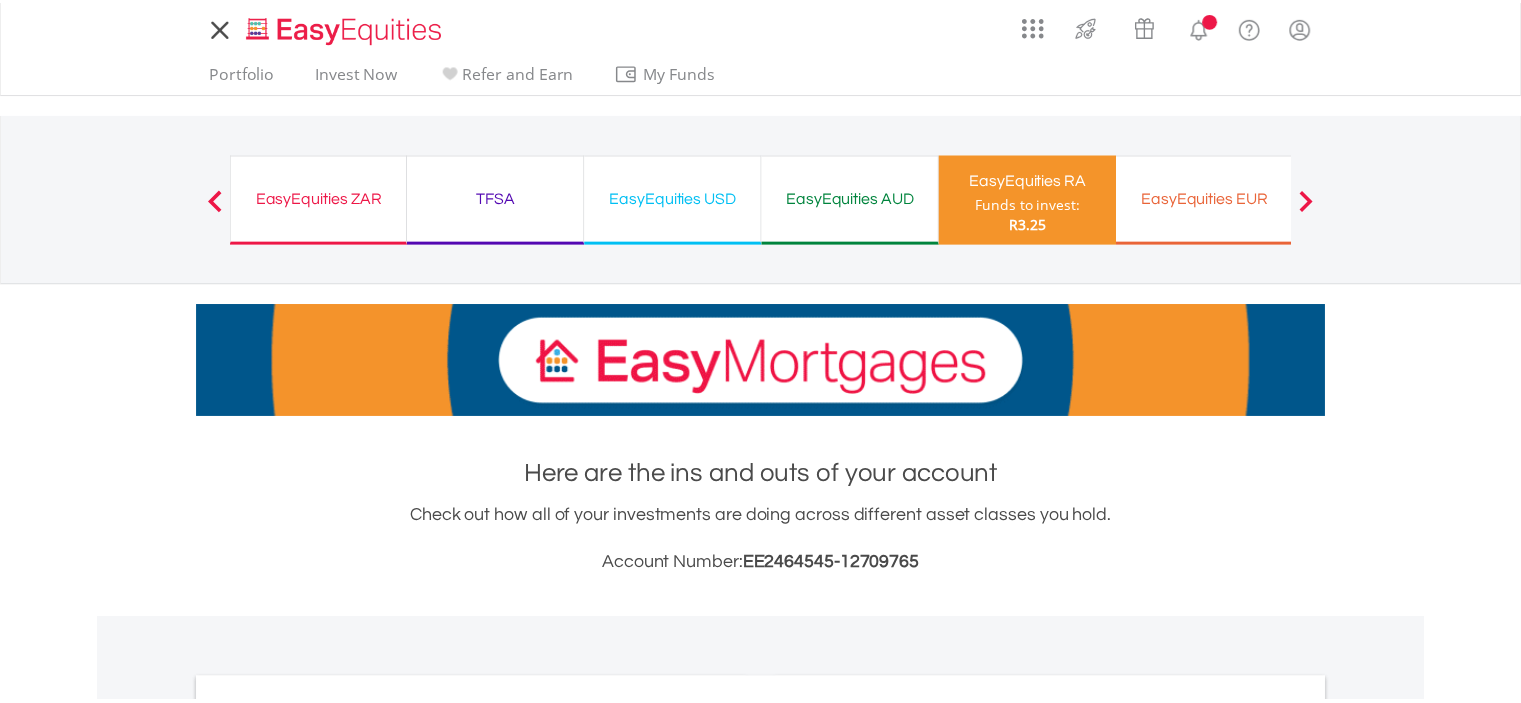 scroll, scrollTop: 0, scrollLeft: 0, axis: both 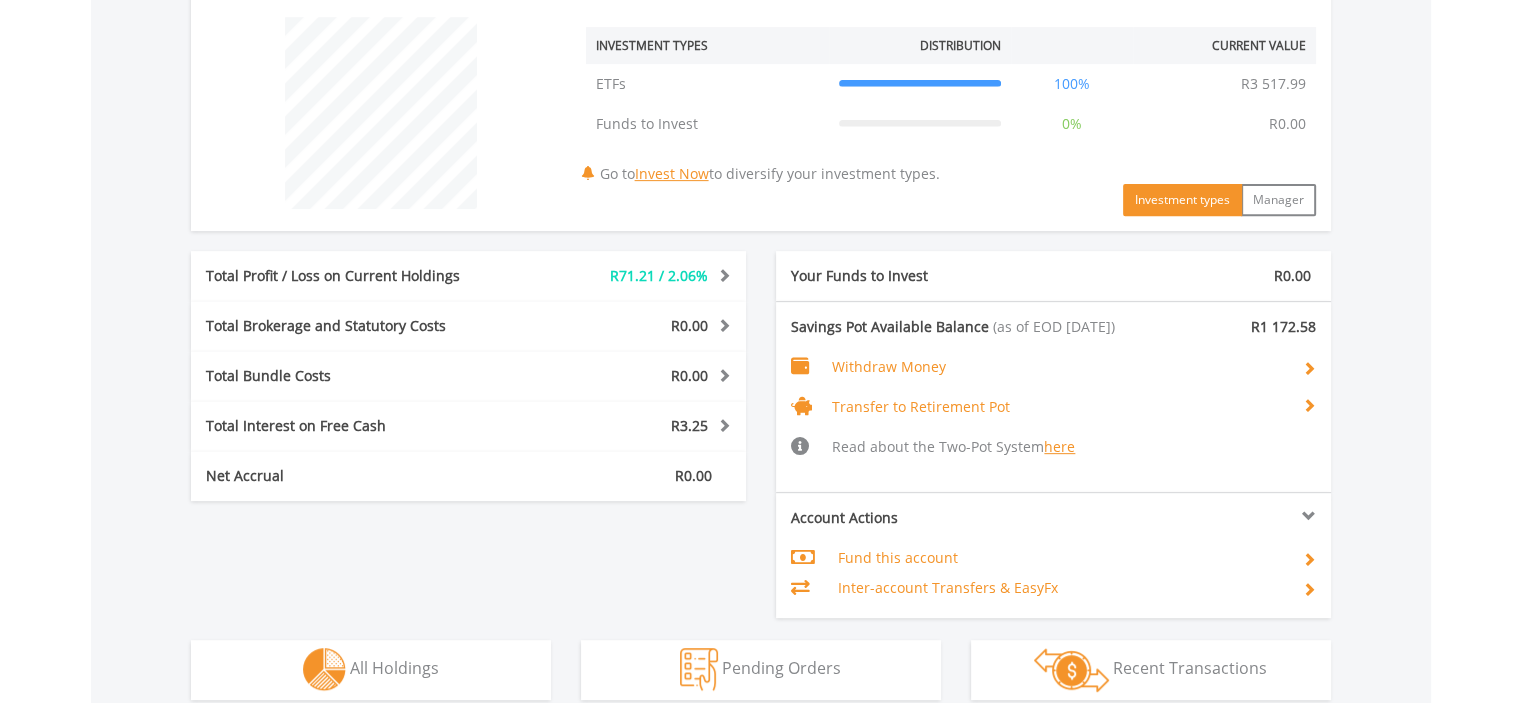 click on "Fund this account" at bounding box center (1061, 558) 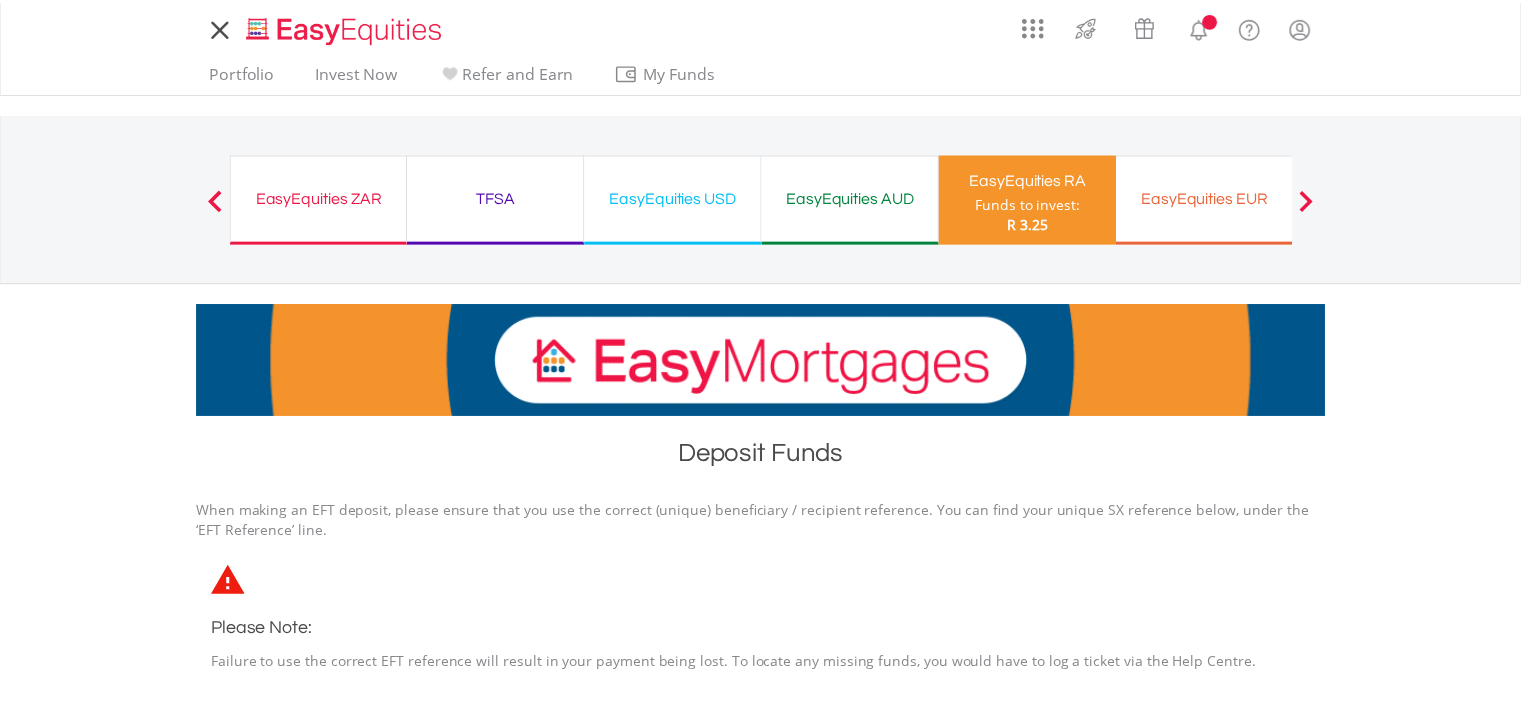 scroll, scrollTop: 0, scrollLeft: 0, axis: both 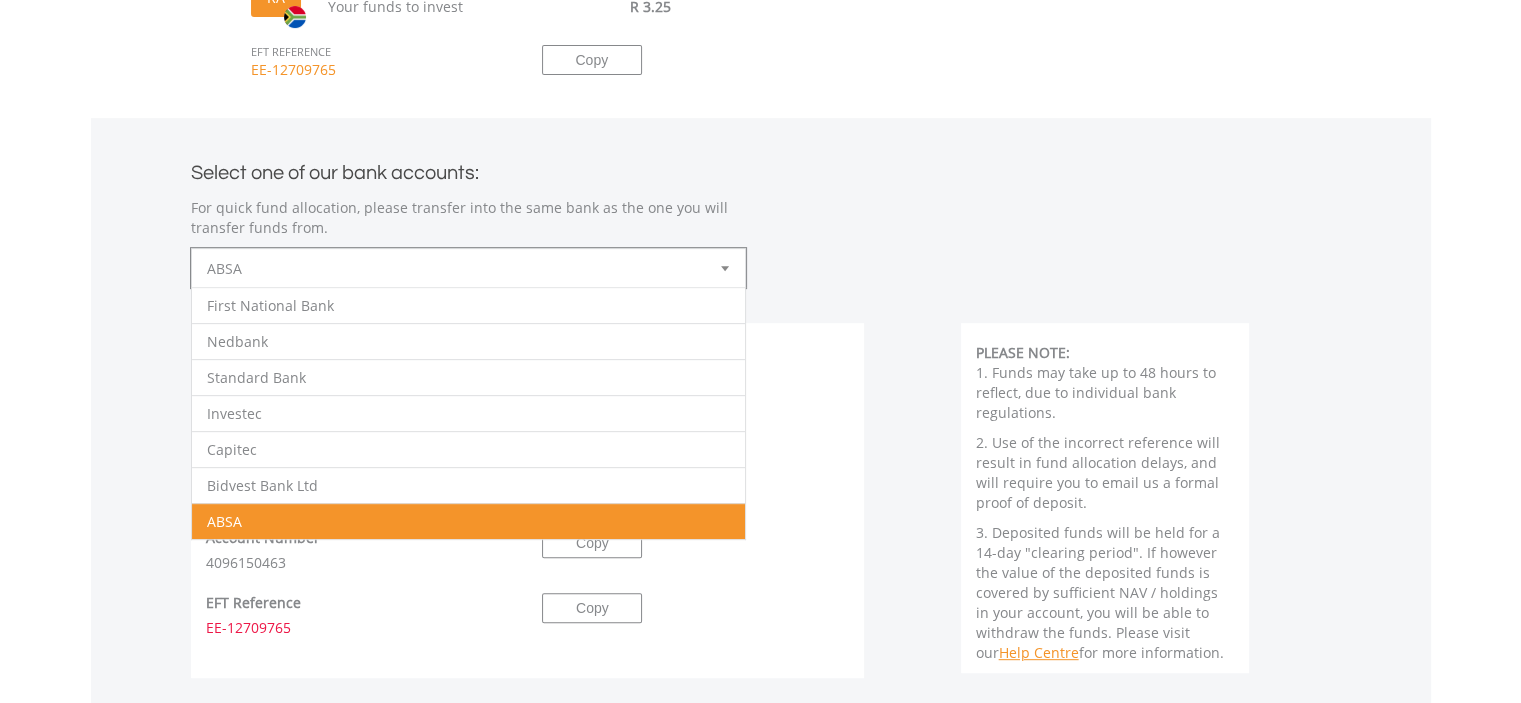 click at bounding box center [725, 268] 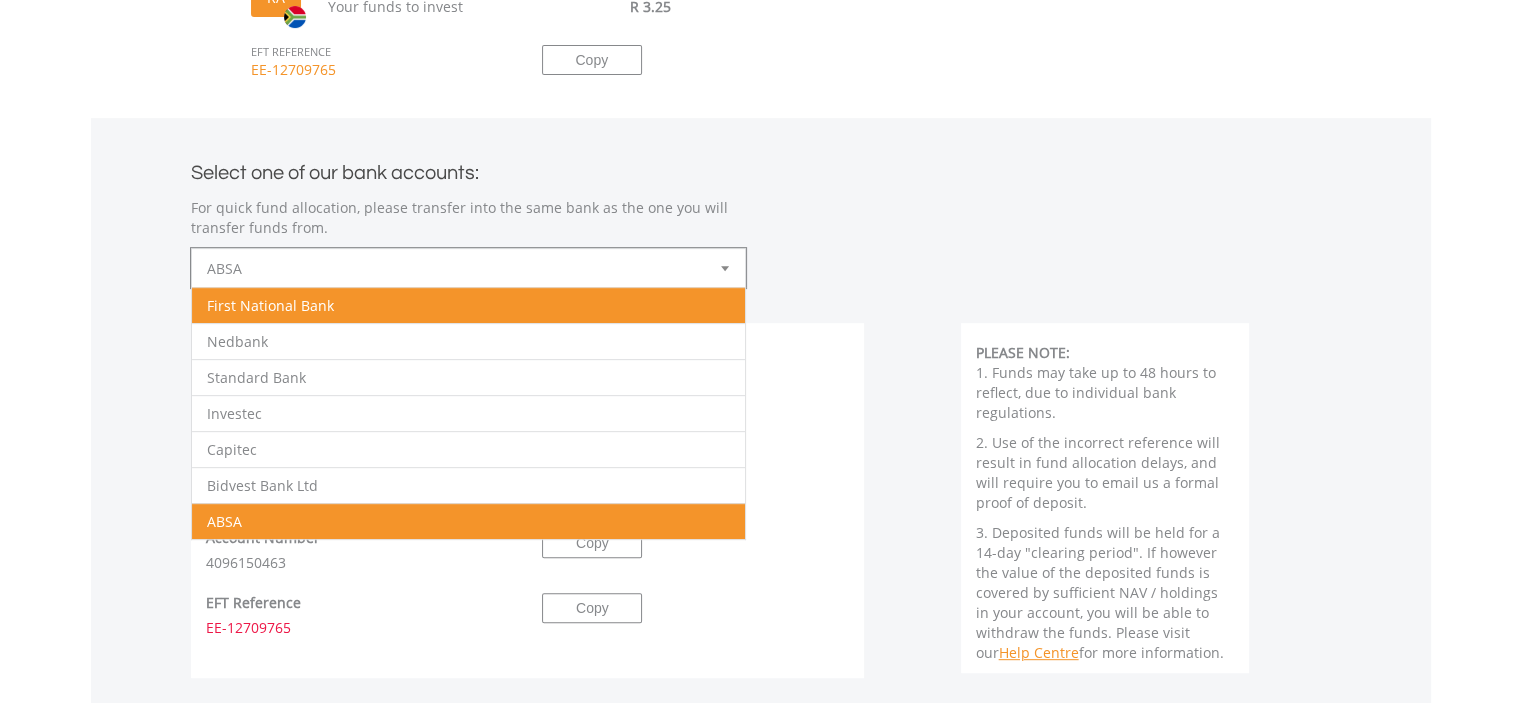 click on "First National Bank" at bounding box center [468, 305] 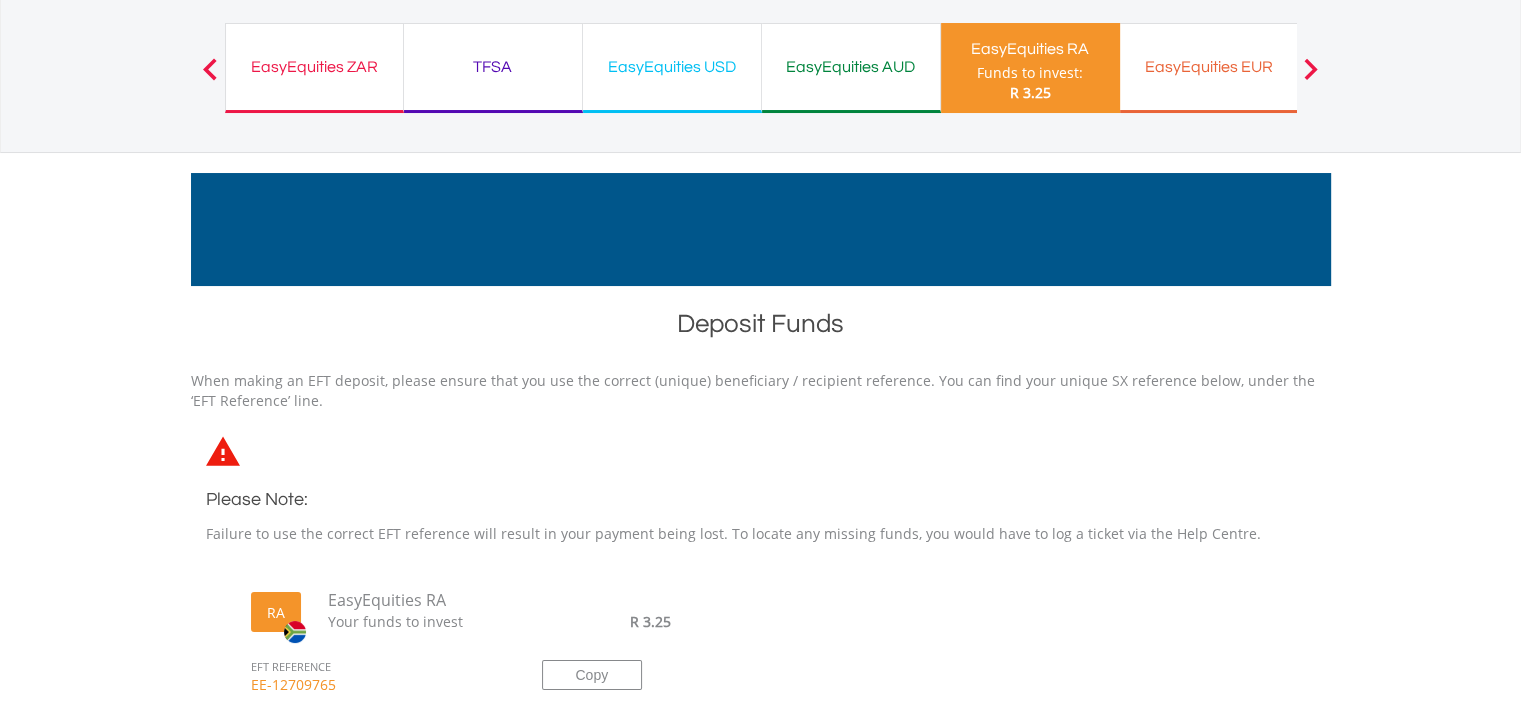 scroll, scrollTop: 0, scrollLeft: 0, axis: both 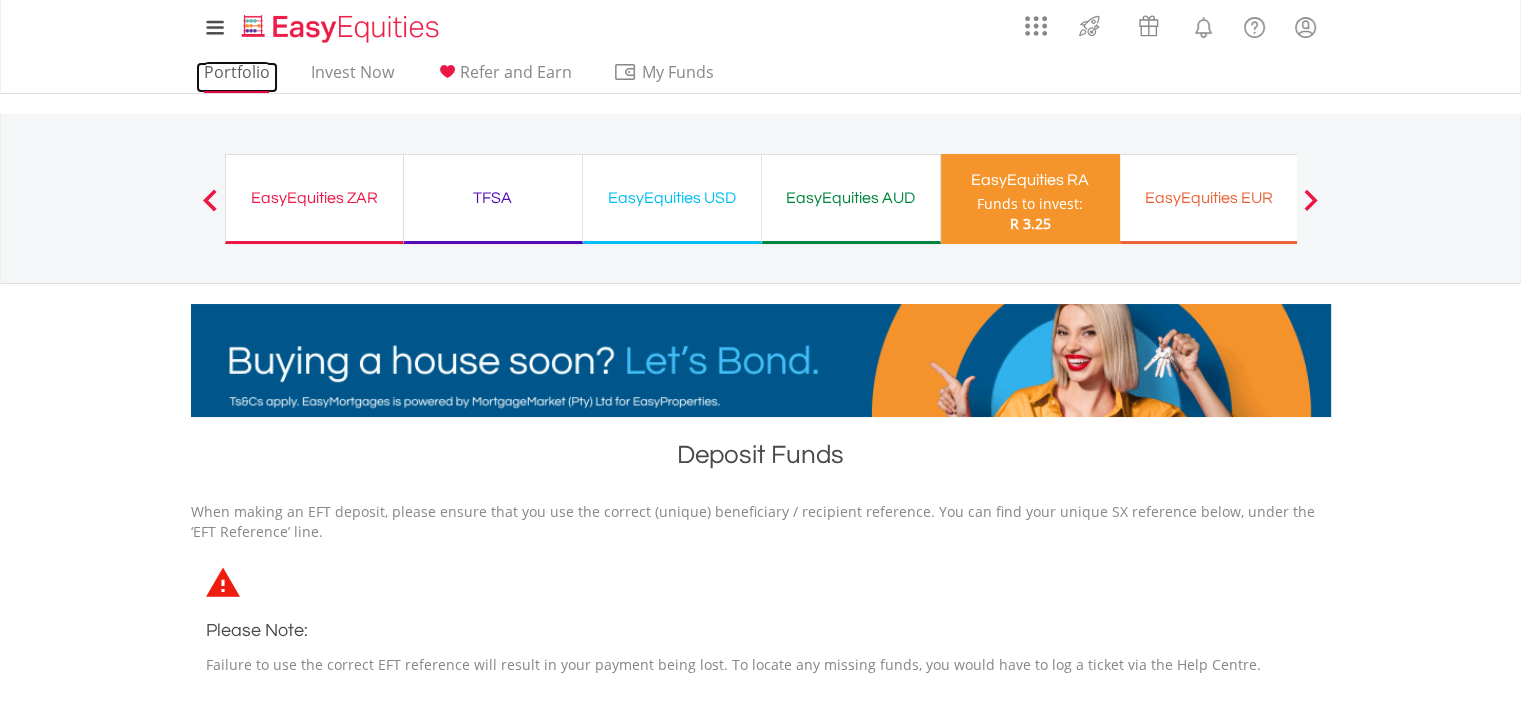 click on "Portfolio" at bounding box center (237, 77) 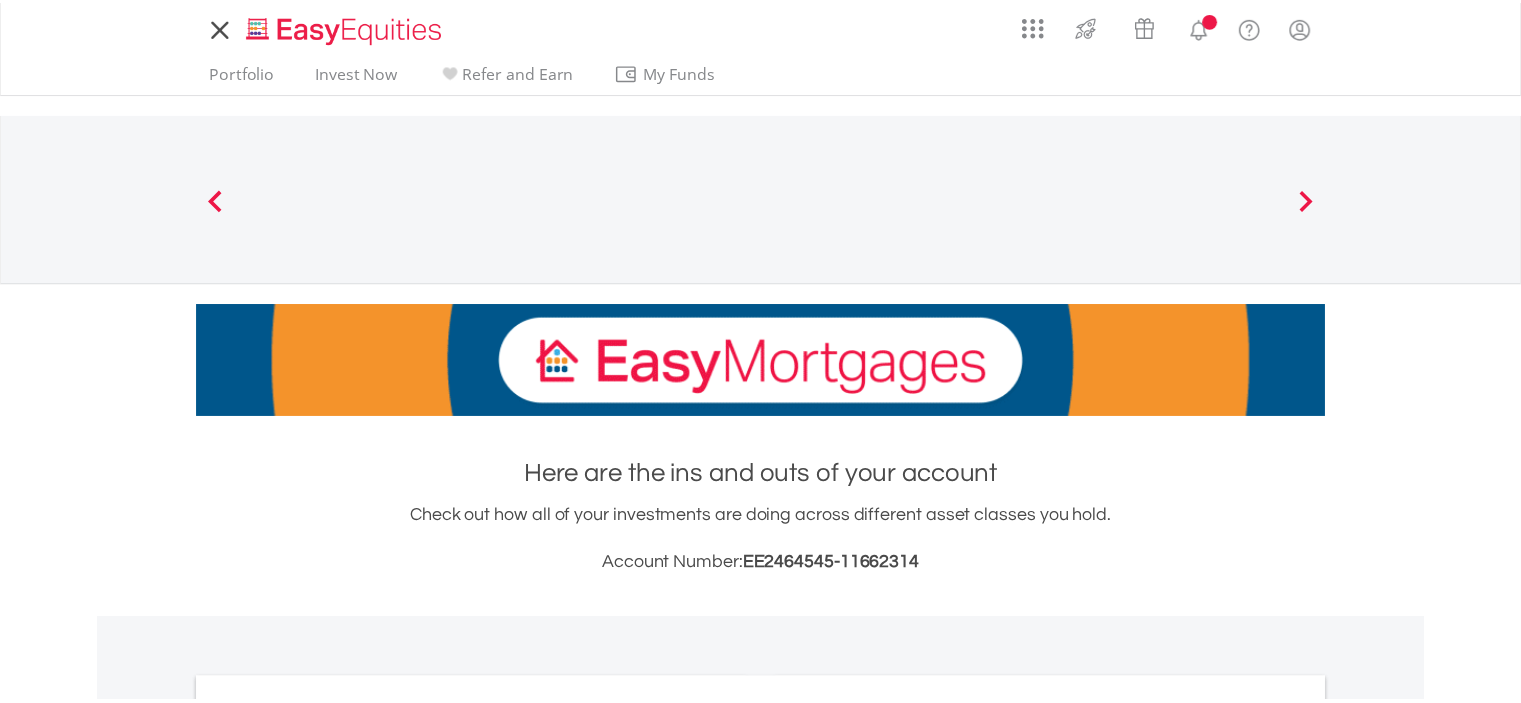 scroll, scrollTop: 0, scrollLeft: 0, axis: both 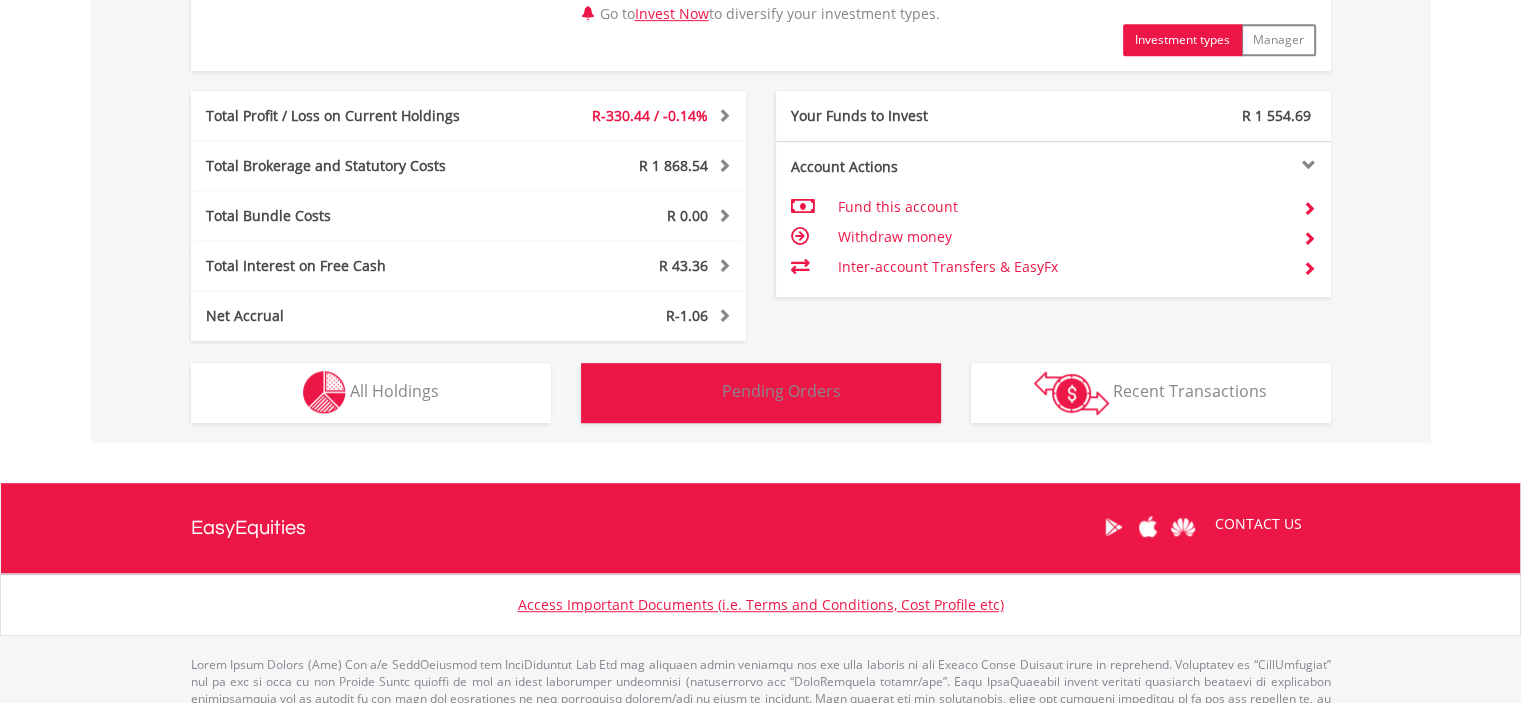 click on "Pending Orders
Pending Orders" at bounding box center [761, 393] 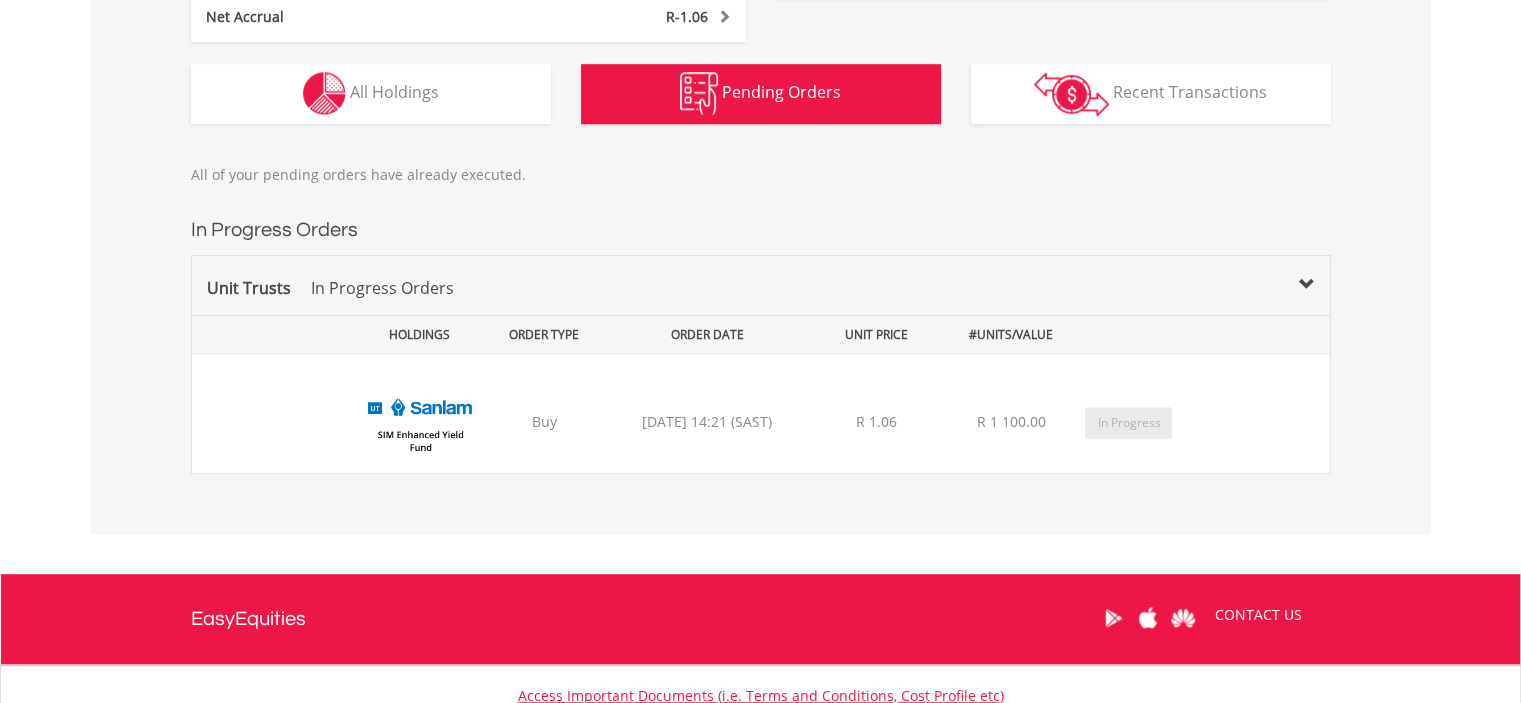 scroll, scrollTop: 1468, scrollLeft: 0, axis: vertical 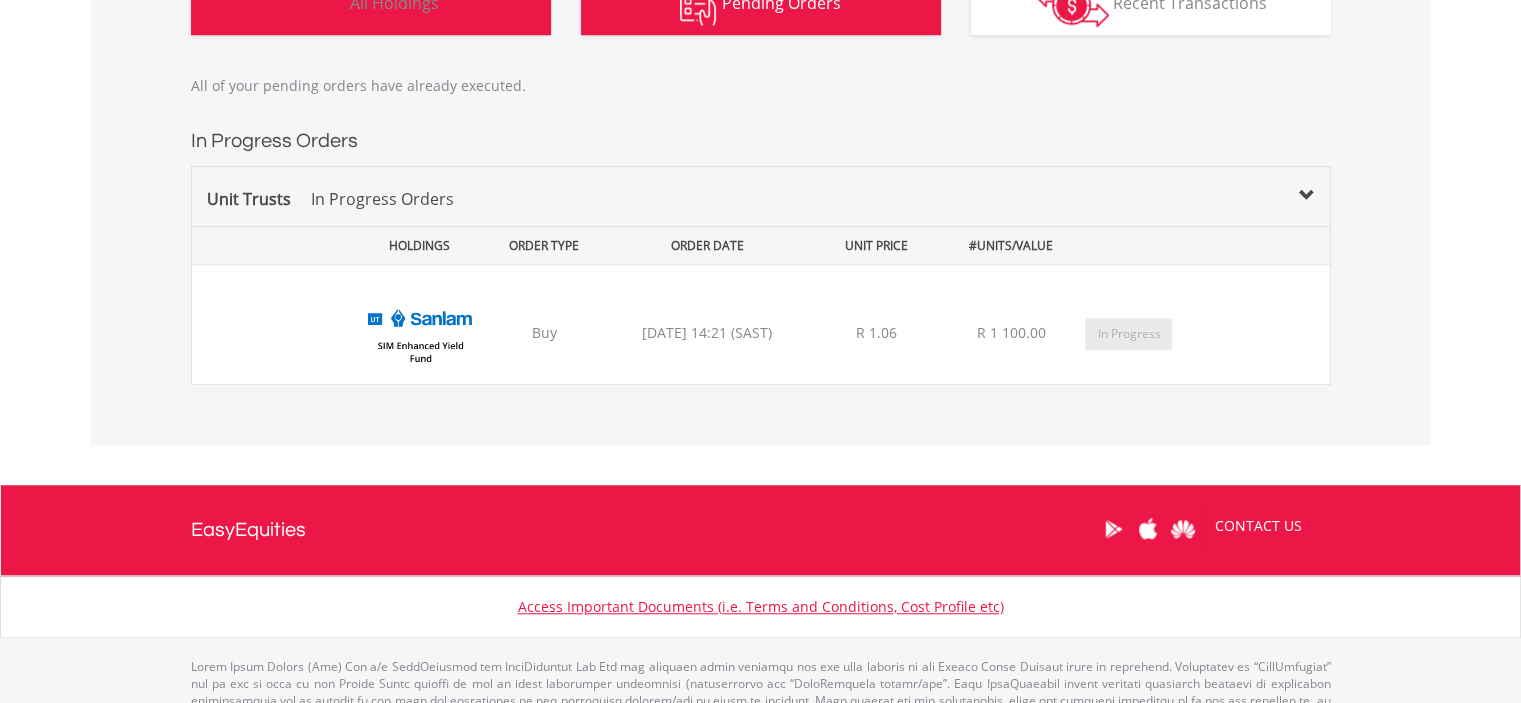 click on "Holdings
All Holdings" at bounding box center [371, 5] 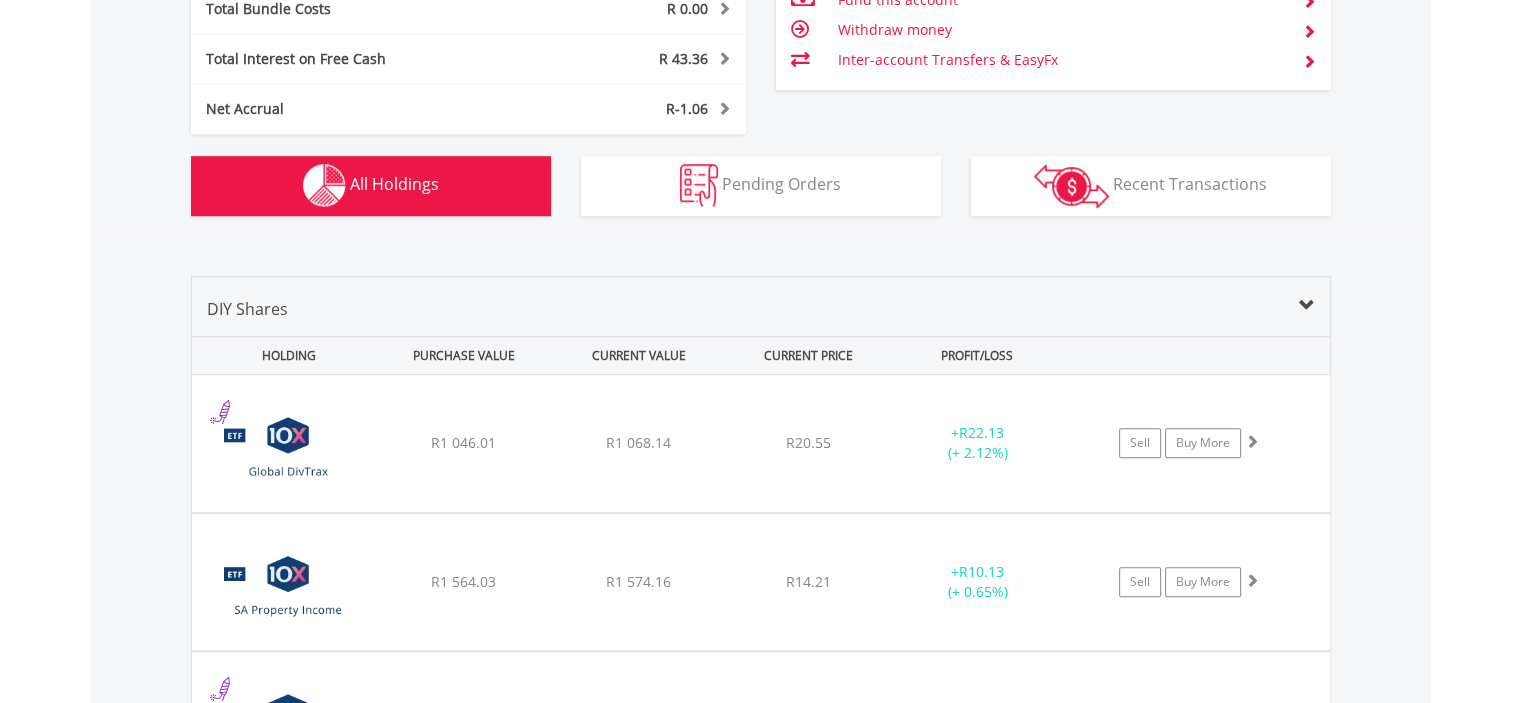 scroll, scrollTop: 1561, scrollLeft: 0, axis: vertical 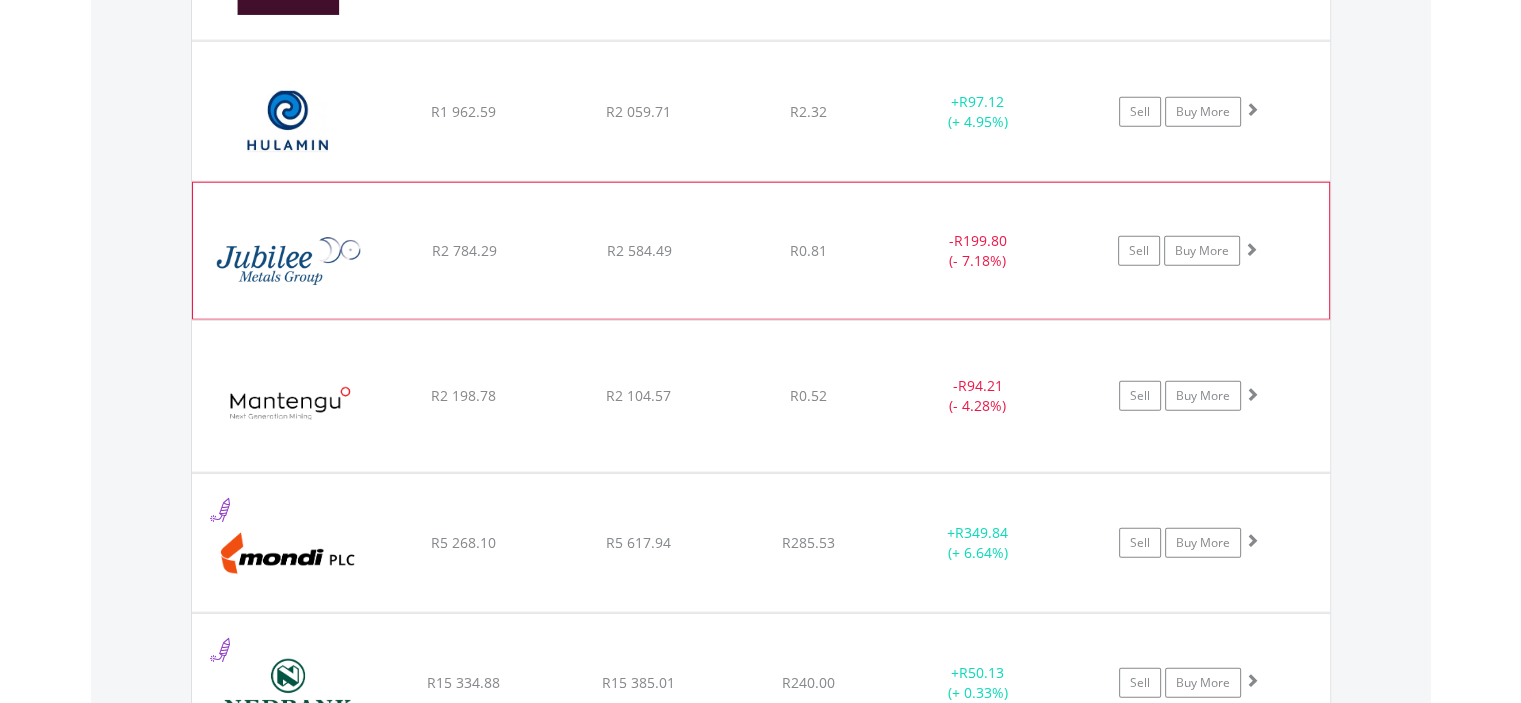 click on "﻿
Jubilee Metals Group PLC
R2 784.29
R2 584.49
R0.81
-  R199.80 (- 7.18%)
Sell
Buy More" at bounding box center (761, -3338) 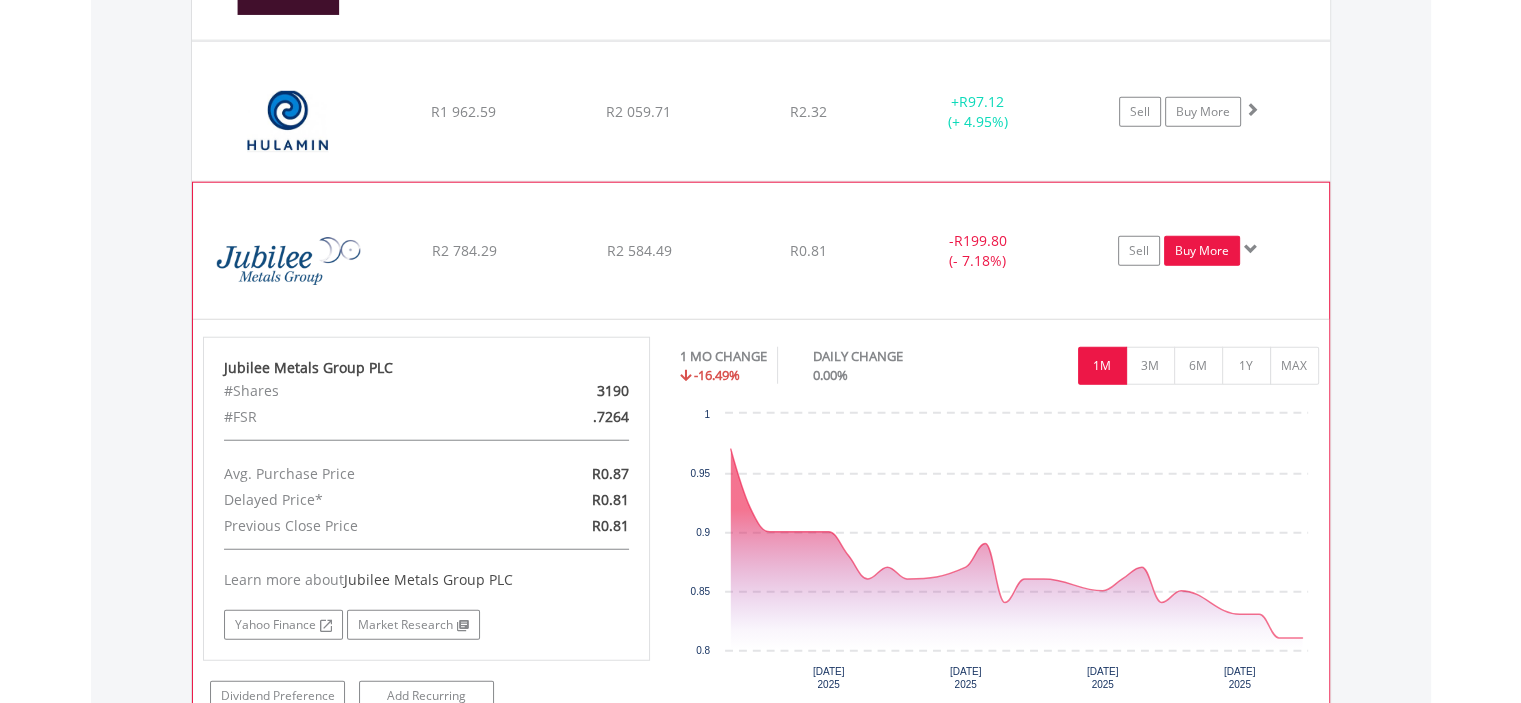 click on "Buy More" at bounding box center (1202, 251) 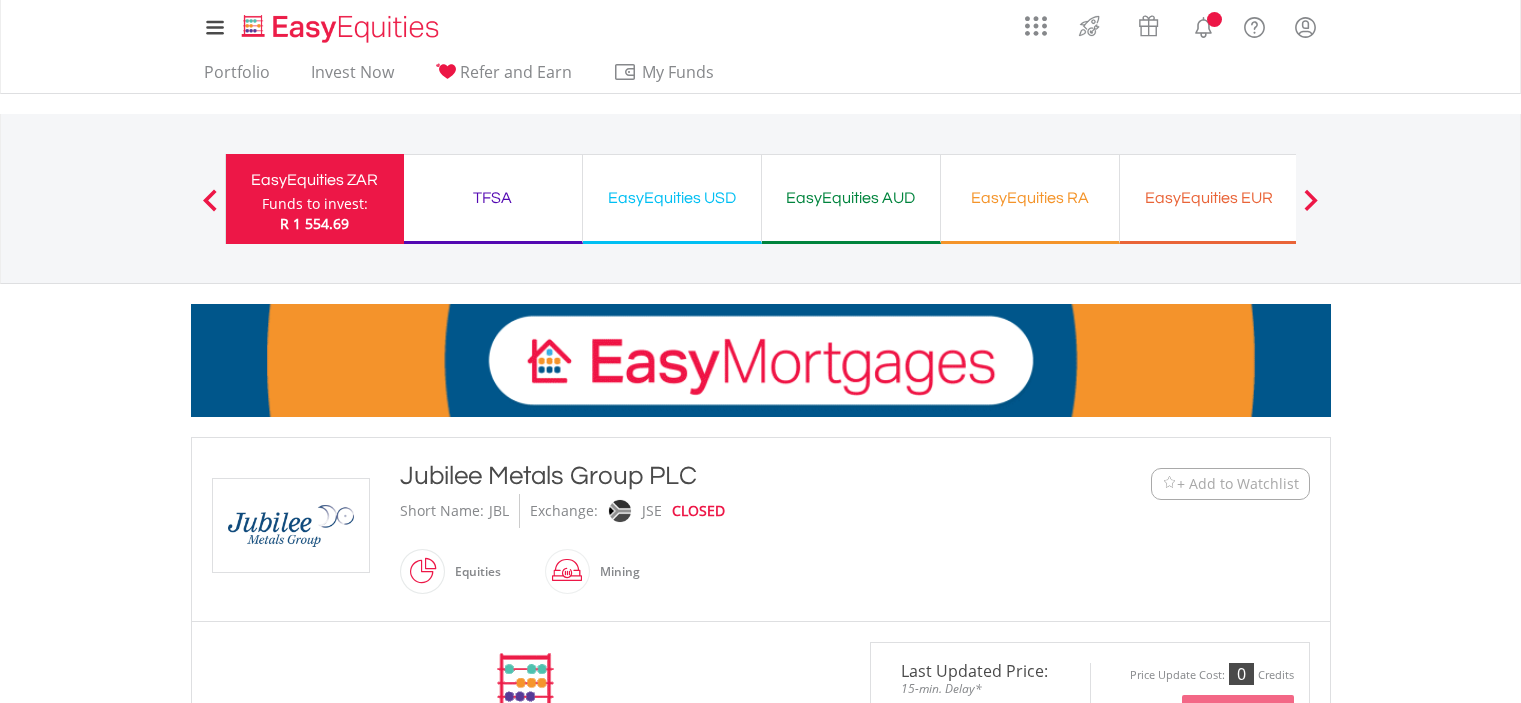 scroll, scrollTop: 0, scrollLeft: 0, axis: both 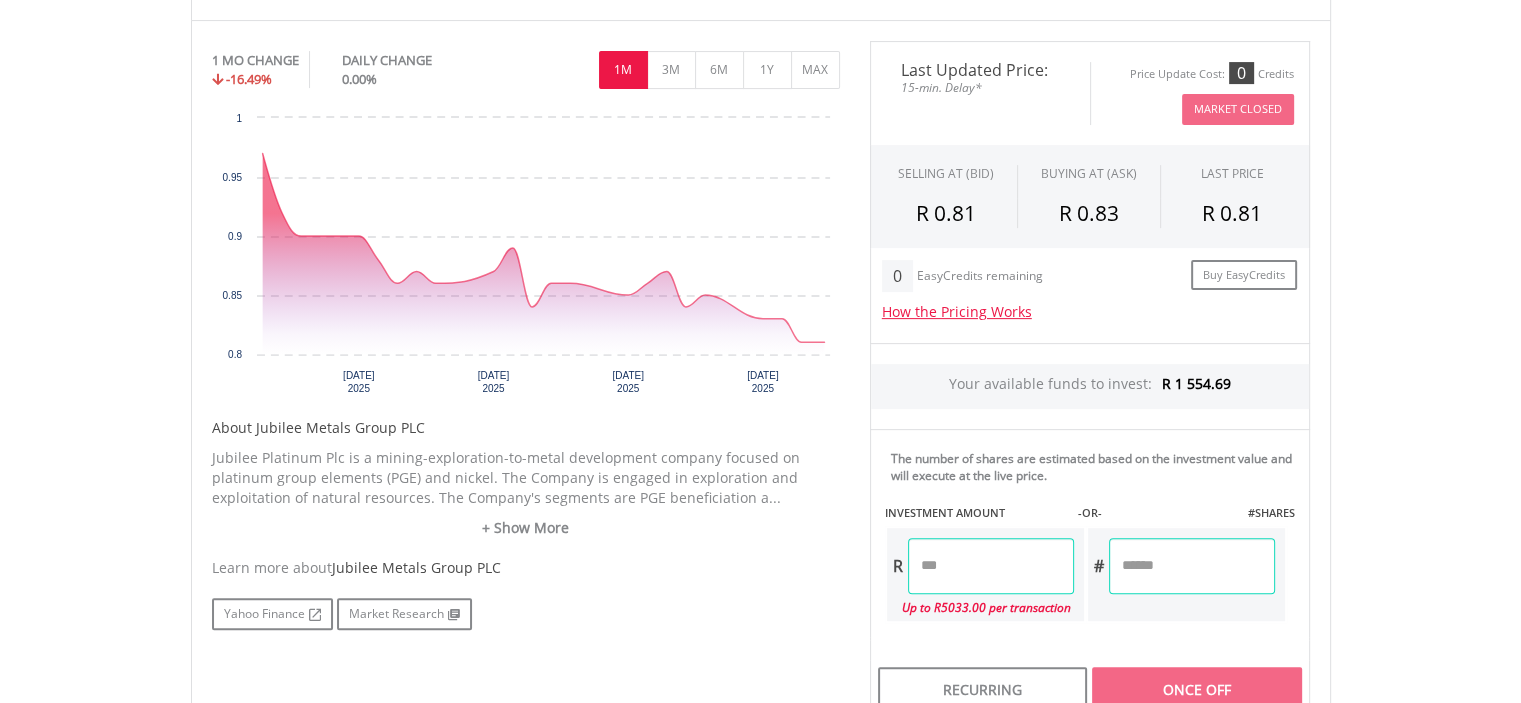 click at bounding box center (991, 566) 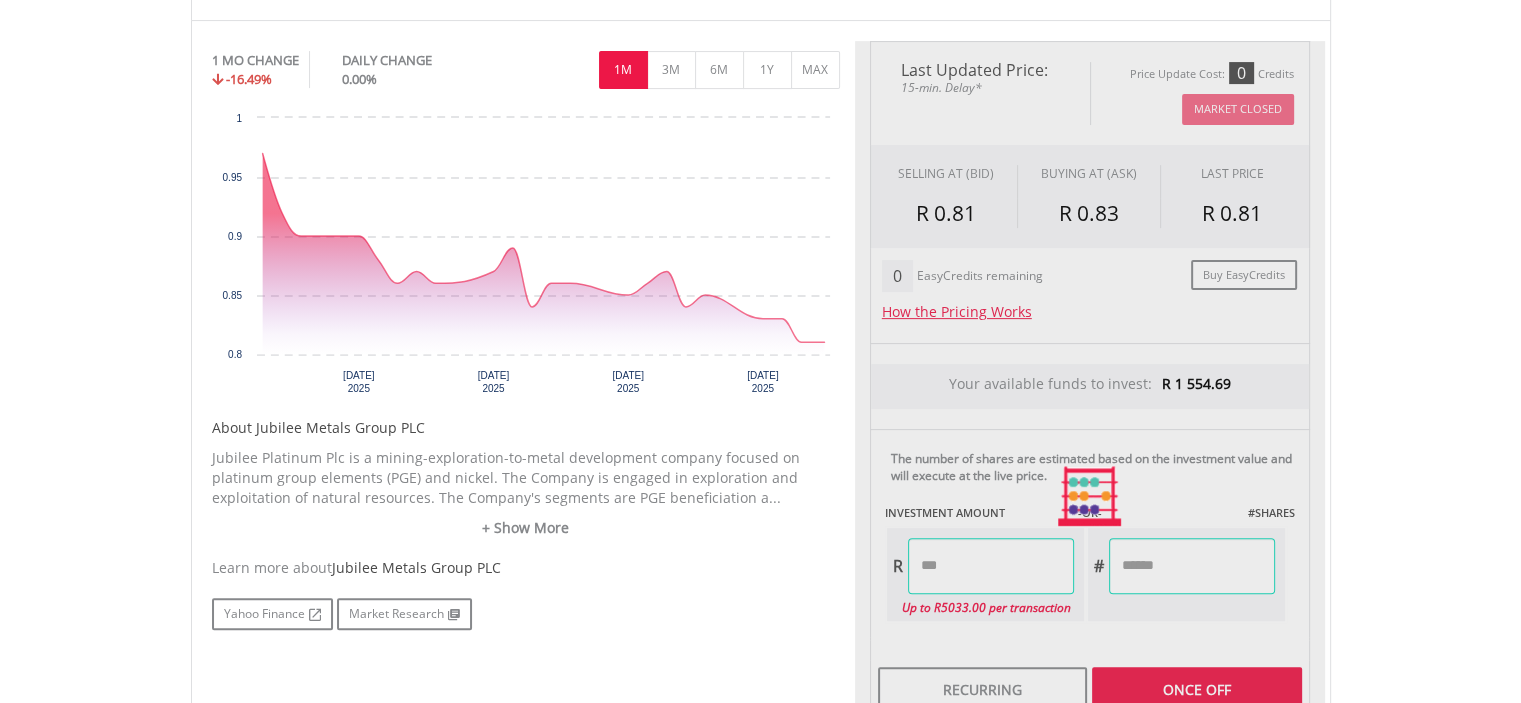 type on "******" 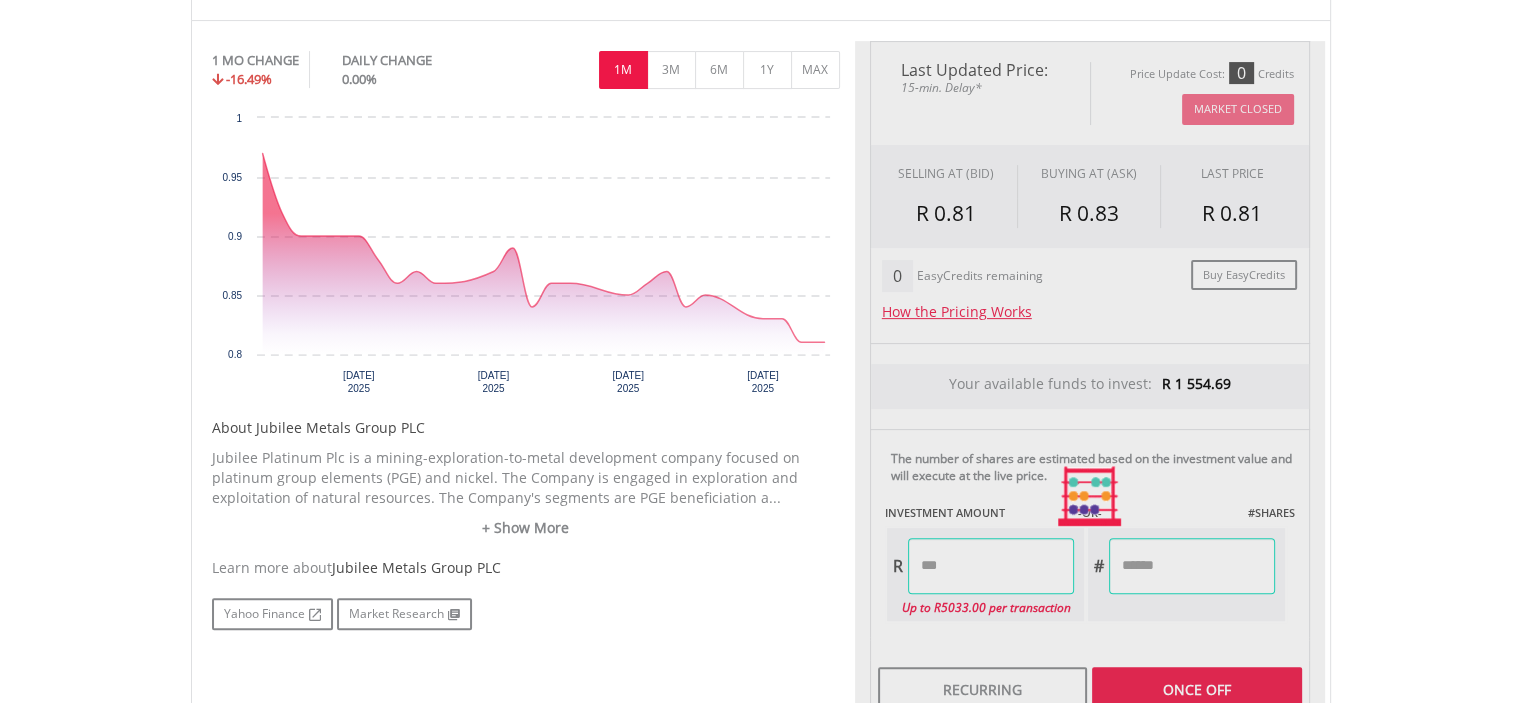 type on "********" 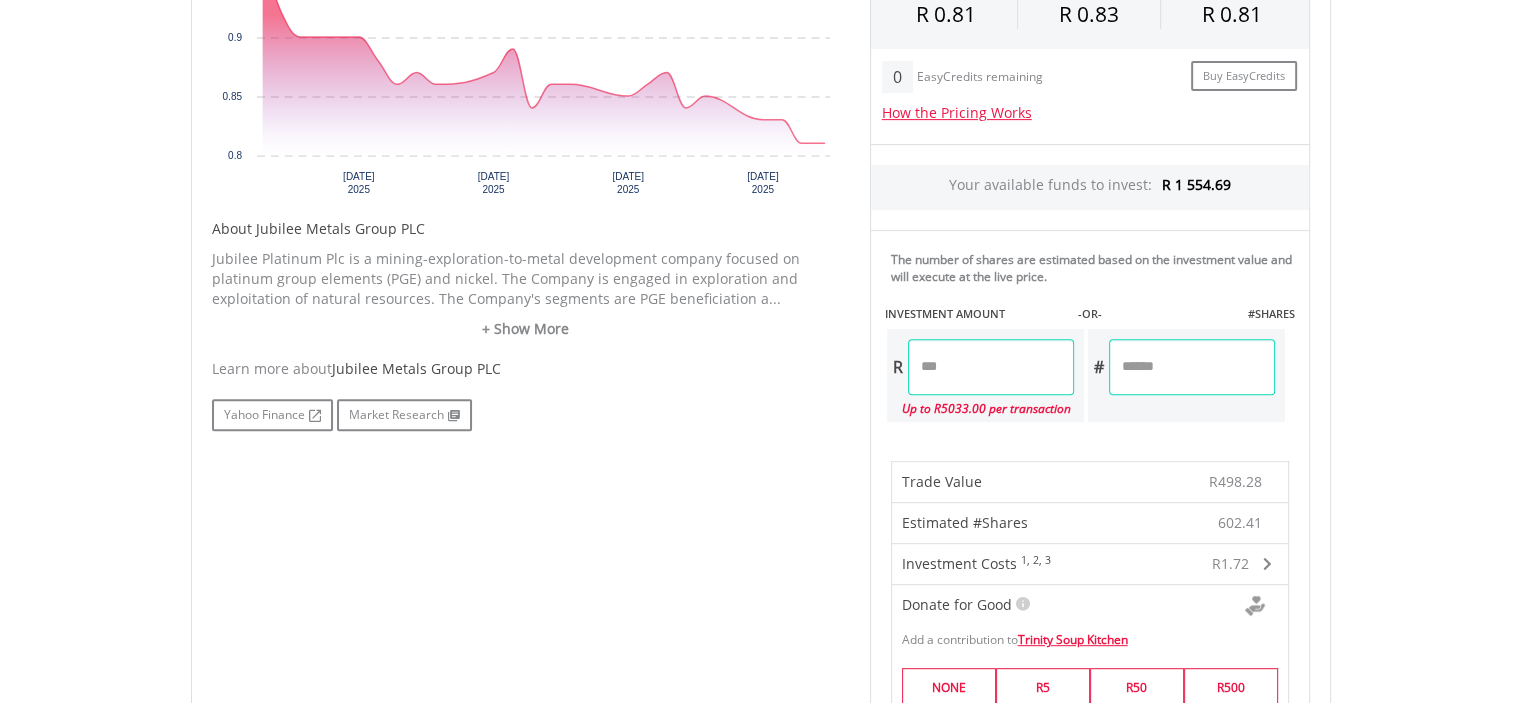 scroll, scrollTop: 801, scrollLeft: 0, axis: vertical 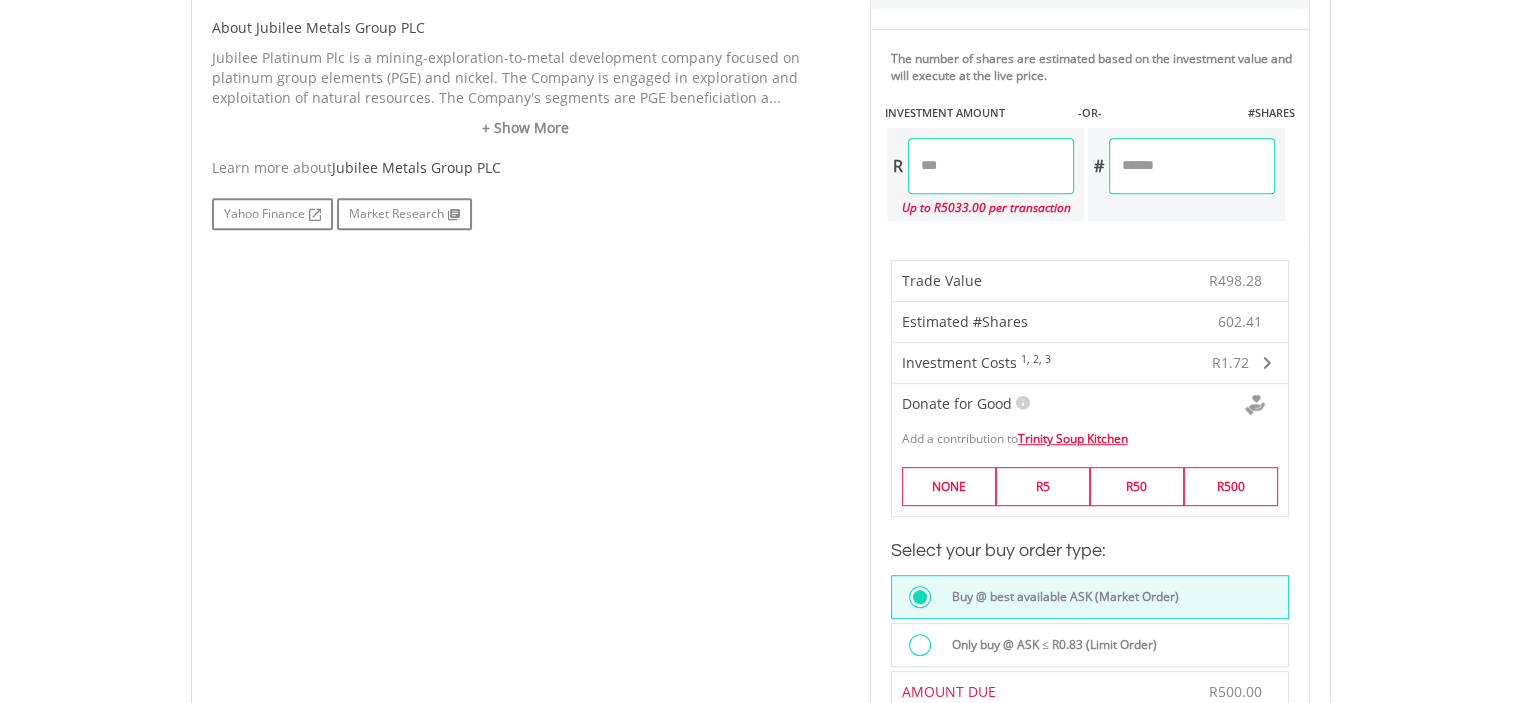 click at bounding box center (920, 645) 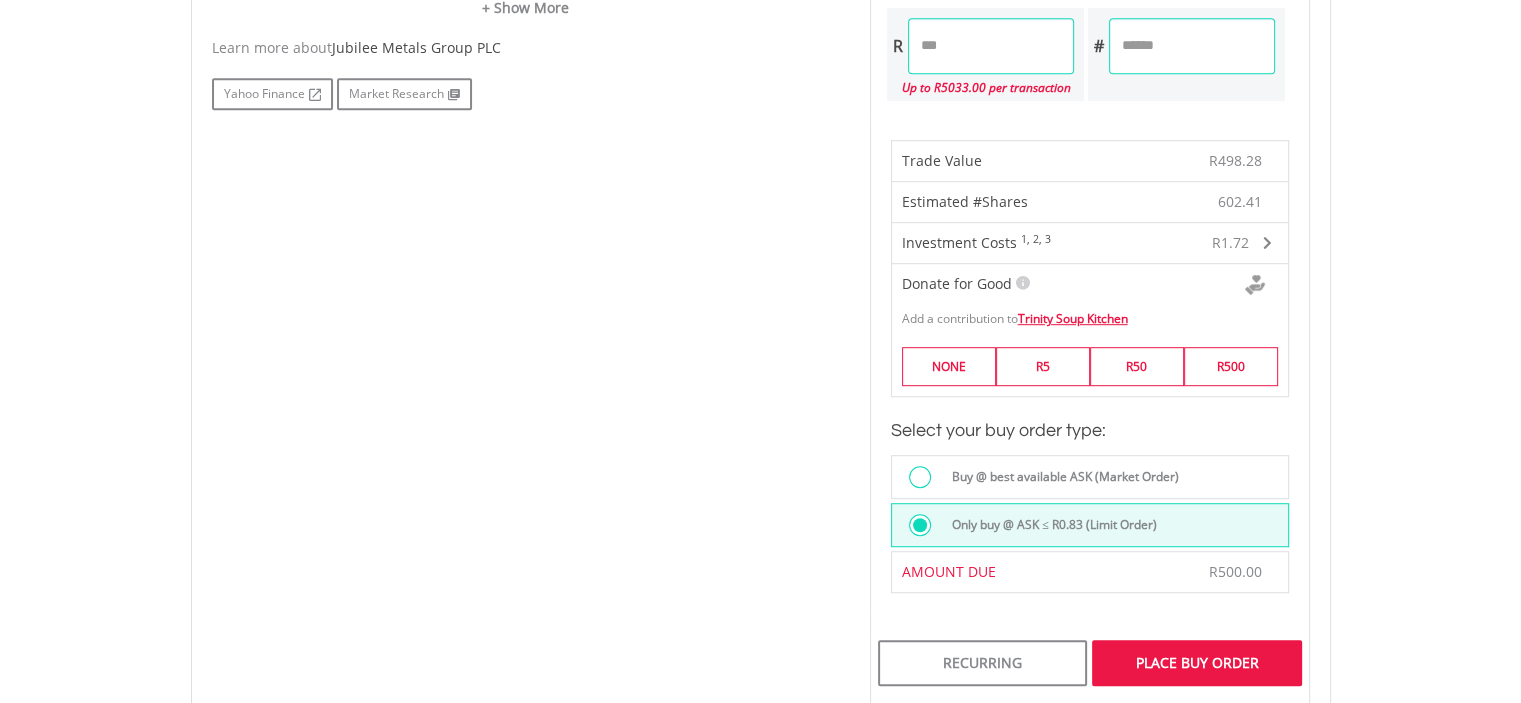 scroll, scrollTop: 1161, scrollLeft: 0, axis: vertical 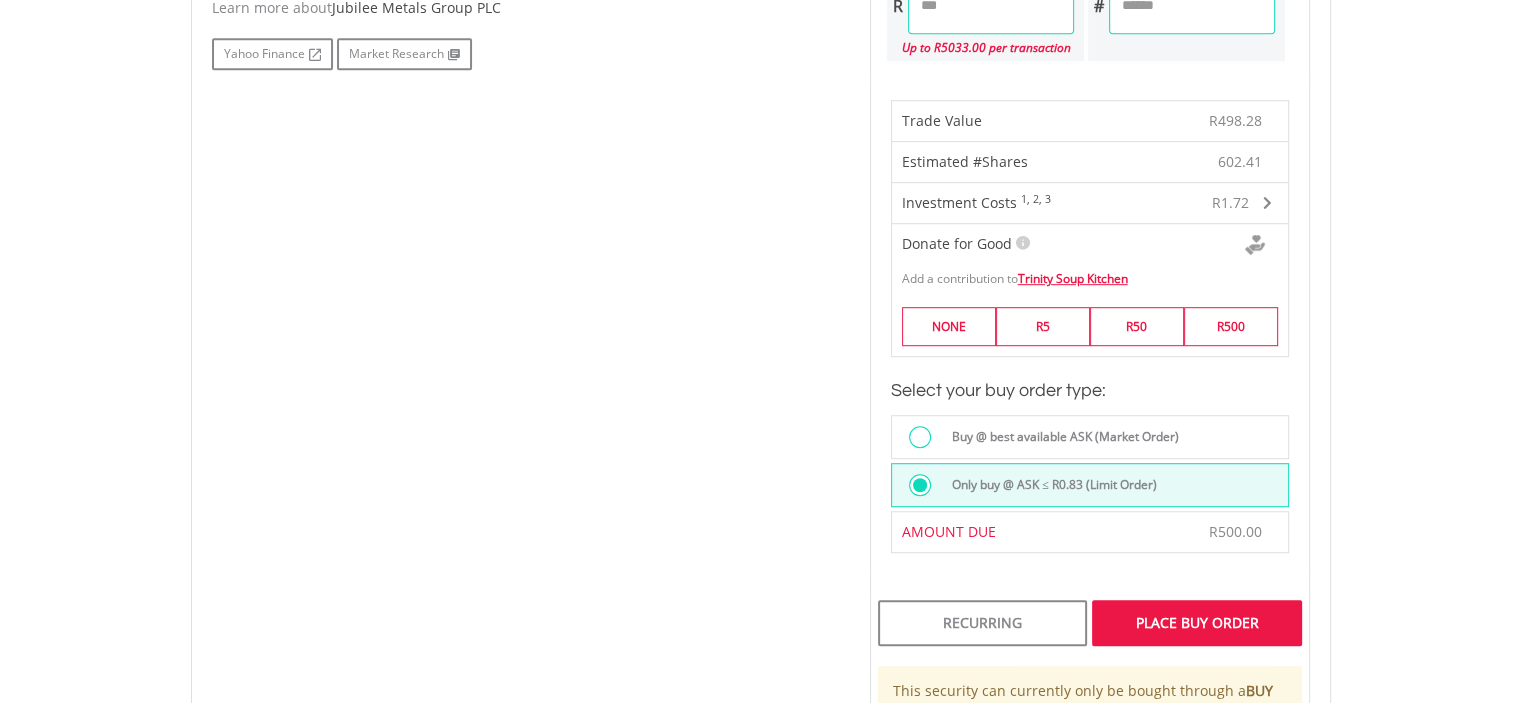 click on "Place Buy Order" at bounding box center [1196, 623] 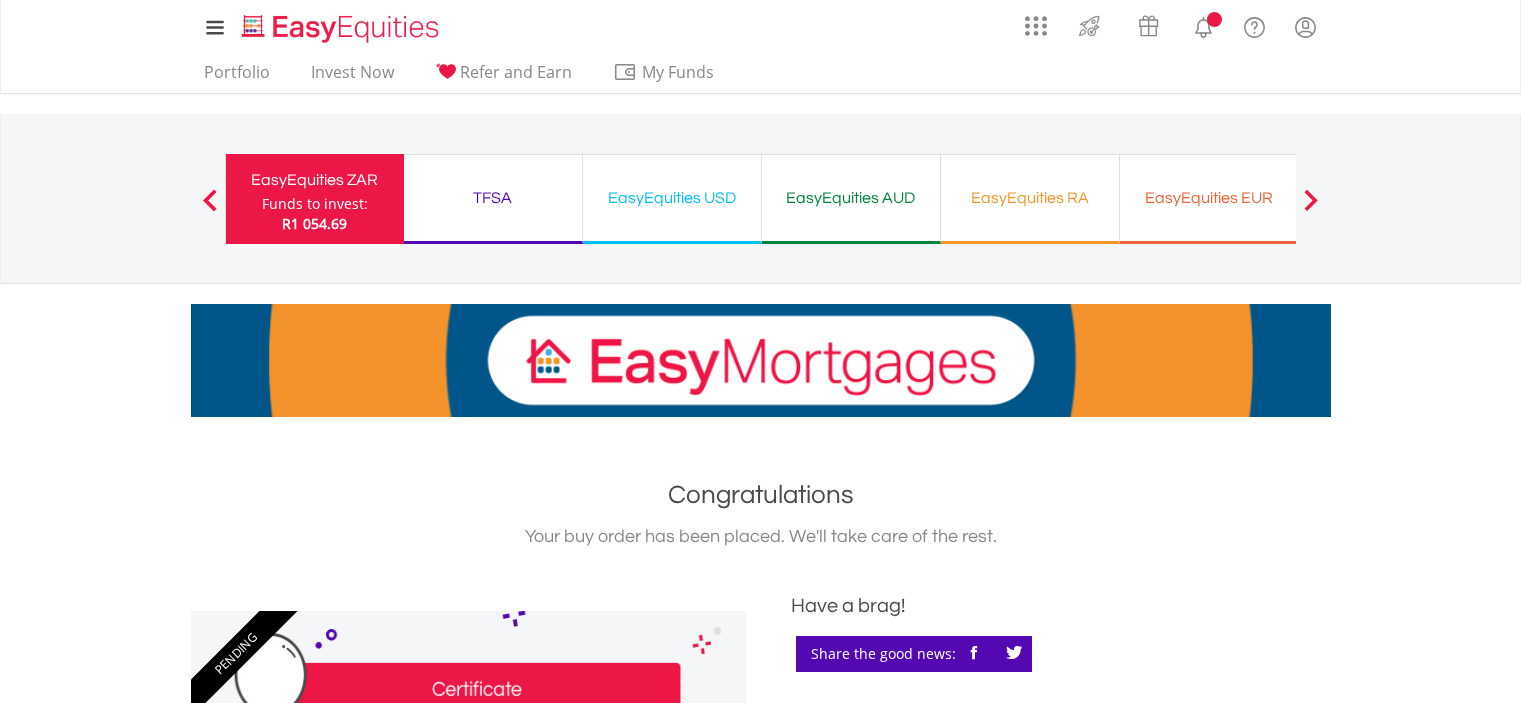 scroll, scrollTop: 0, scrollLeft: 0, axis: both 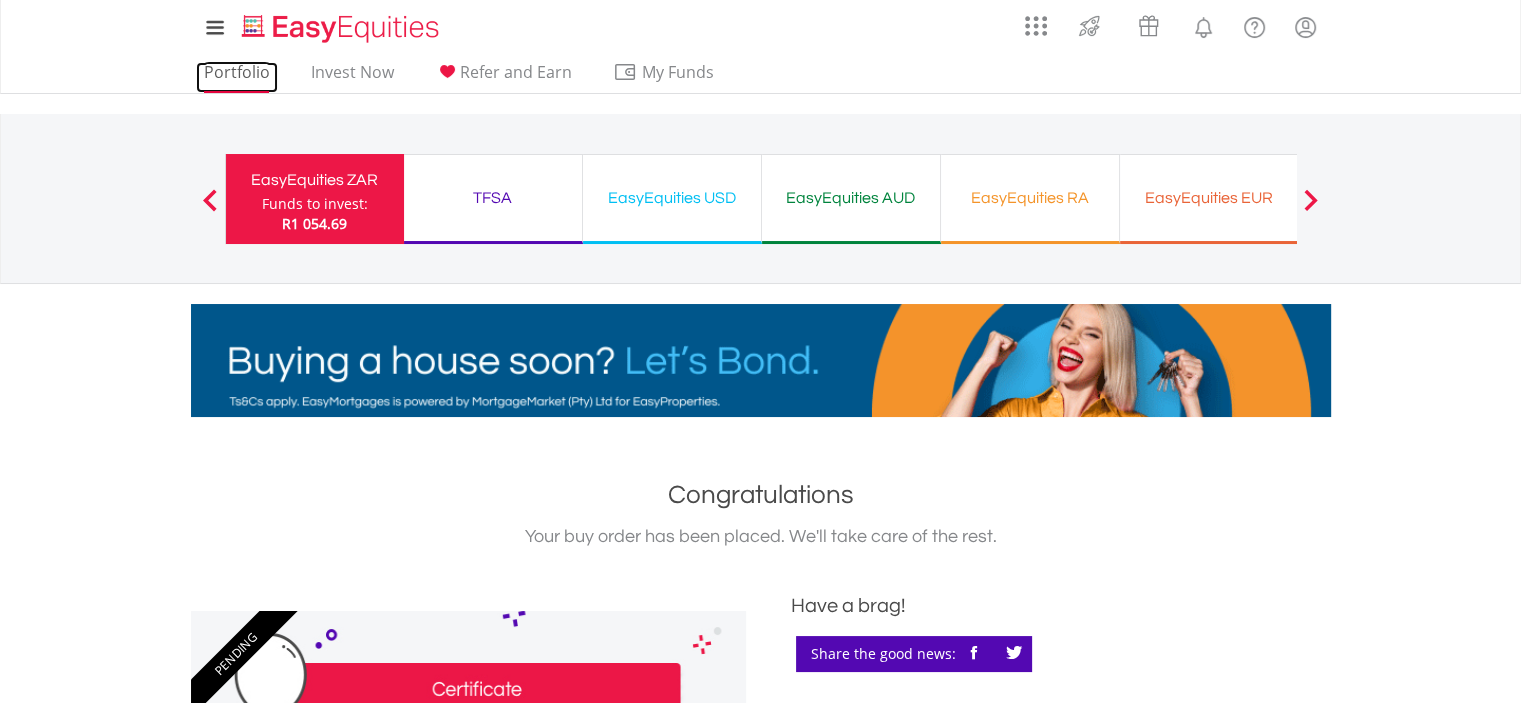 click on "Portfolio" at bounding box center (237, 77) 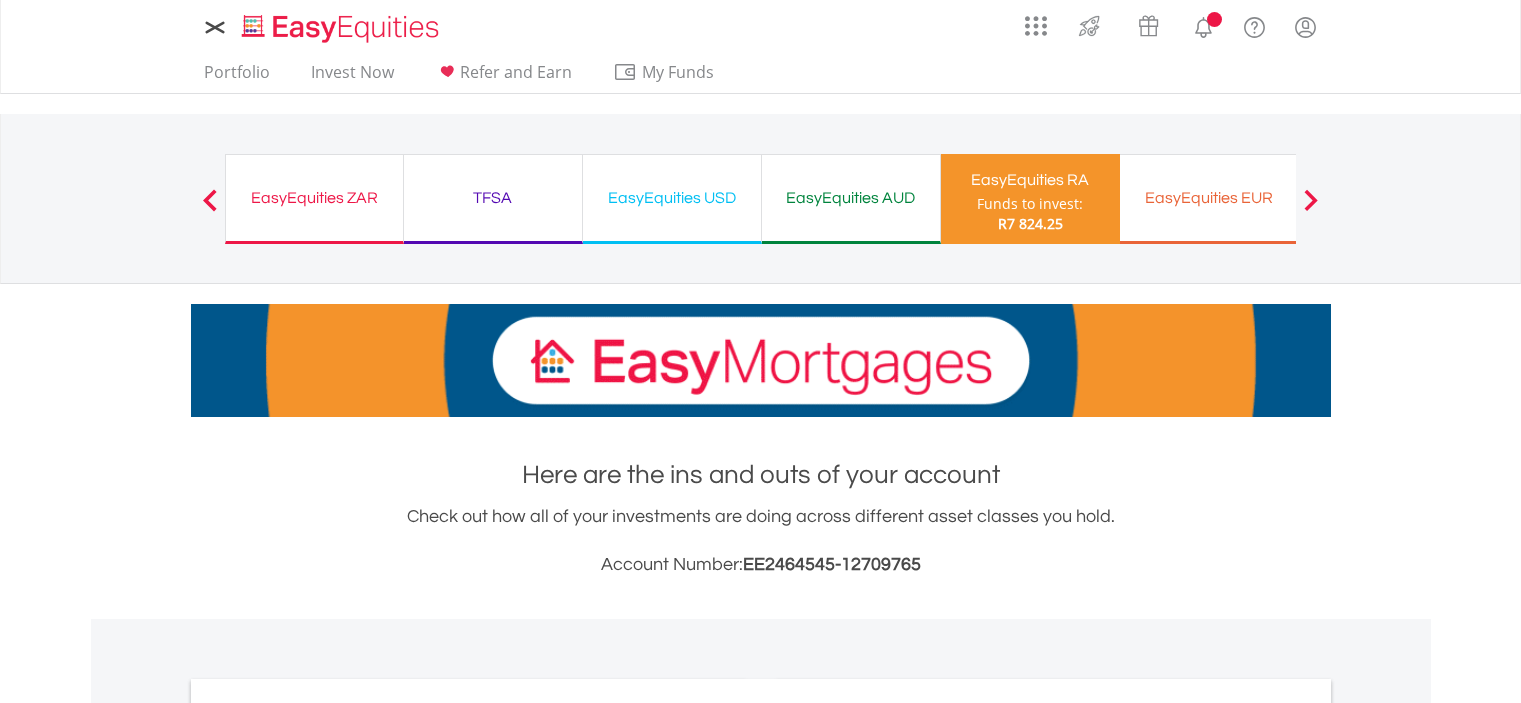 scroll, scrollTop: 0, scrollLeft: 0, axis: both 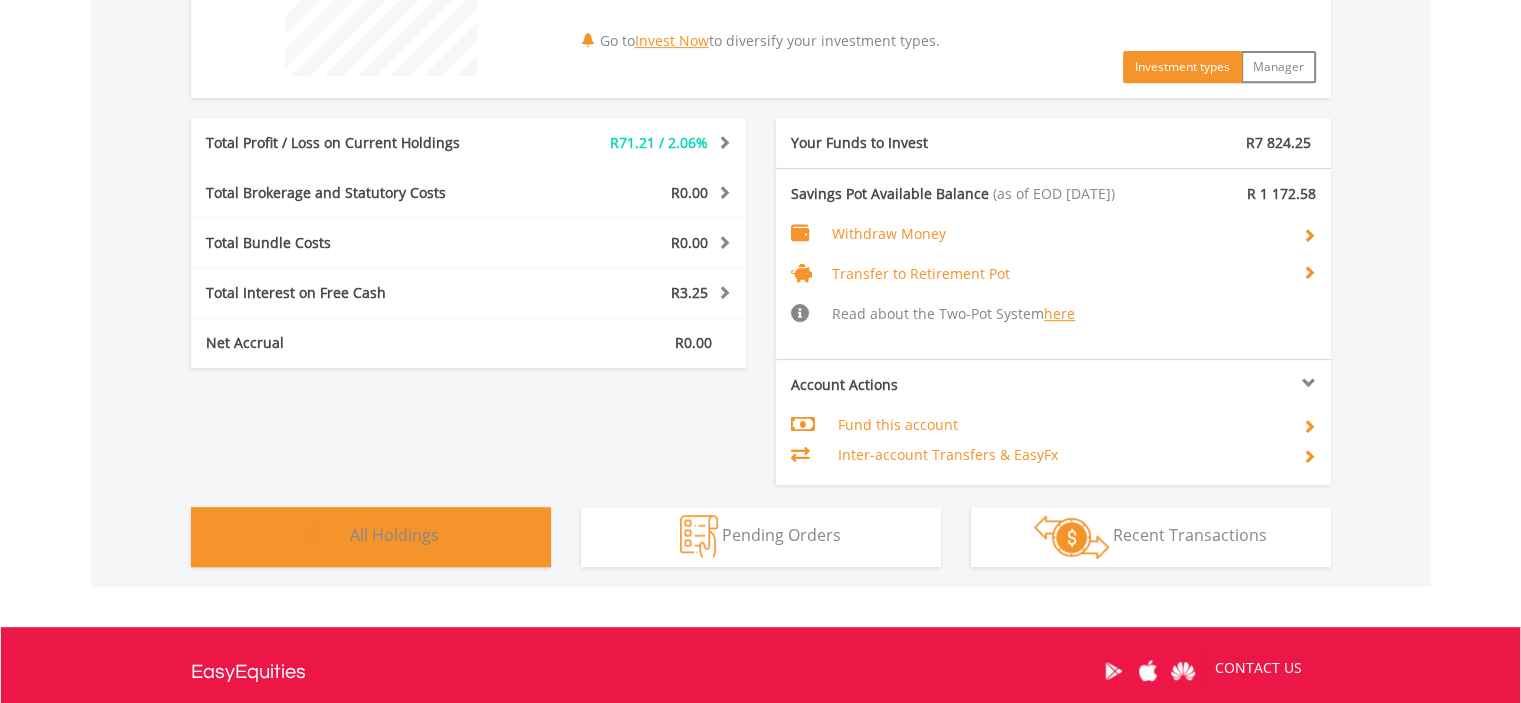 click on "Holdings
All Holdings" at bounding box center (371, 537) 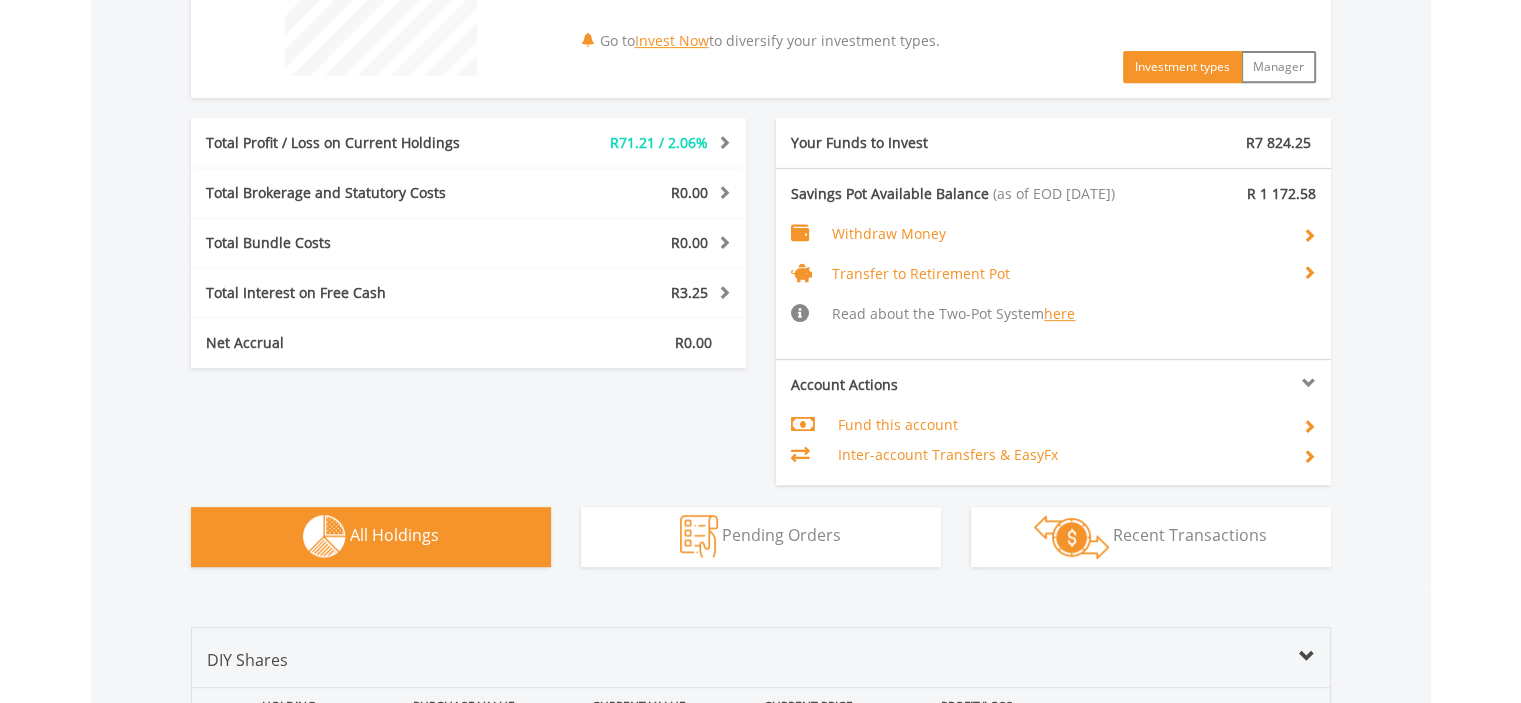scroll, scrollTop: 1420, scrollLeft: 0, axis: vertical 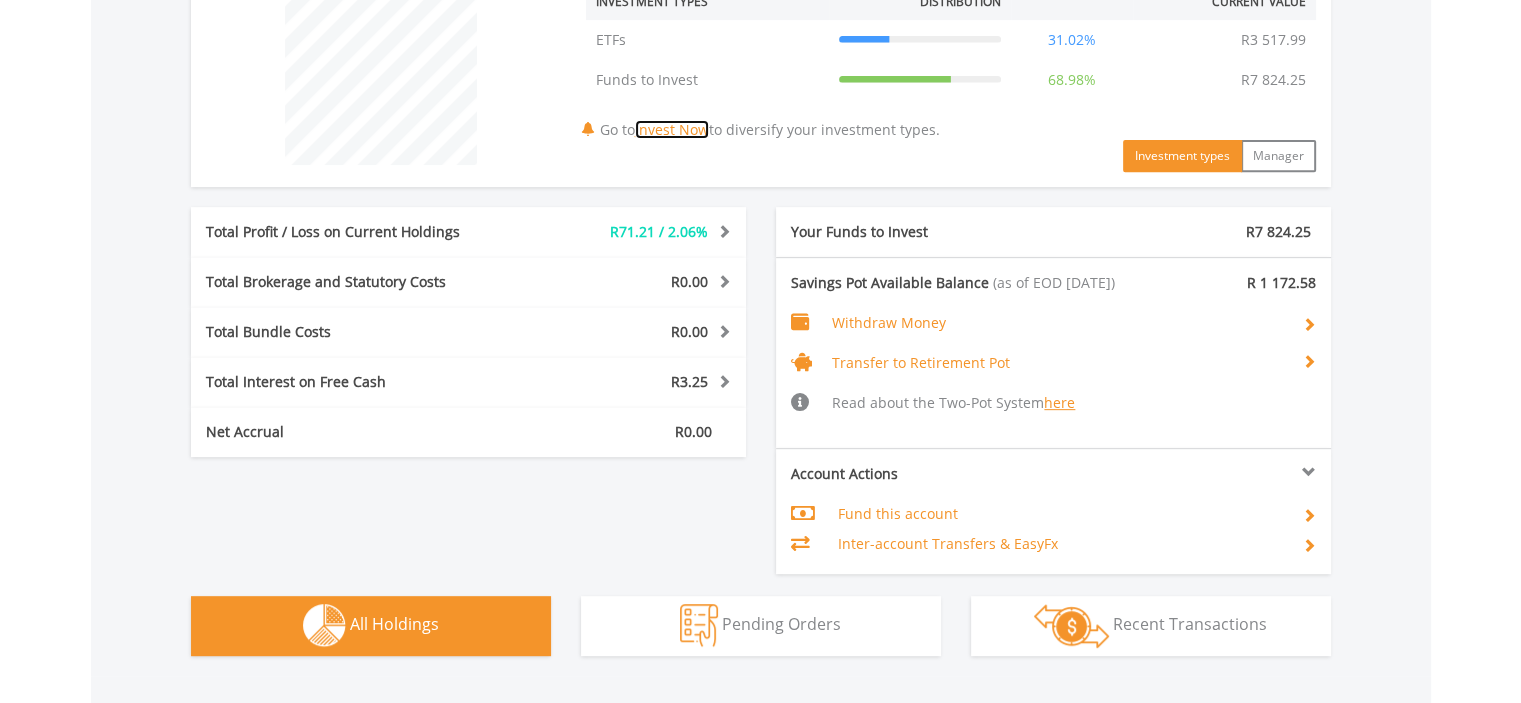 click on "Invest Now" at bounding box center (672, 129) 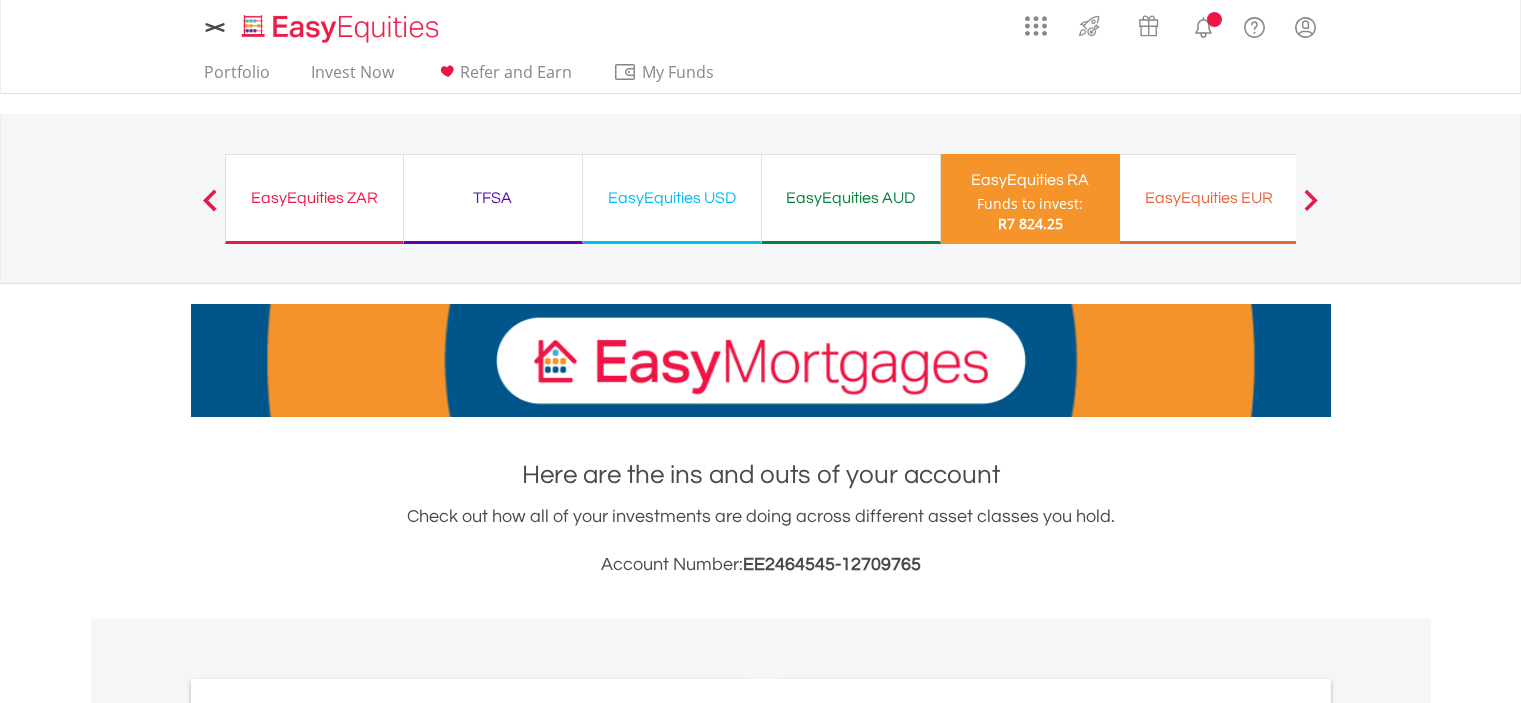 scroll, scrollTop: 0, scrollLeft: 0, axis: both 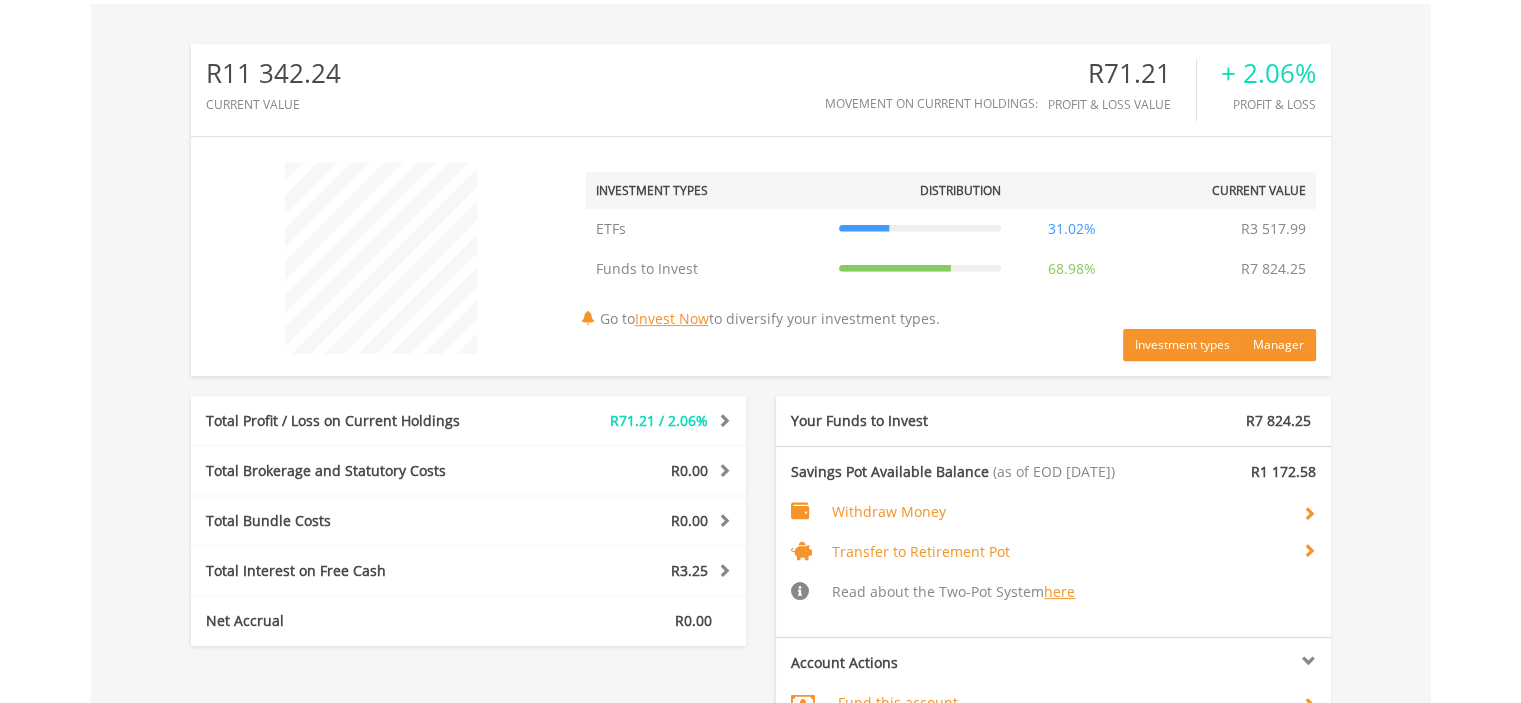 click on "Manager" at bounding box center (1278, 345) 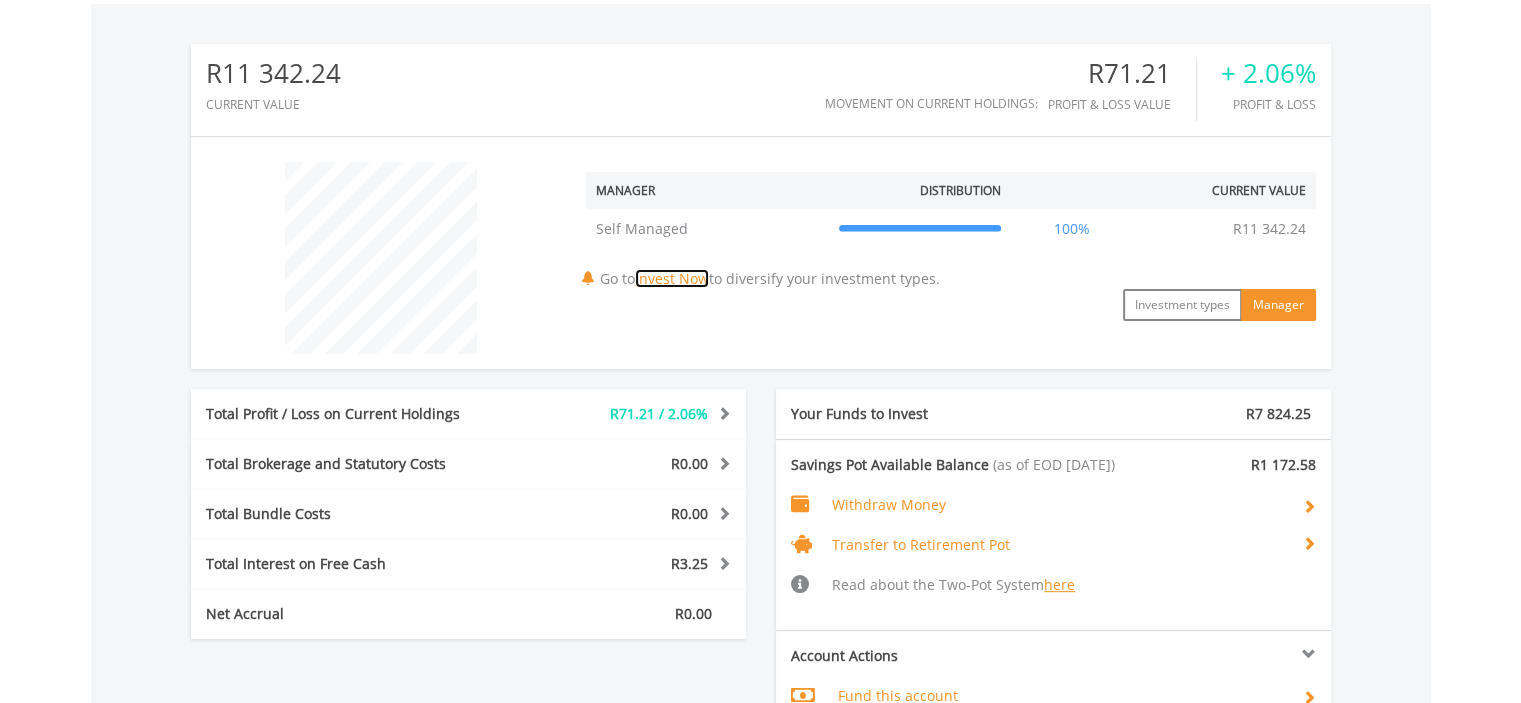 click on "Invest Now" at bounding box center (672, 278) 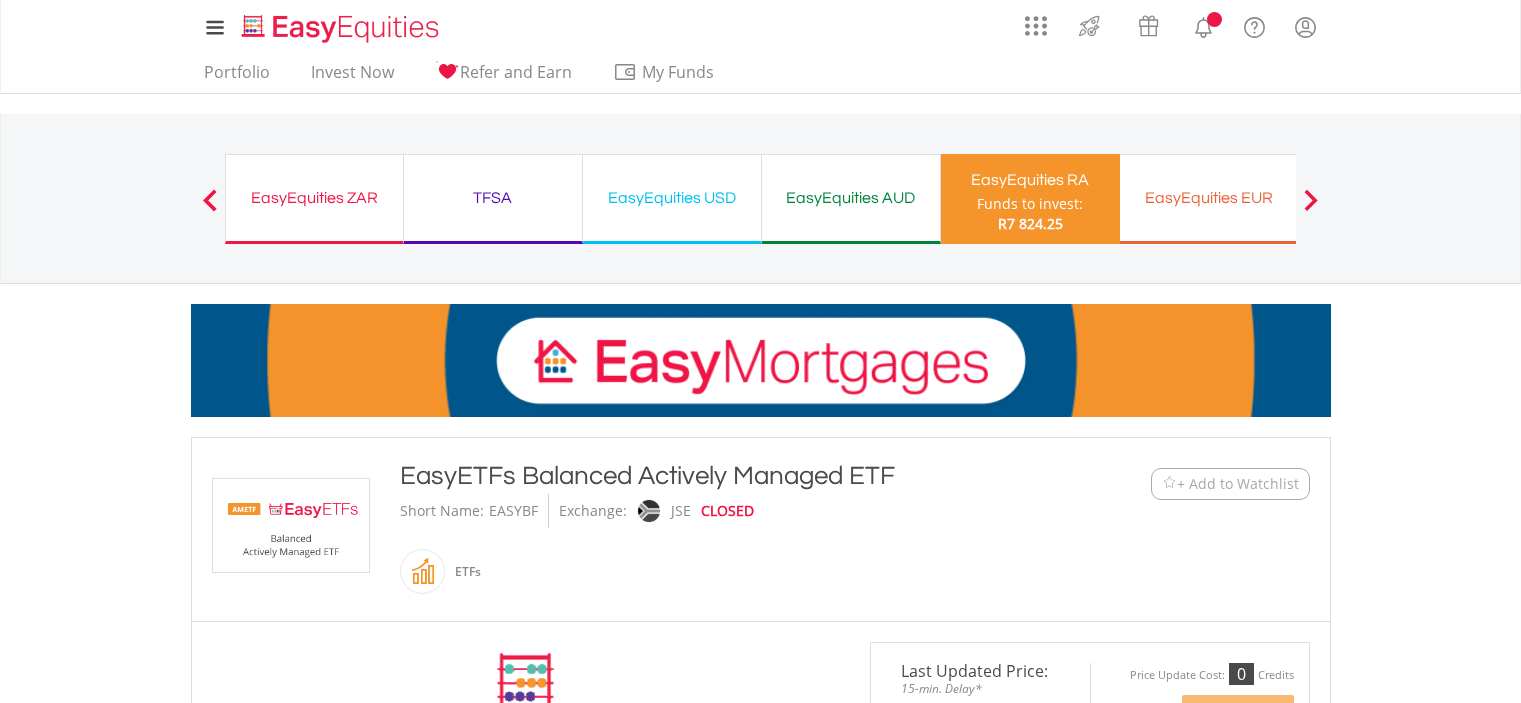 scroll, scrollTop: 0, scrollLeft: 0, axis: both 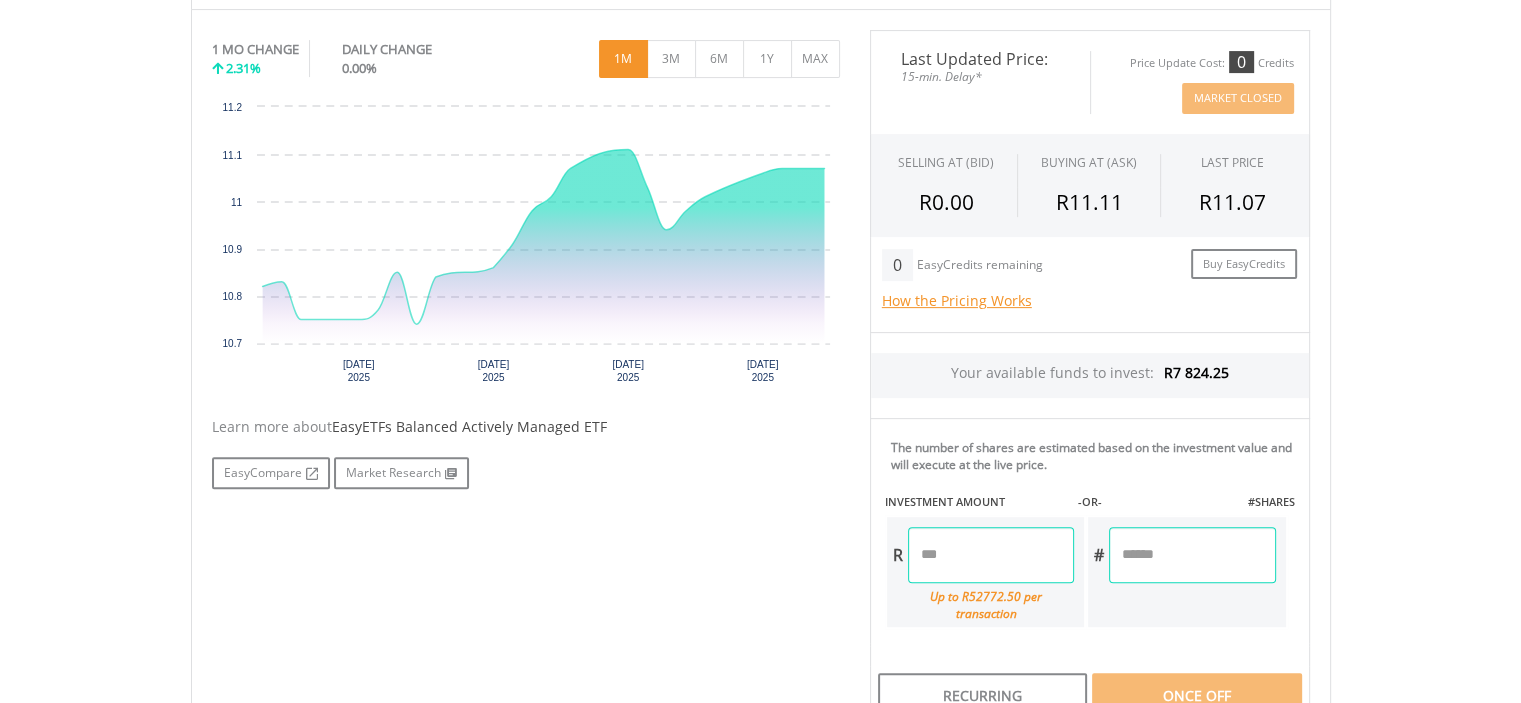 click at bounding box center (991, 555) 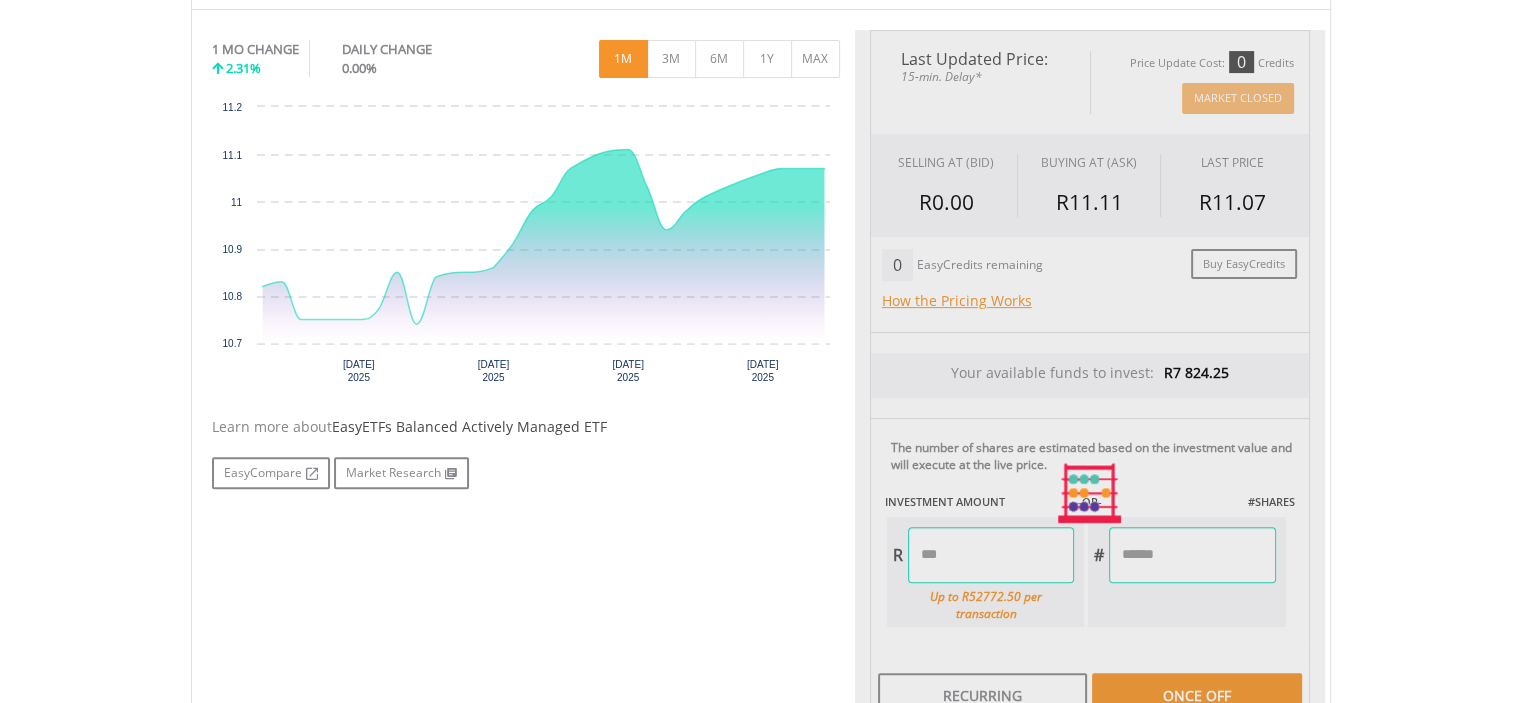 type on "*******" 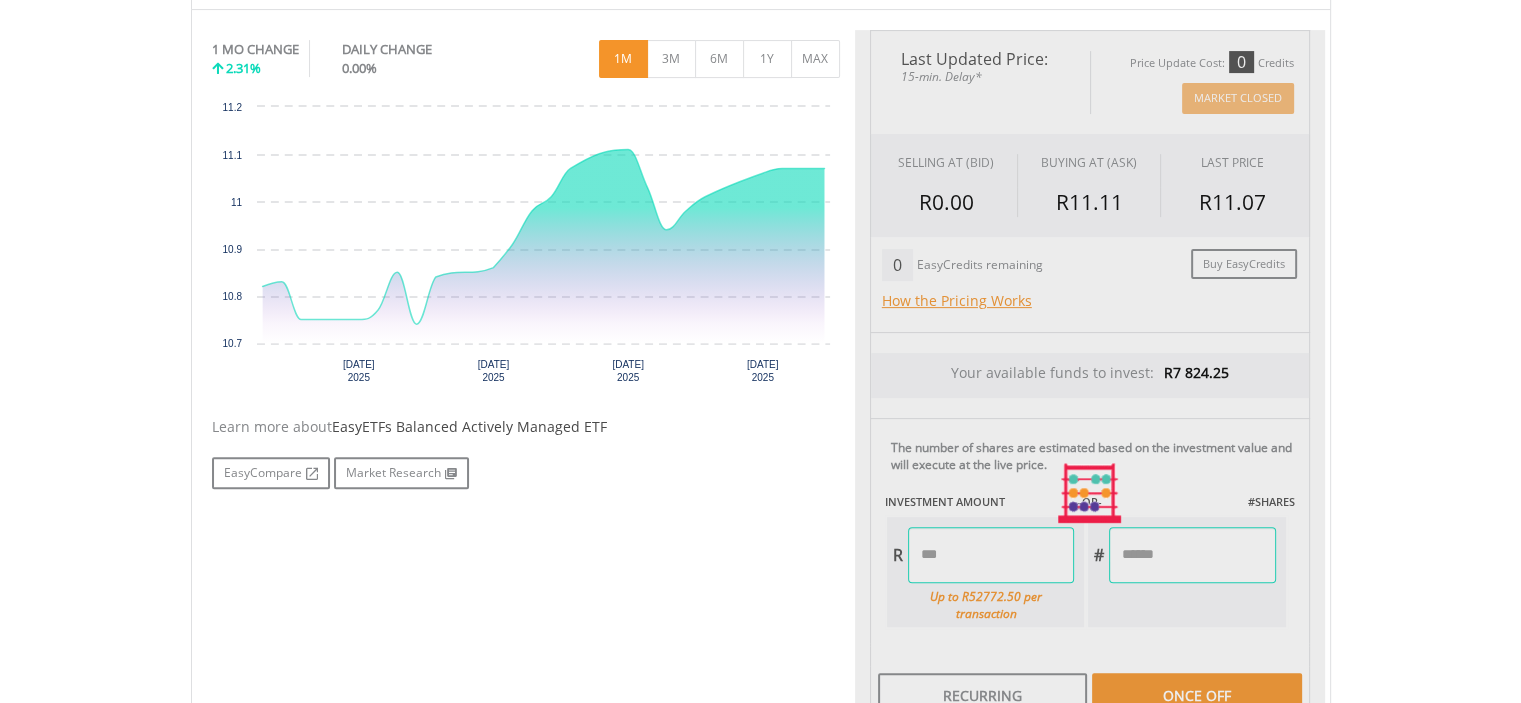 type on "********" 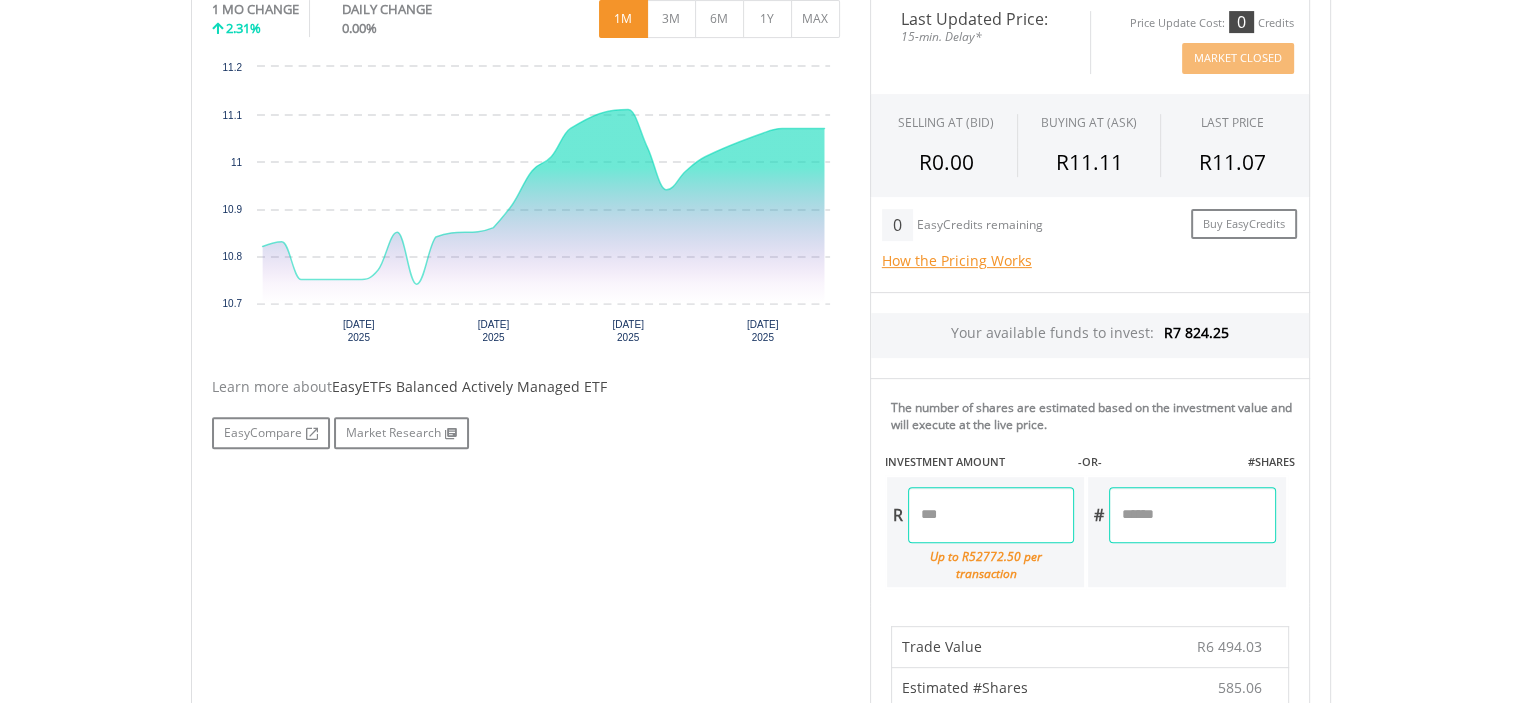 scroll, scrollTop: 786, scrollLeft: 0, axis: vertical 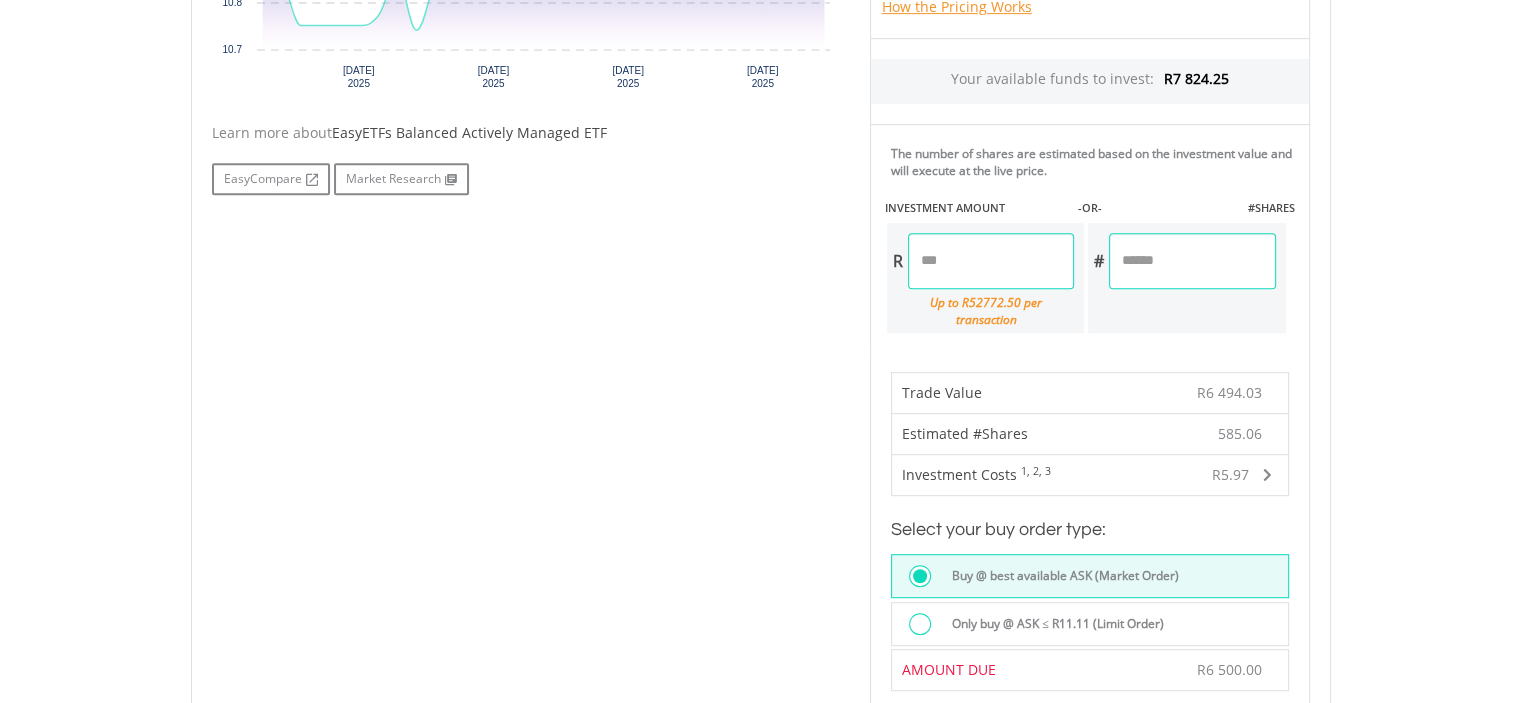 click at bounding box center (920, 624) 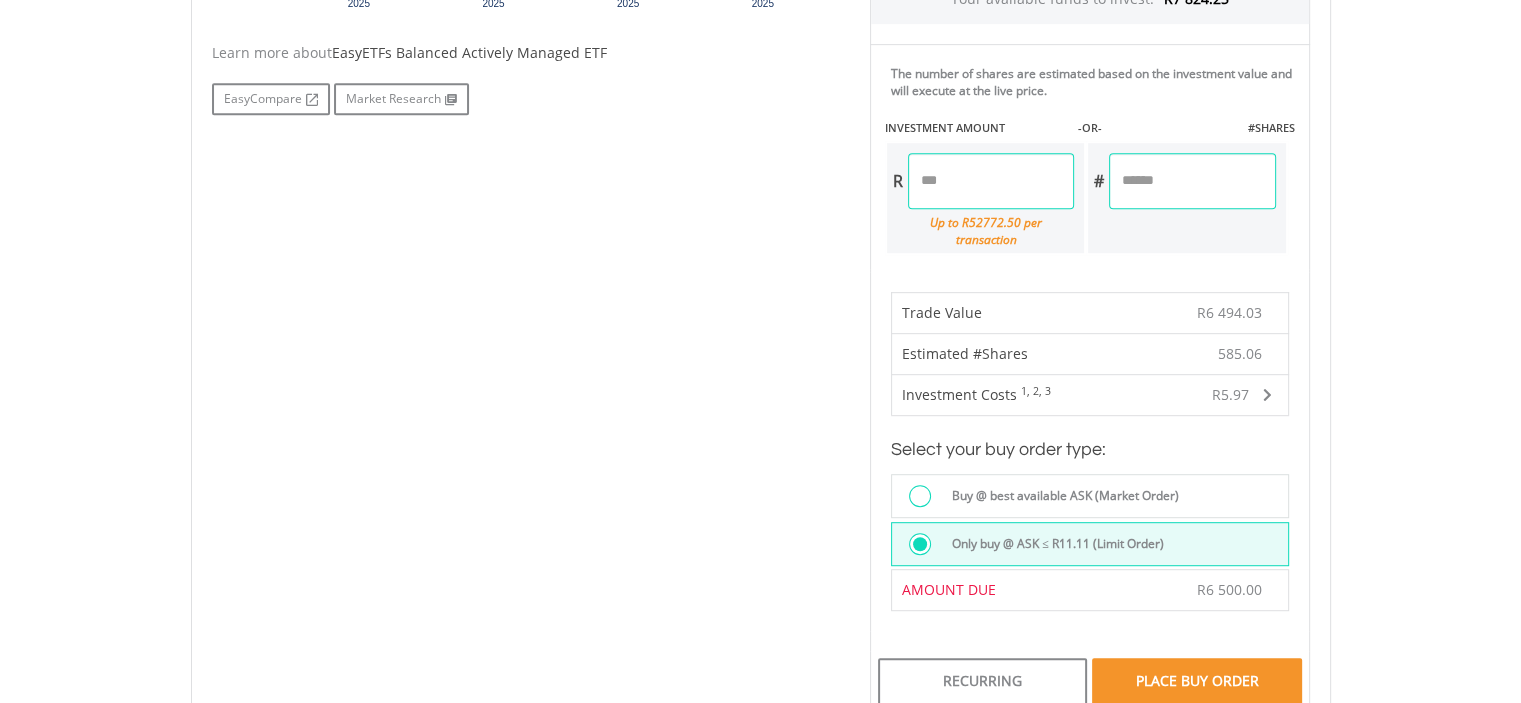 scroll, scrollTop: 1039, scrollLeft: 0, axis: vertical 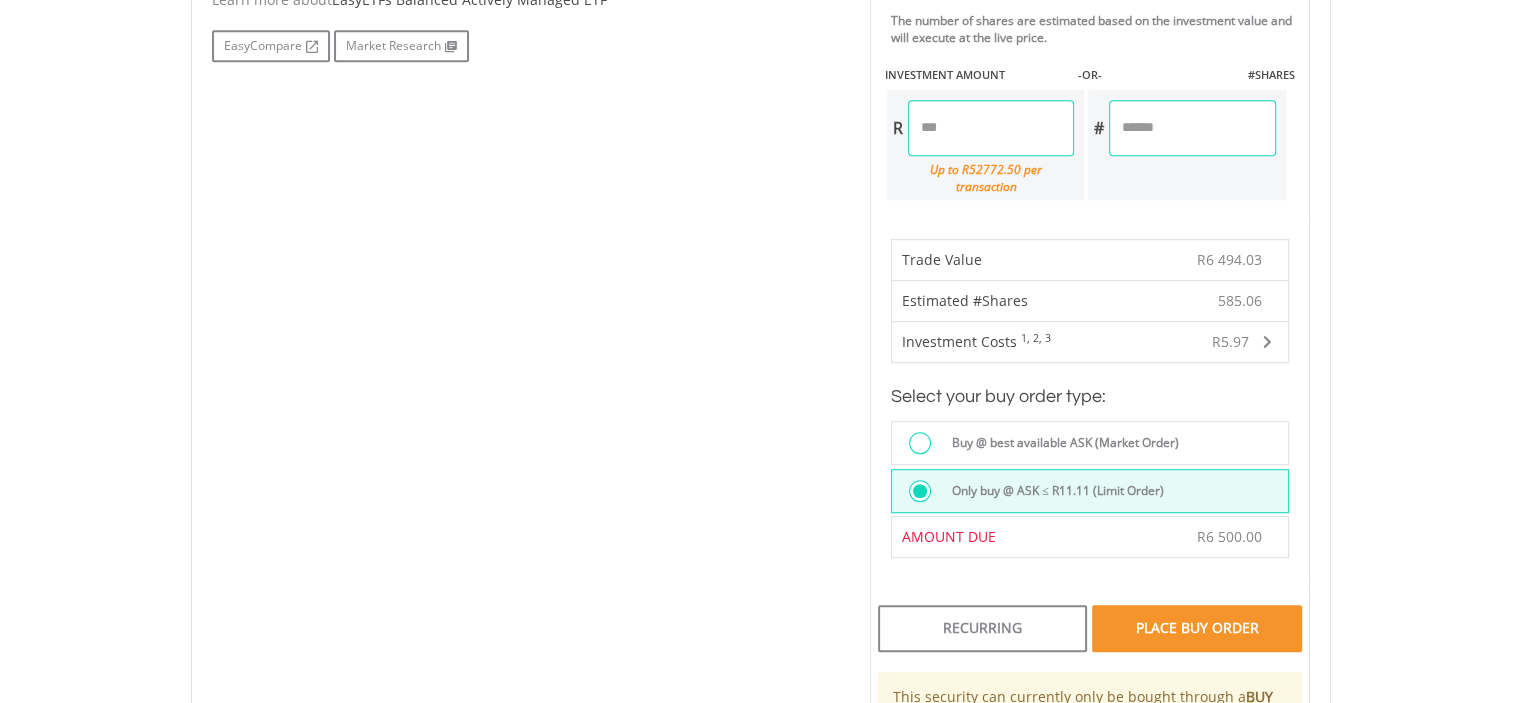 click on "Place Buy Order" at bounding box center [1196, 628] 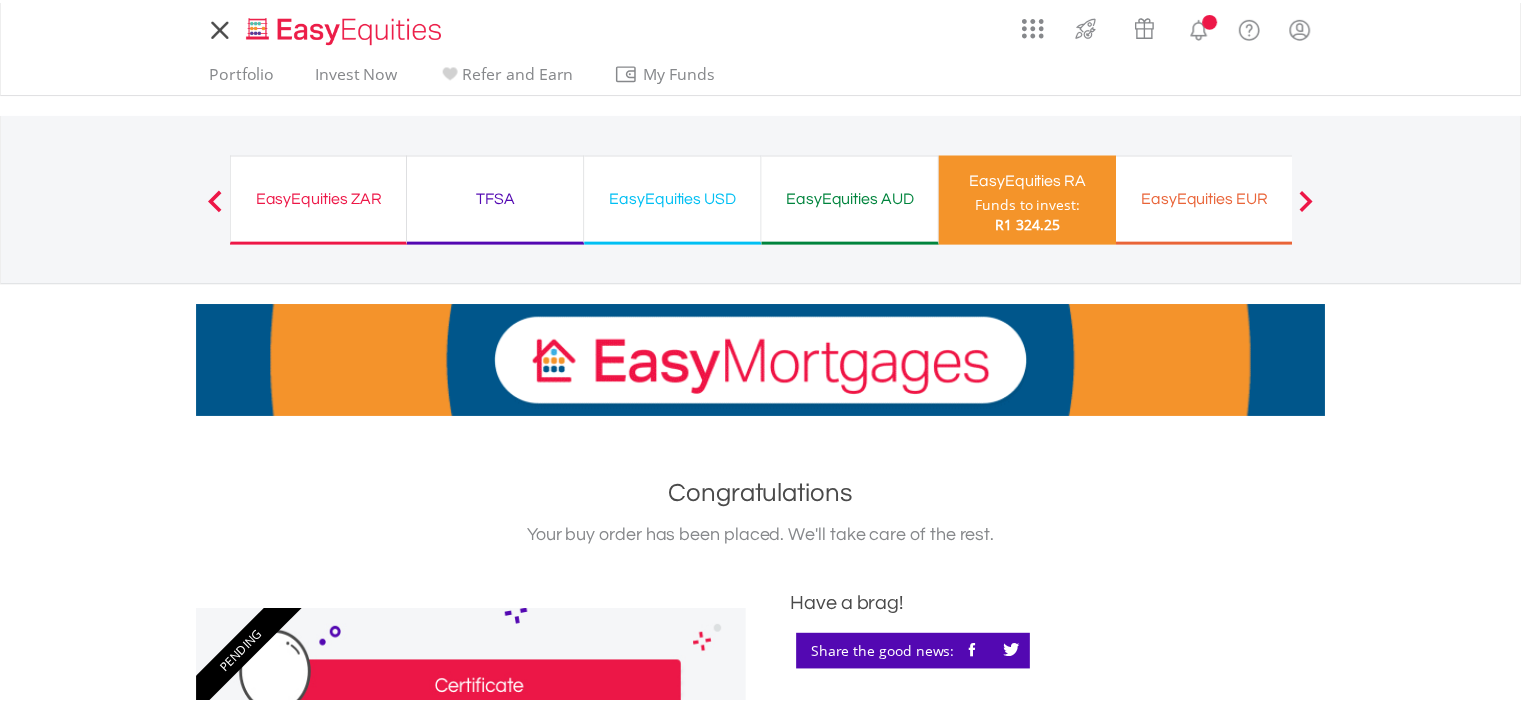 scroll, scrollTop: 0, scrollLeft: 0, axis: both 